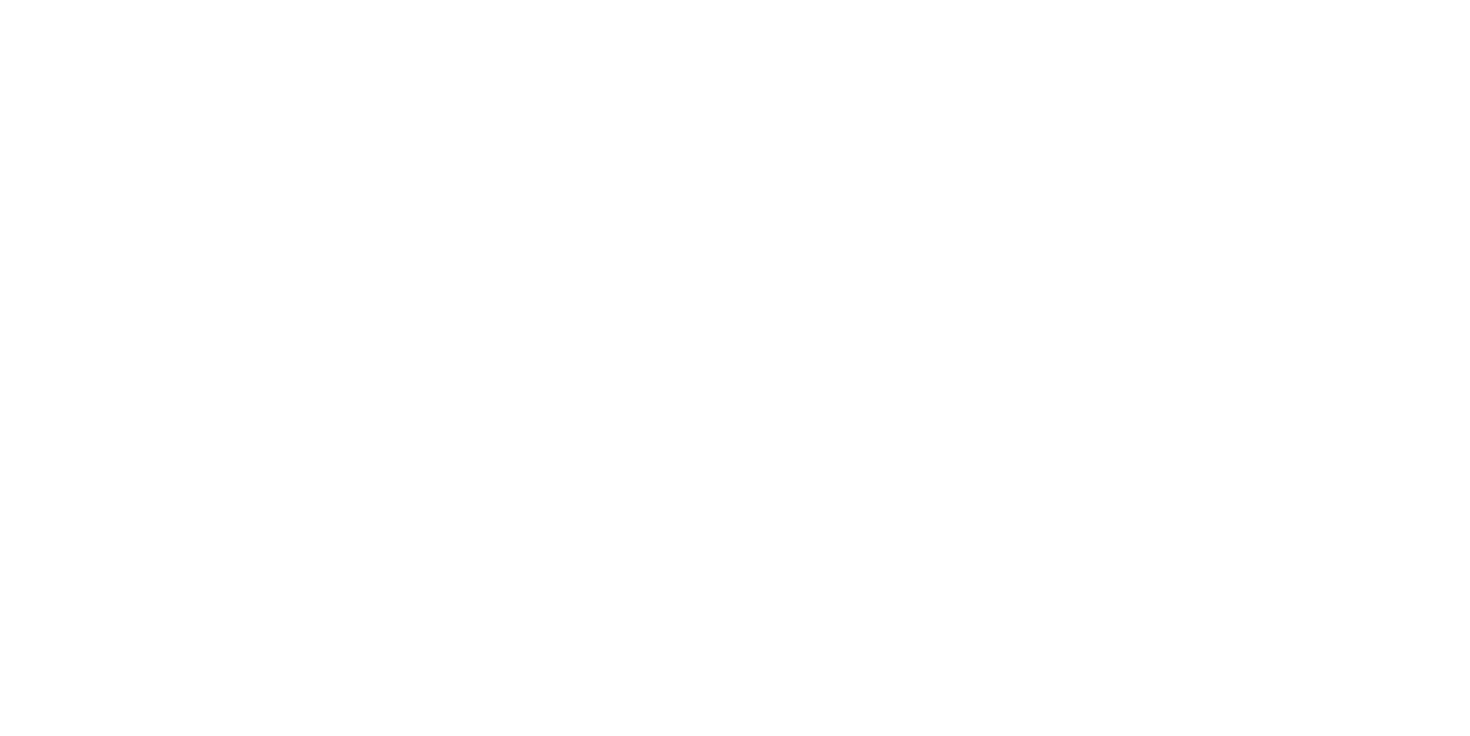 scroll, scrollTop: 0, scrollLeft: 0, axis: both 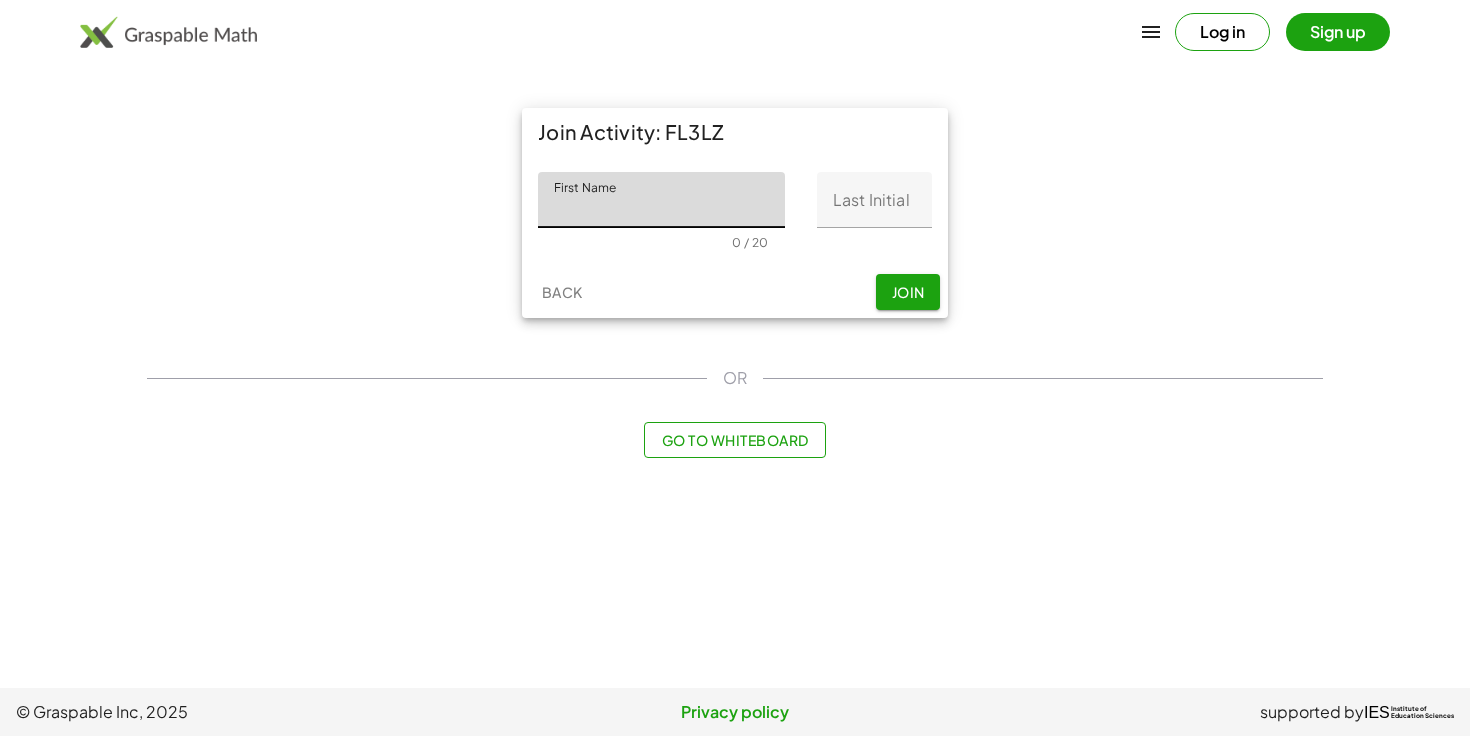 click on "First Name" 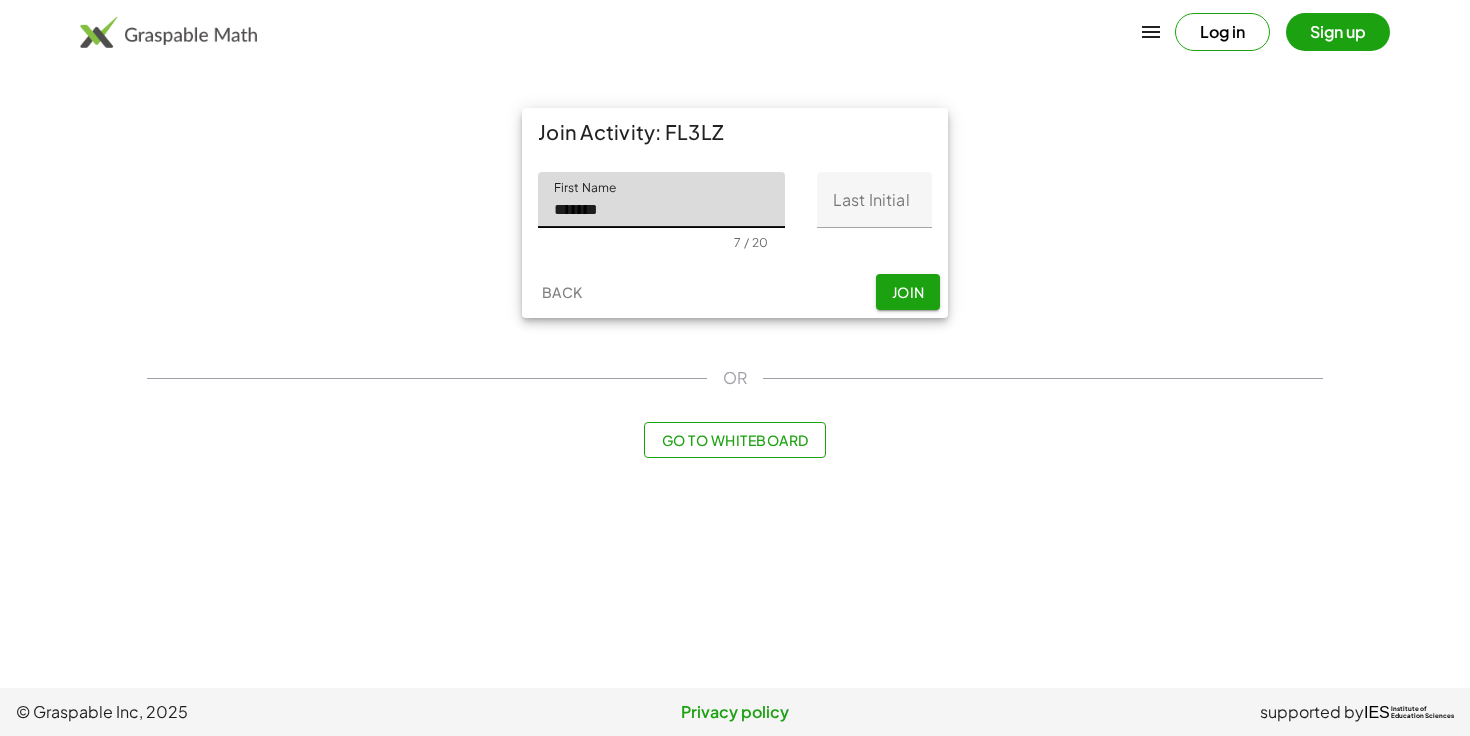 click on "Last Initial" 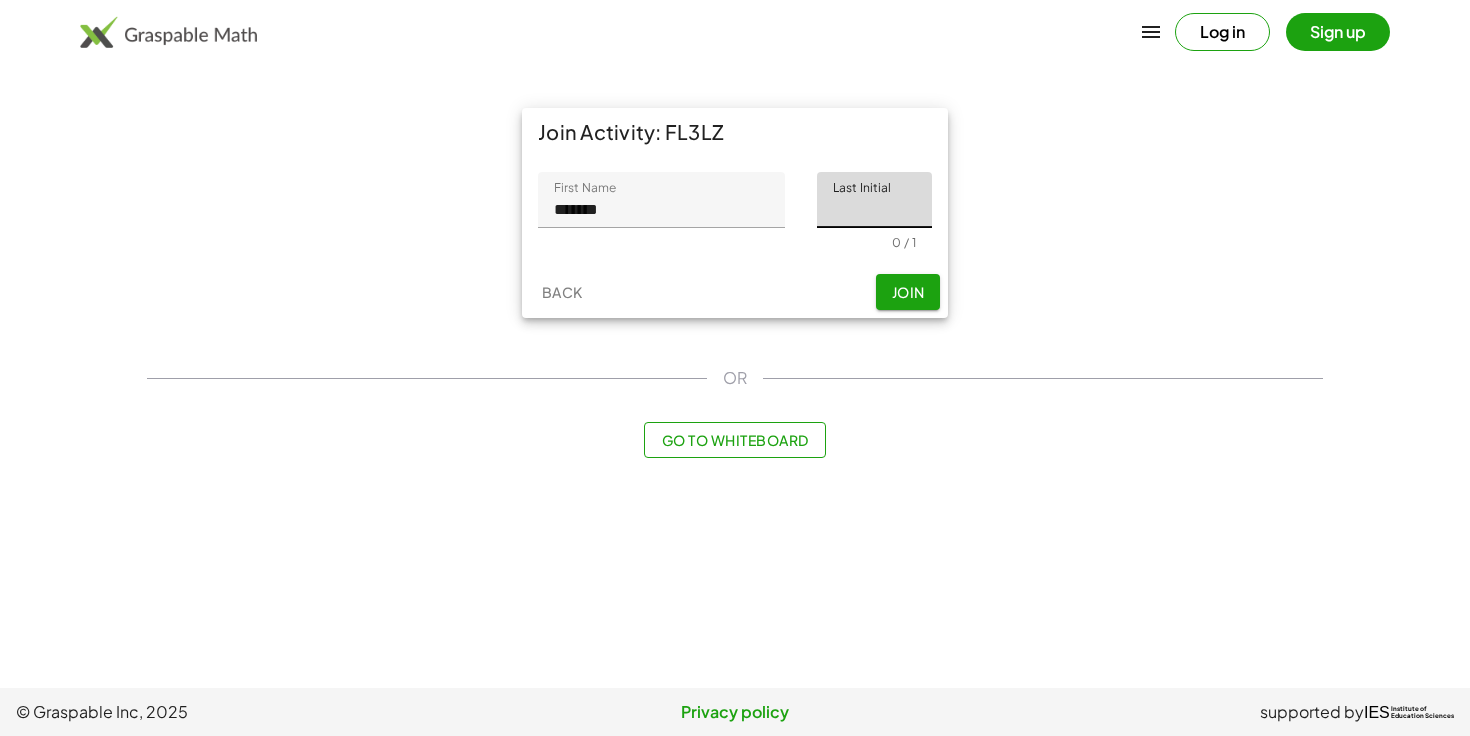 type on "*" 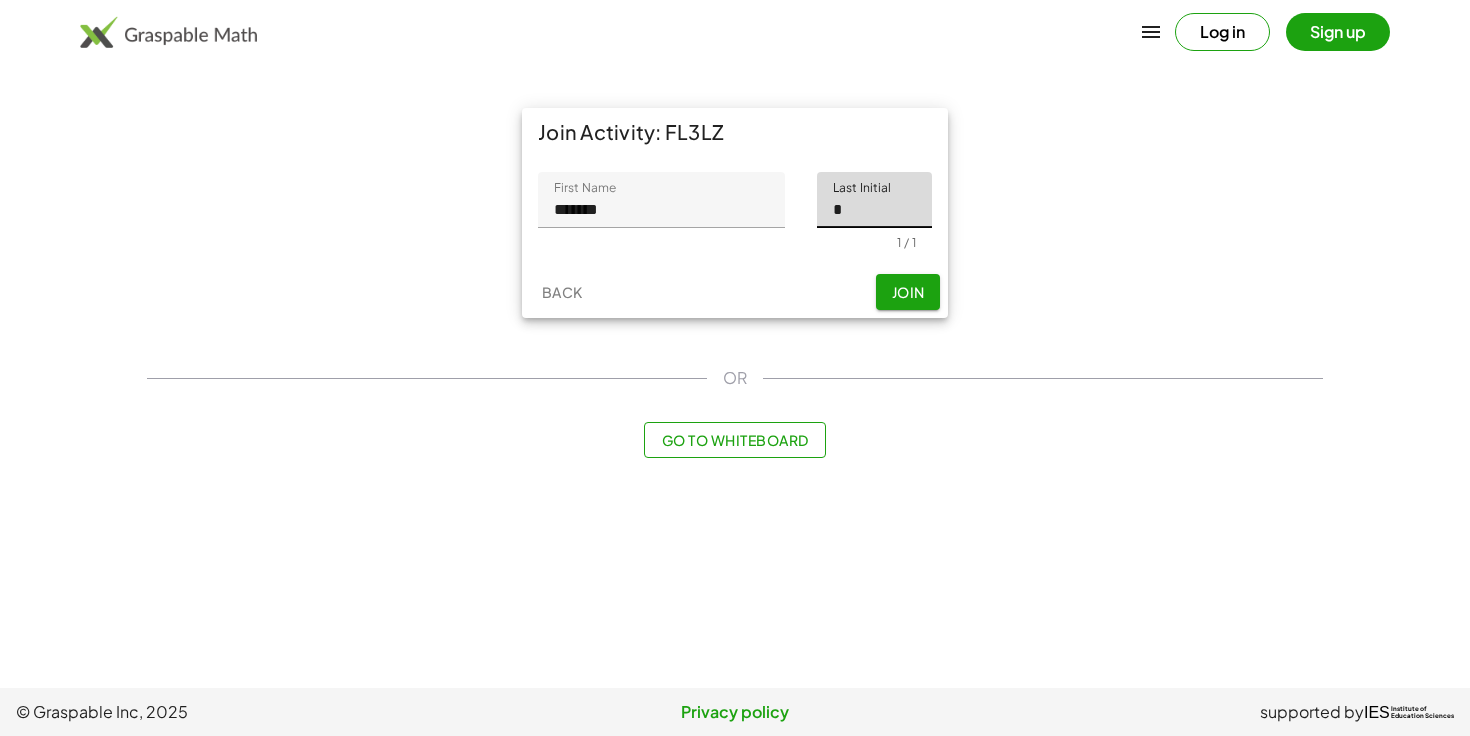 click on "Join" 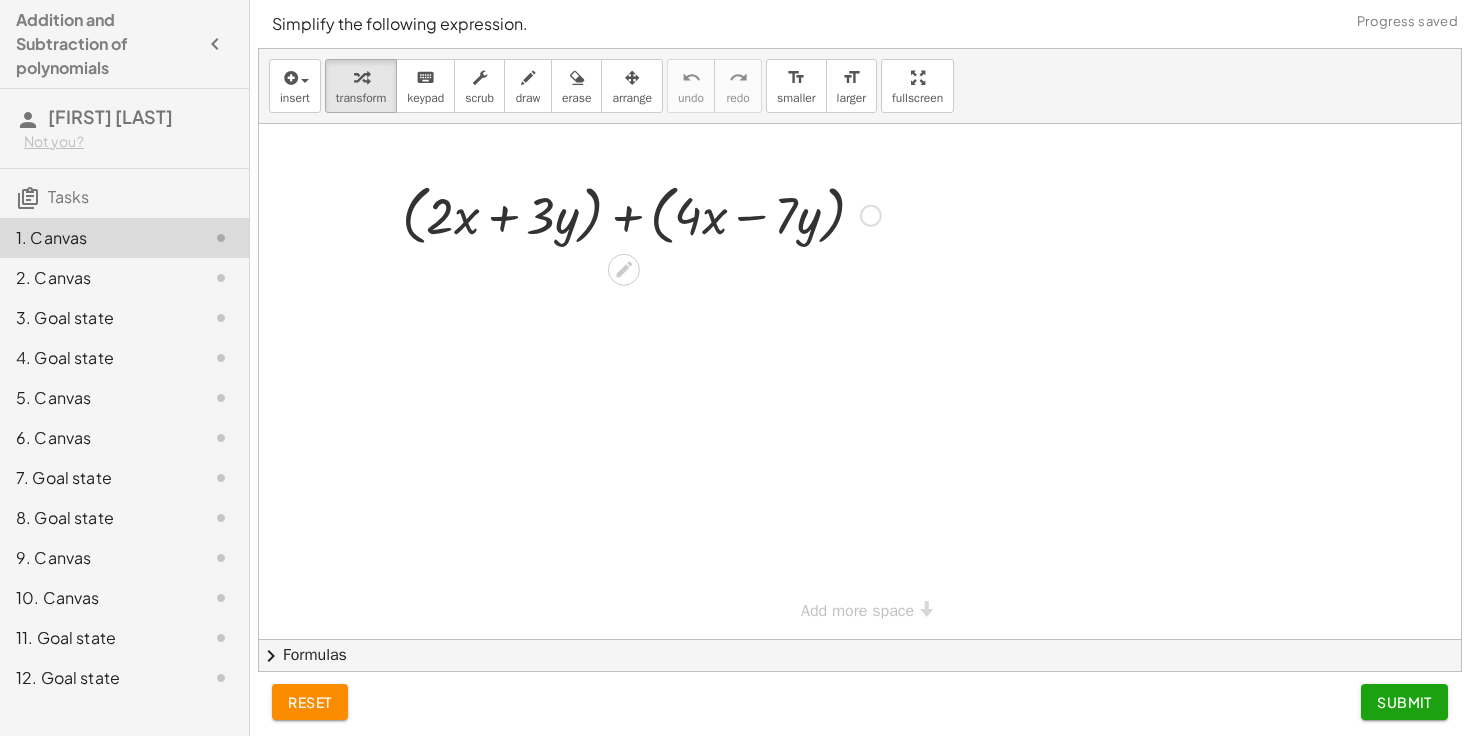 click at bounding box center (641, 214) 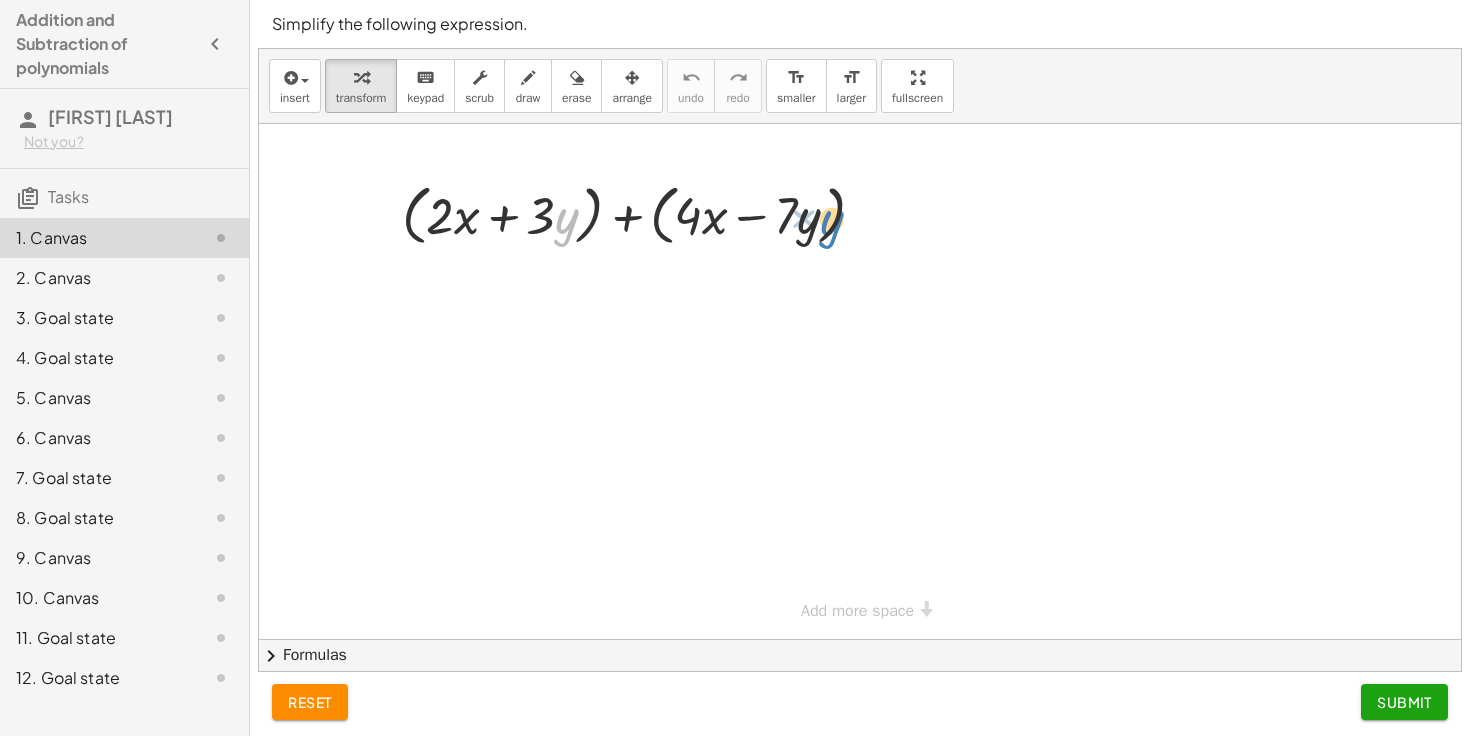 drag, startPoint x: 558, startPoint y: 219, endPoint x: 820, endPoint y: 216, distance: 262.01718 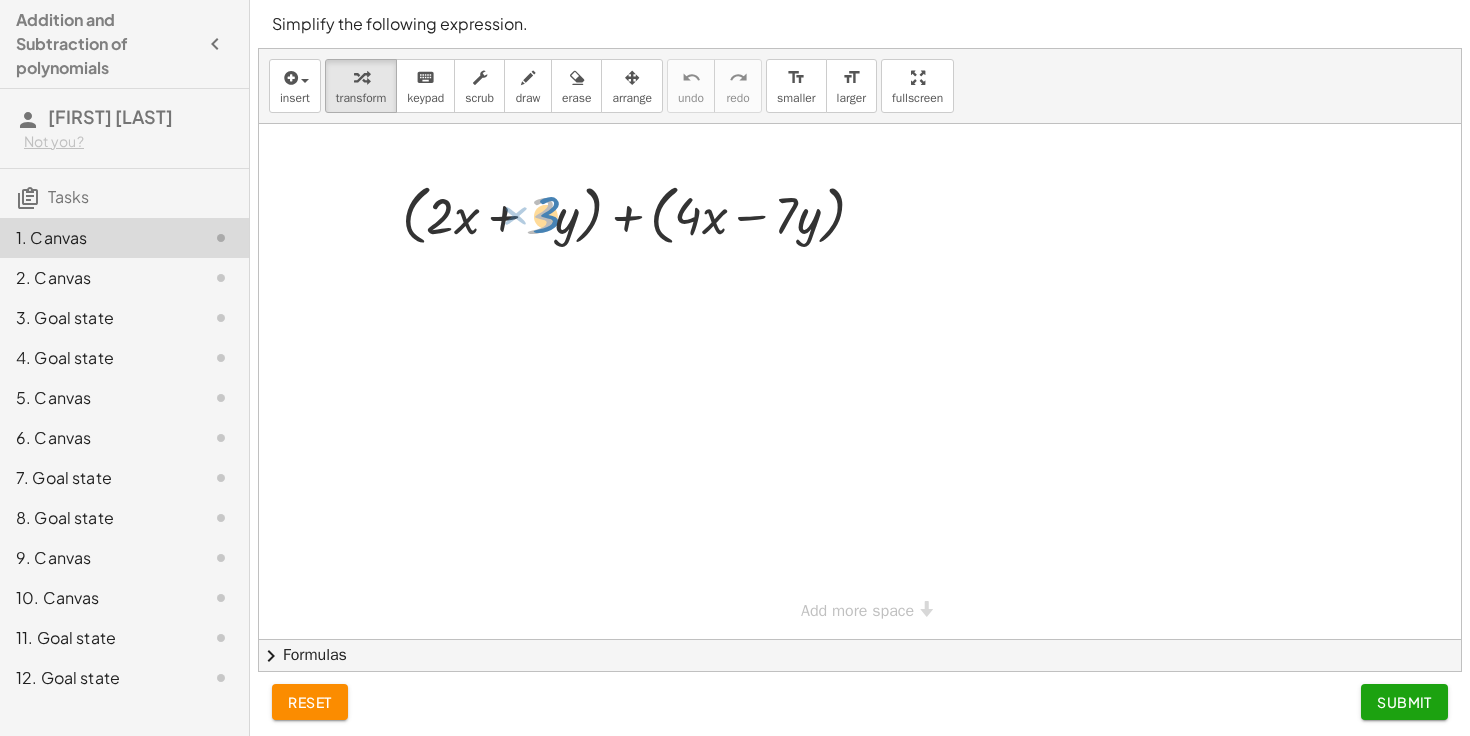 click at bounding box center (641, 214) 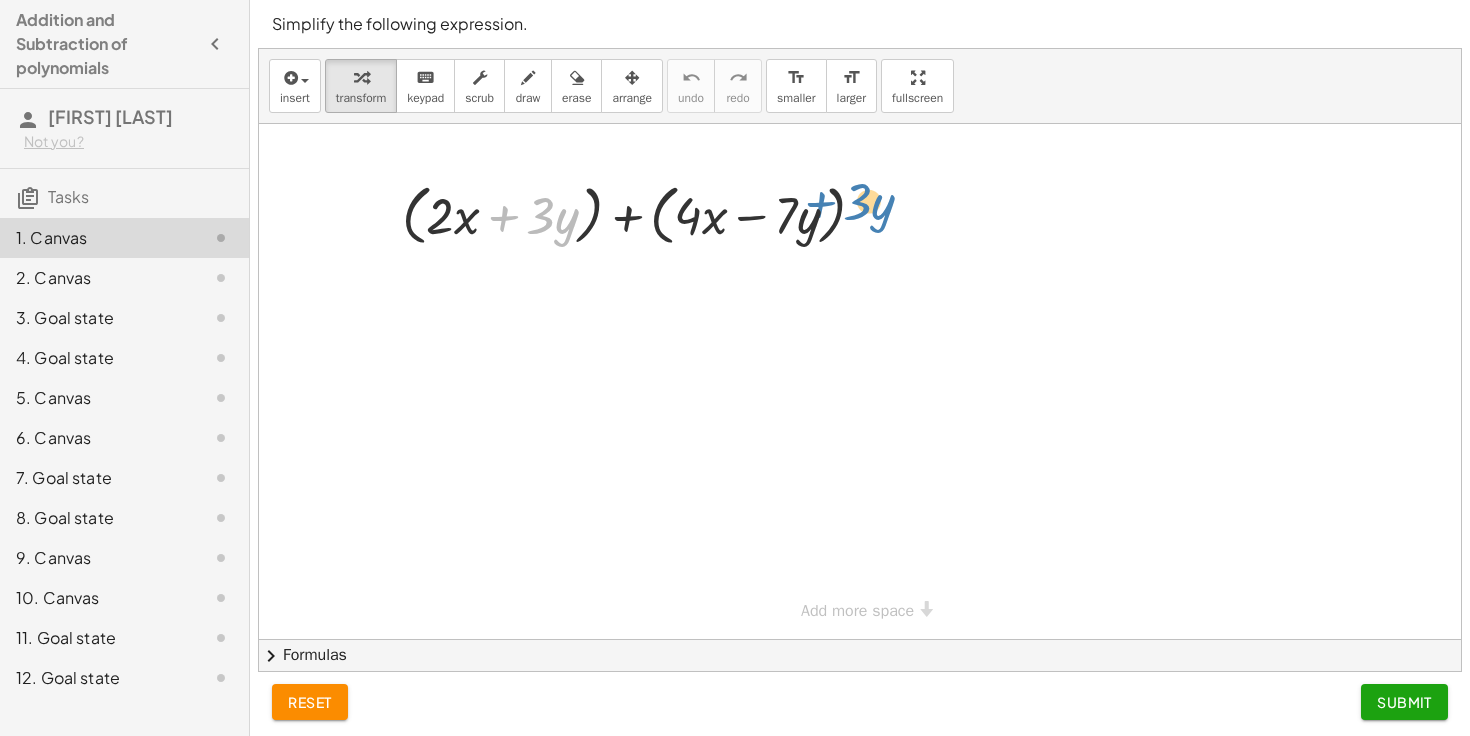drag, startPoint x: 507, startPoint y: 216, endPoint x: 822, endPoint y: 199, distance: 315.4584 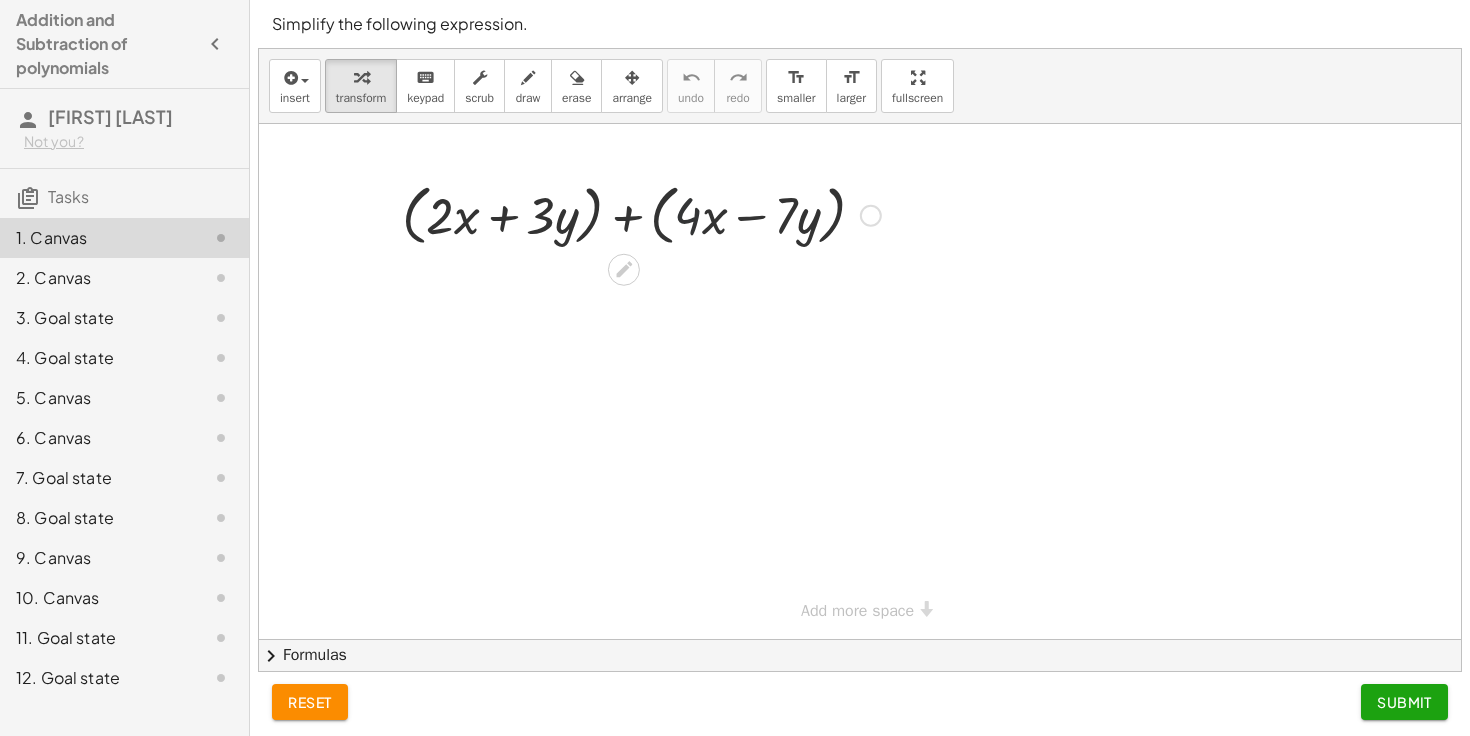 click at bounding box center (641, 214) 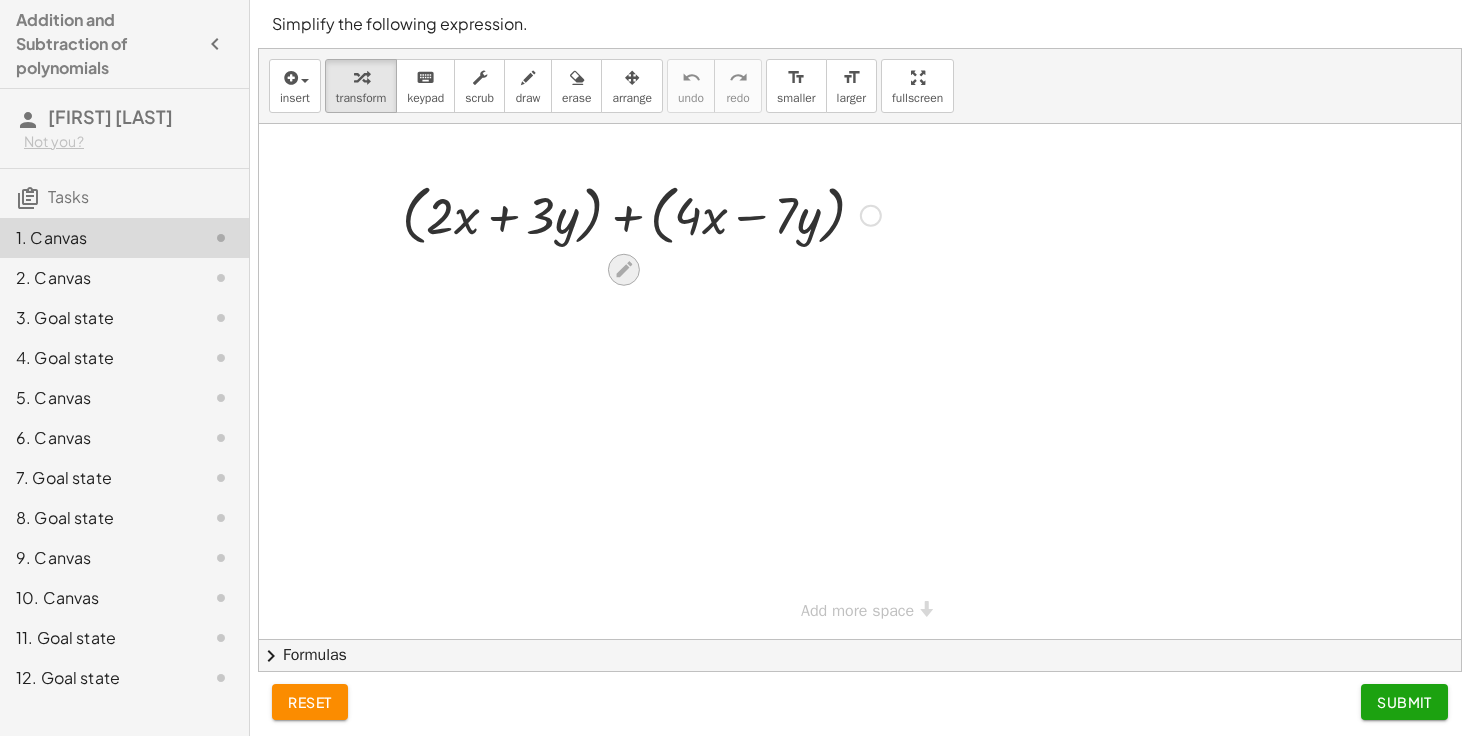 click 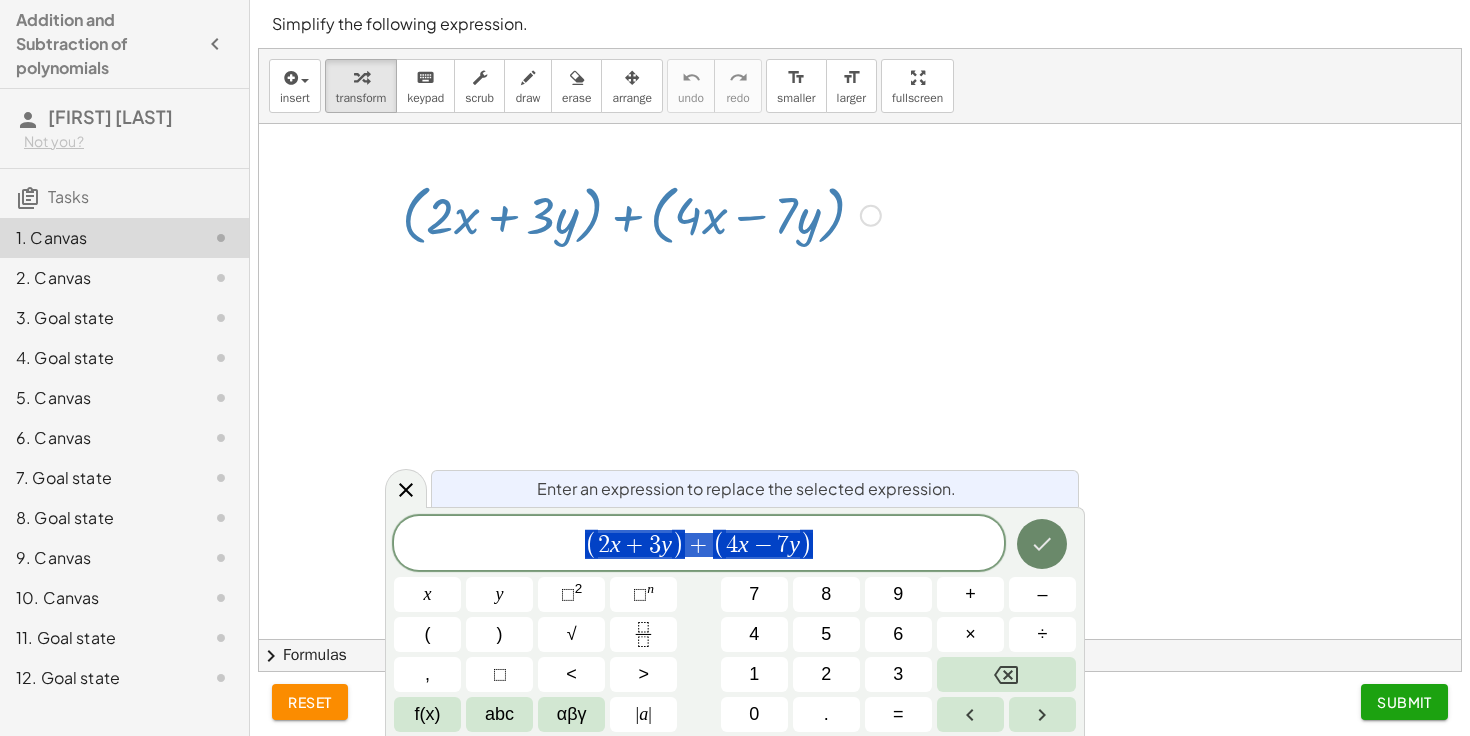click 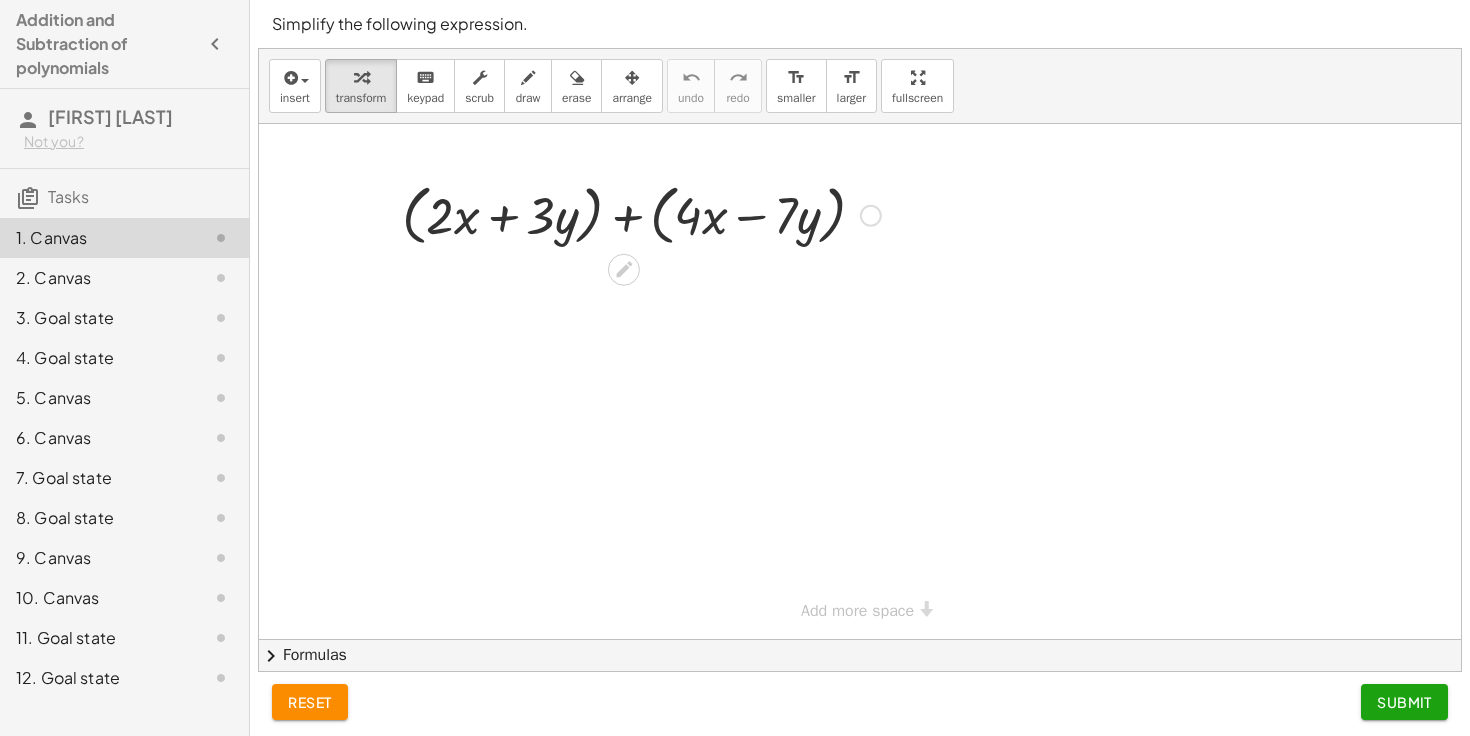 click at bounding box center (871, 216) 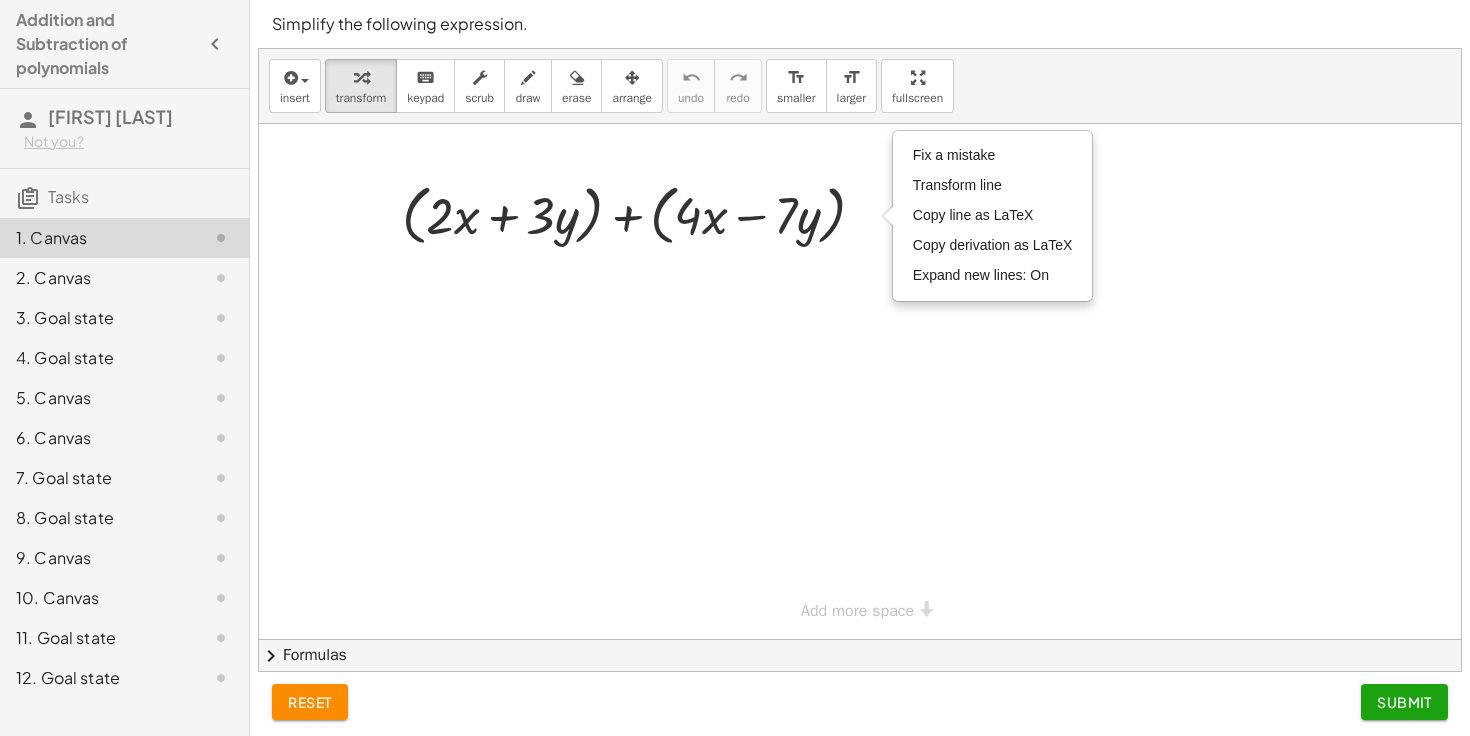 click at bounding box center [860, 381] 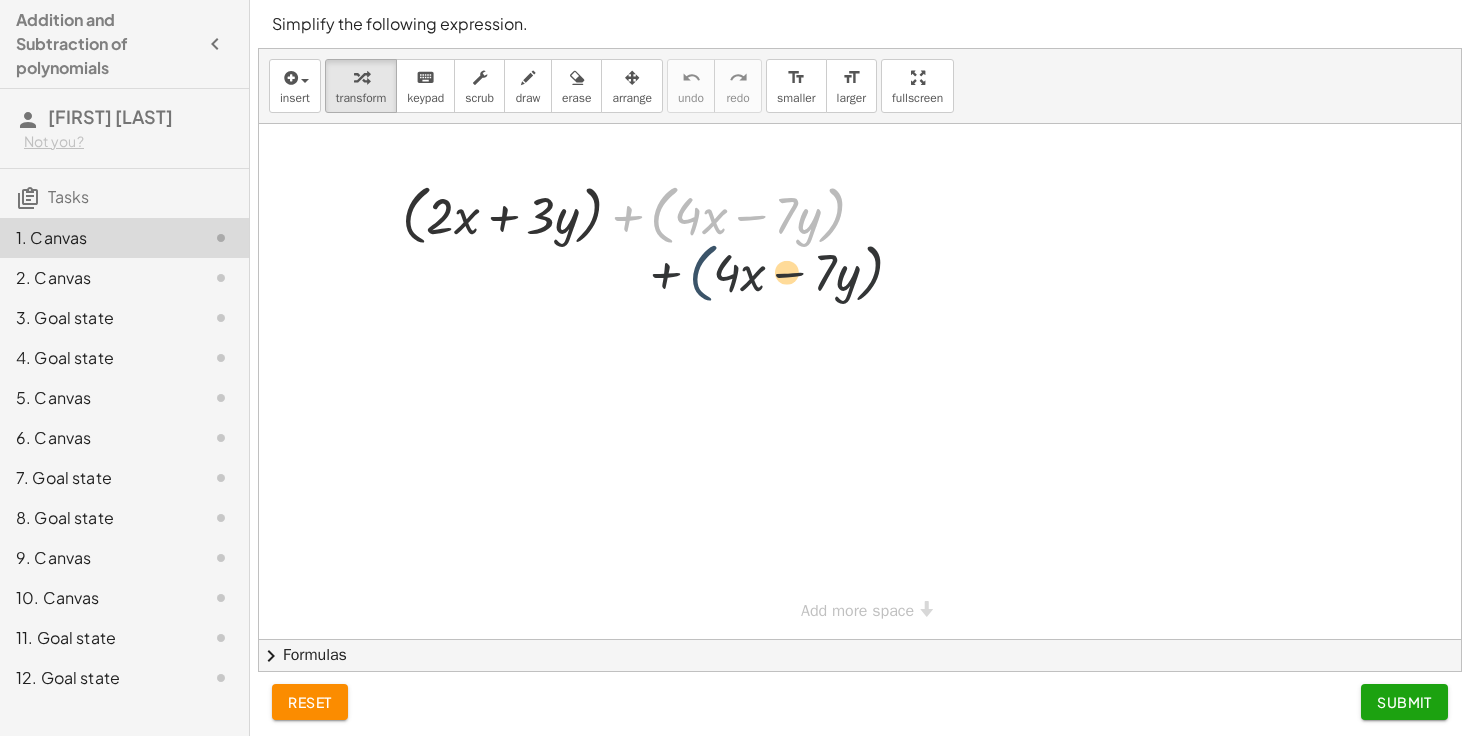 drag, startPoint x: 659, startPoint y: 212, endPoint x: 758, endPoint y: 320, distance: 146.50938 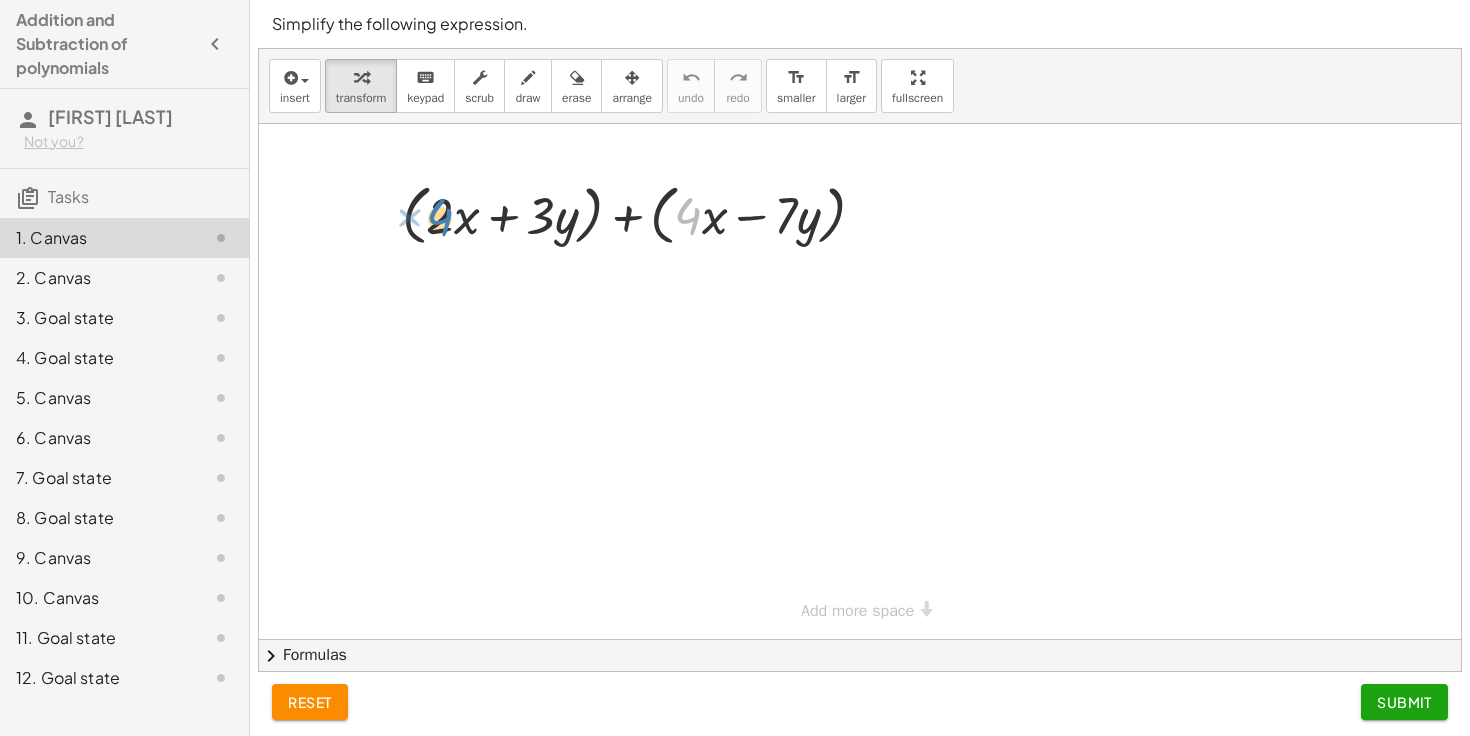 drag, startPoint x: 701, startPoint y: 219, endPoint x: 455, endPoint y: 220, distance: 246.00203 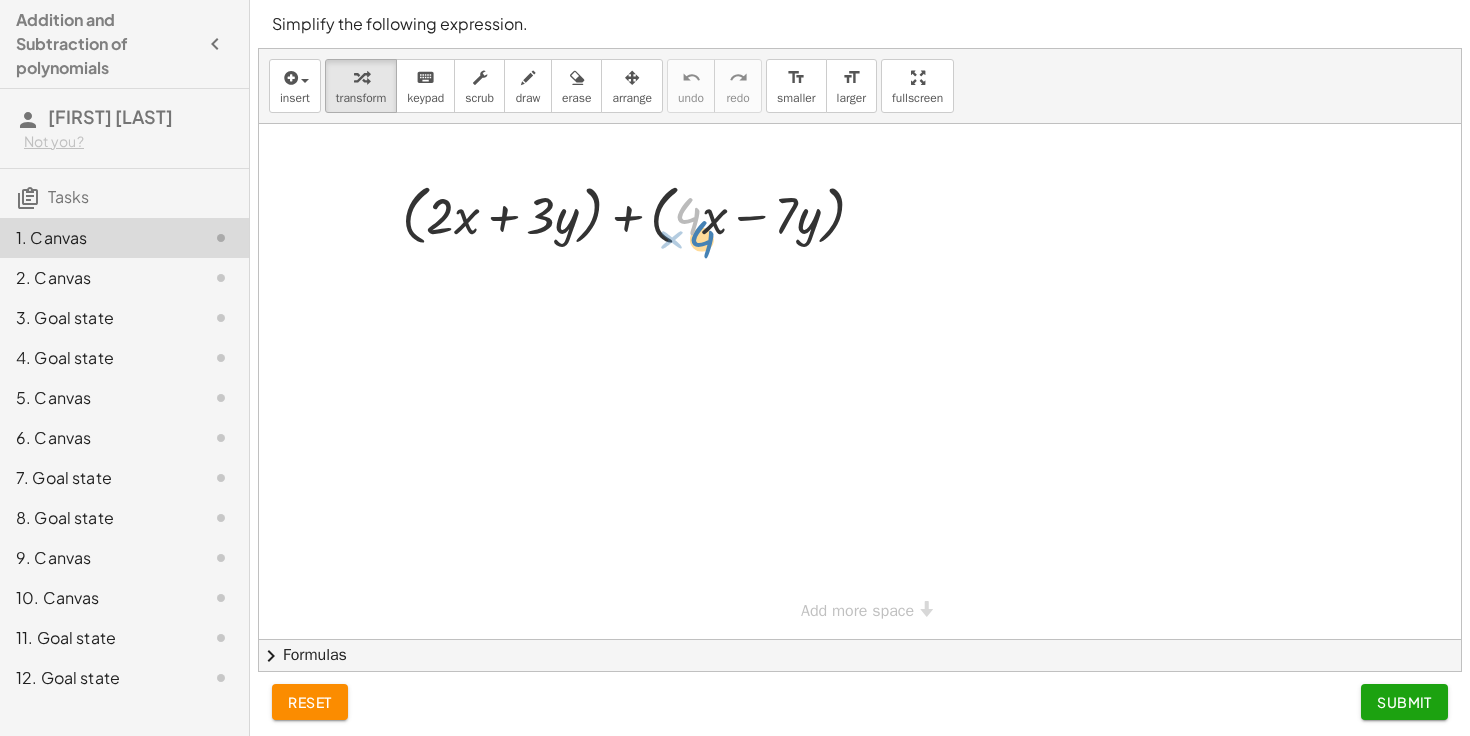 drag, startPoint x: 691, startPoint y: 215, endPoint x: 715, endPoint y: 207, distance: 25.298222 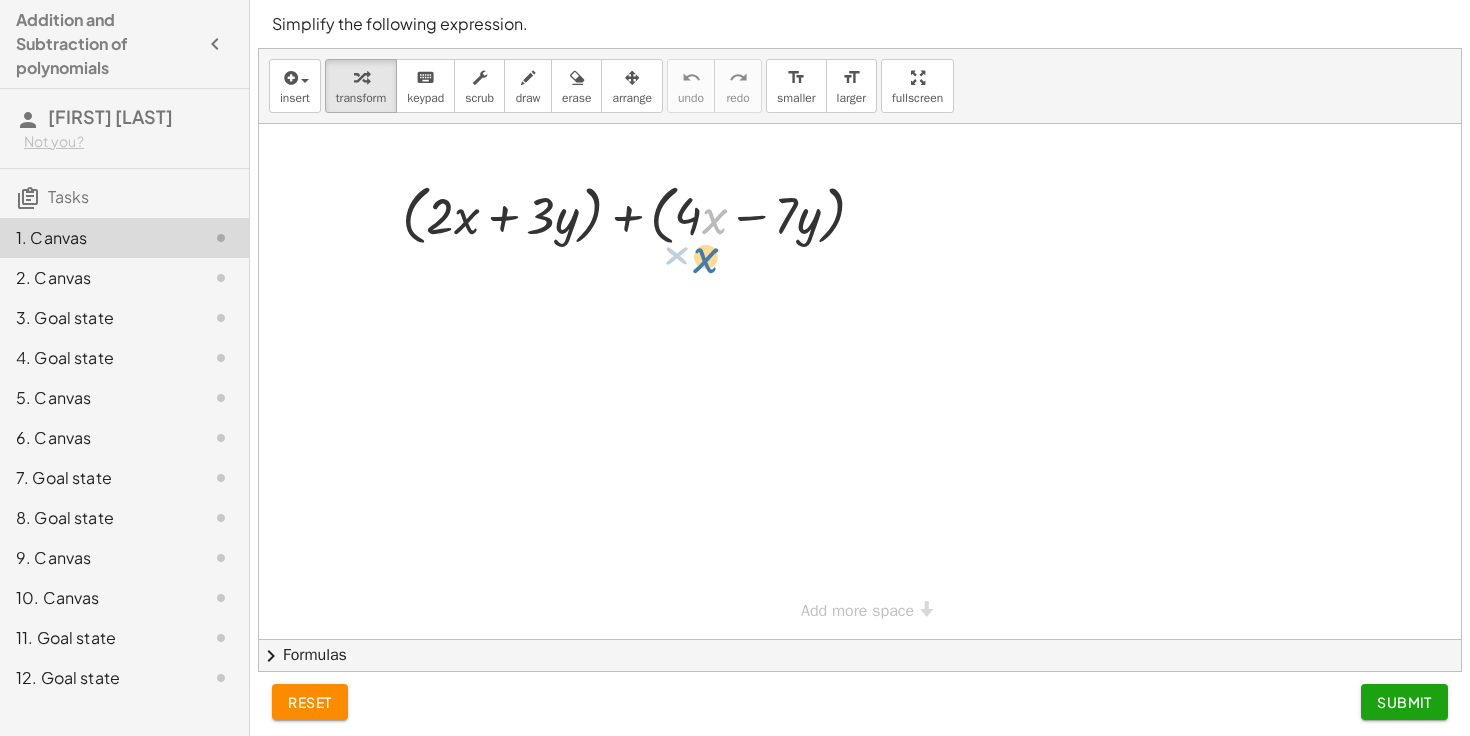 drag, startPoint x: 713, startPoint y: 213, endPoint x: 702, endPoint y: 239, distance: 28.231188 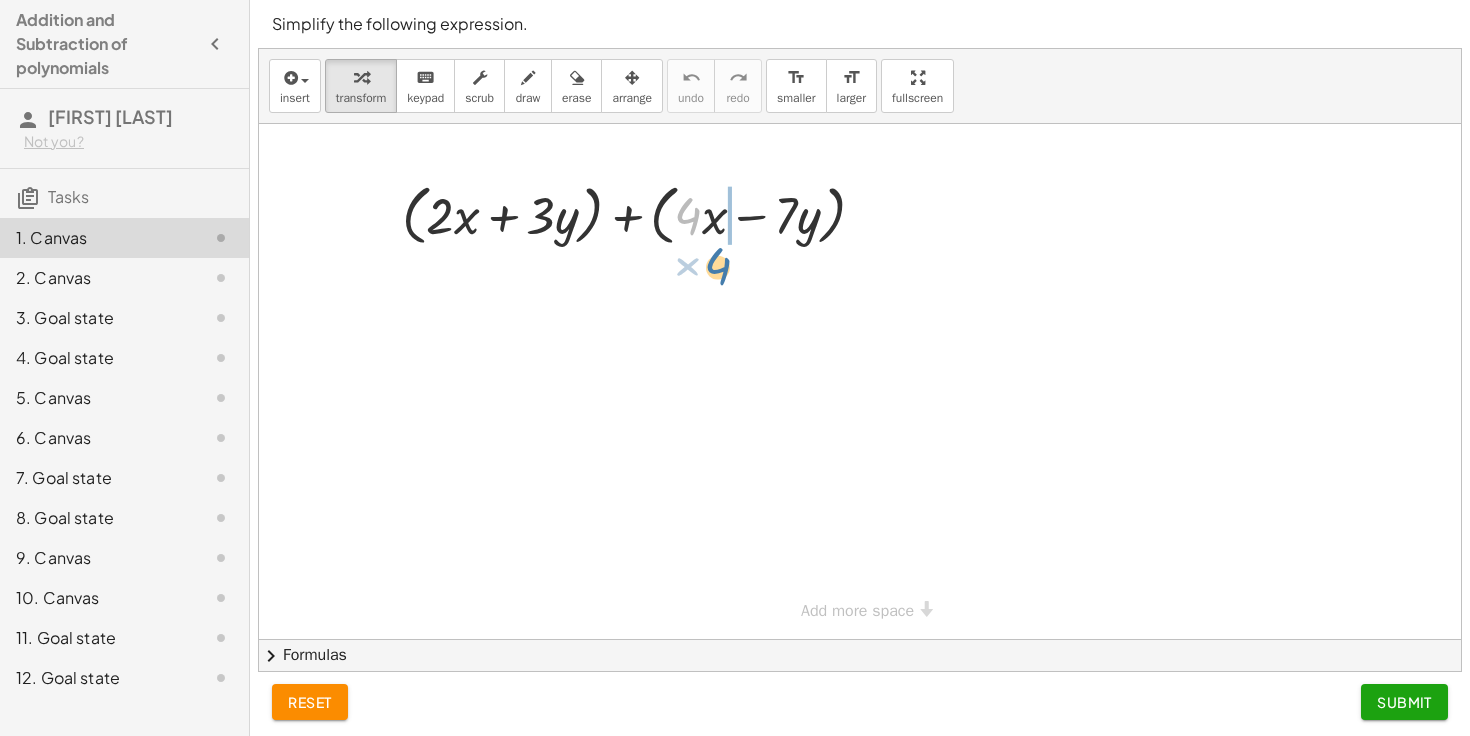 drag, startPoint x: 686, startPoint y: 184, endPoint x: 710, endPoint y: 222, distance: 44.94441 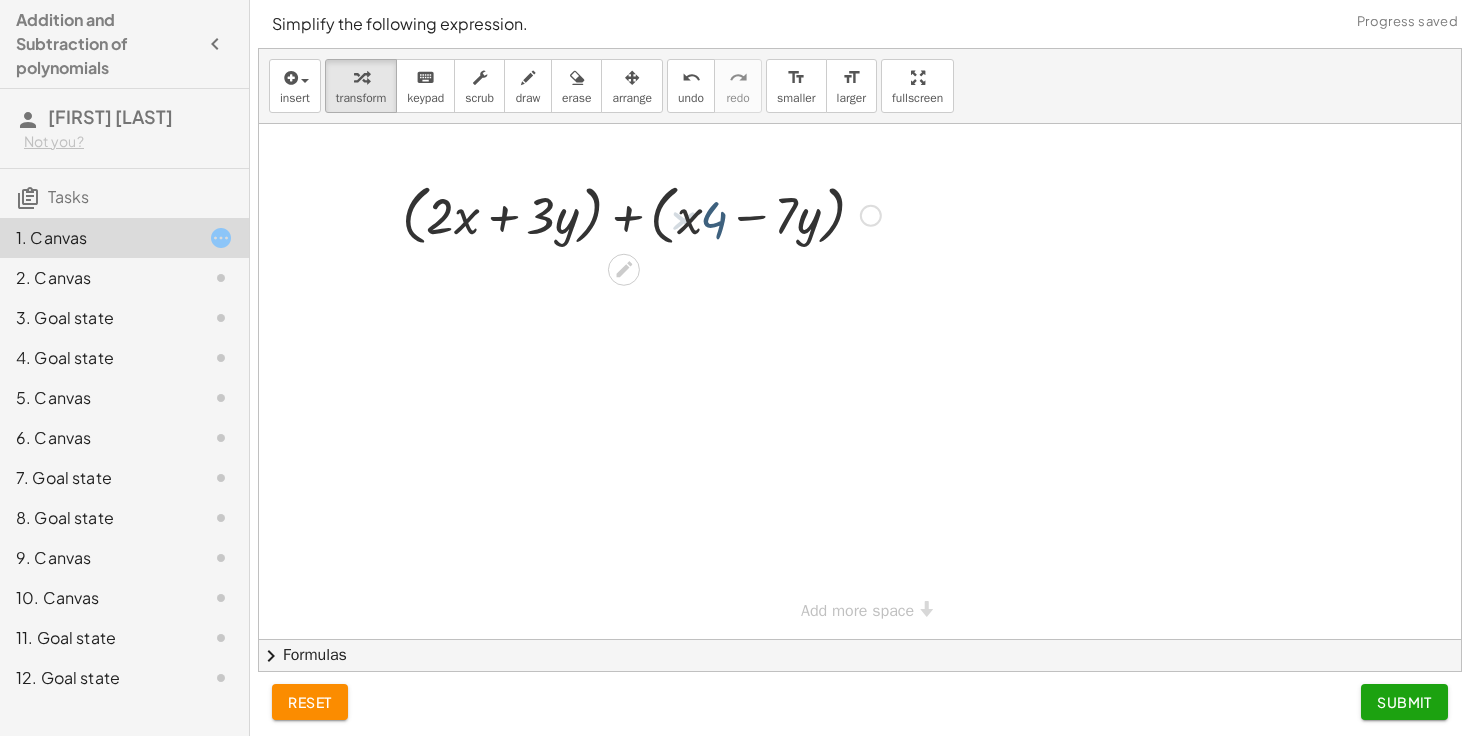 click at bounding box center (641, 214) 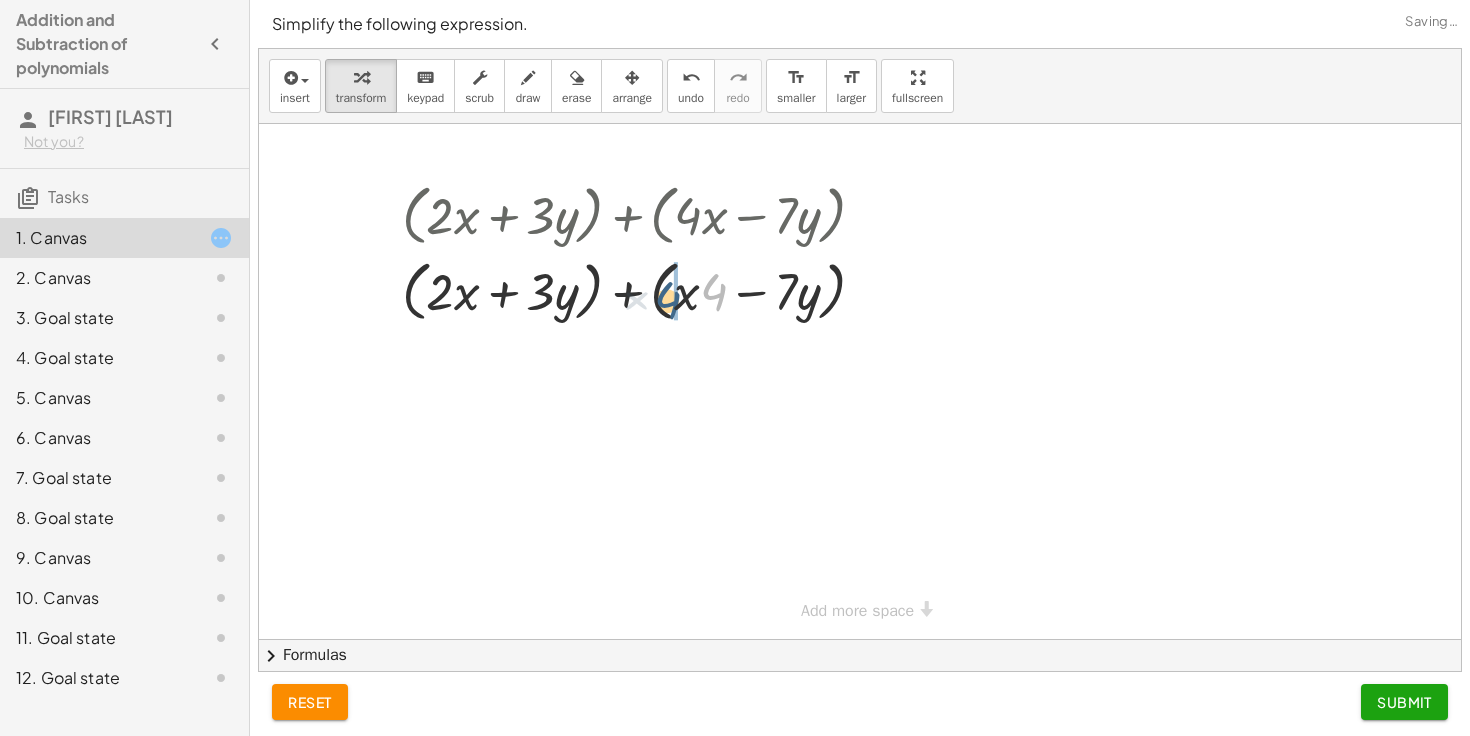 drag, startPoint x: 712, startPoint y: 288, endPoint x: 665, endPoint y: 295, distance: 47.518417 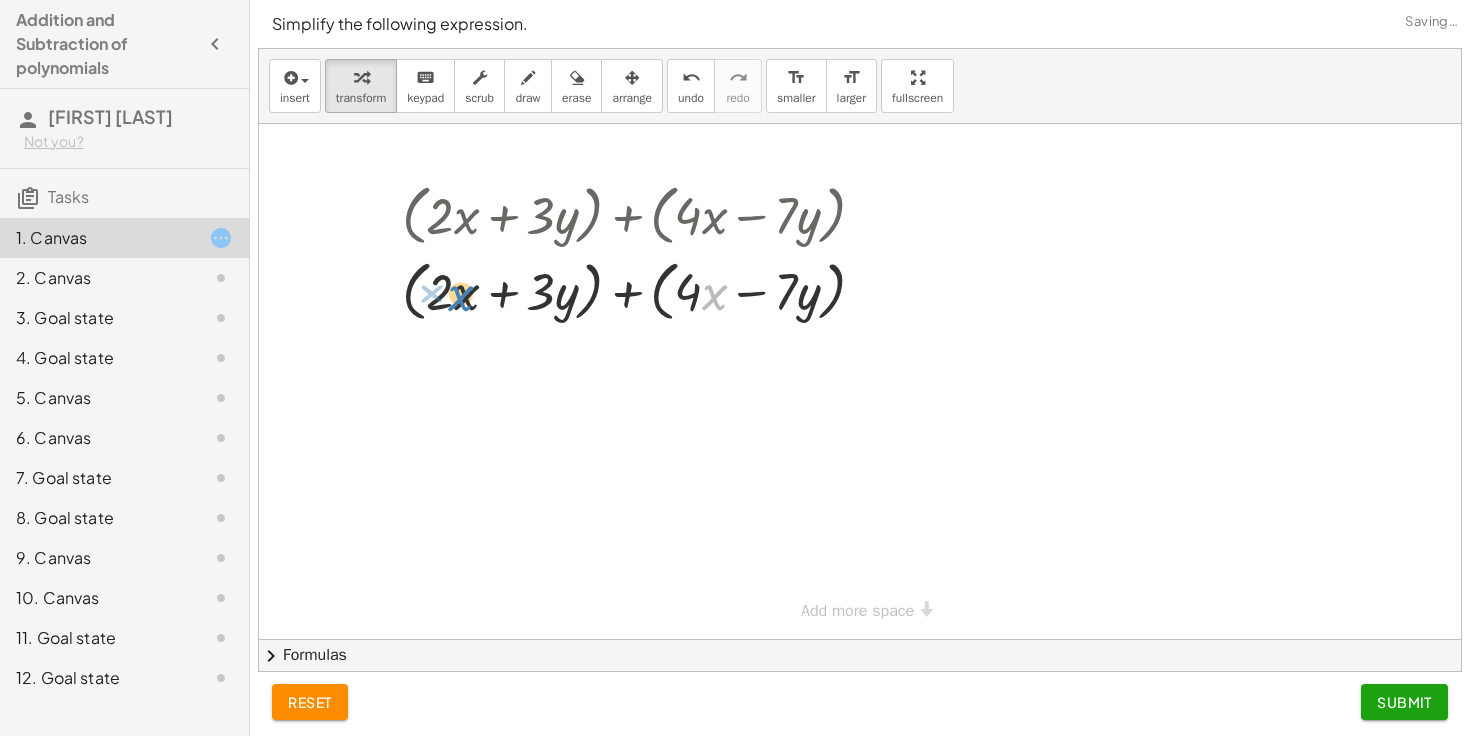 drag, startPoint x: 703, startPoint y: 296, endPoint x: 445, endPoint y: 299, distance: 258.01746 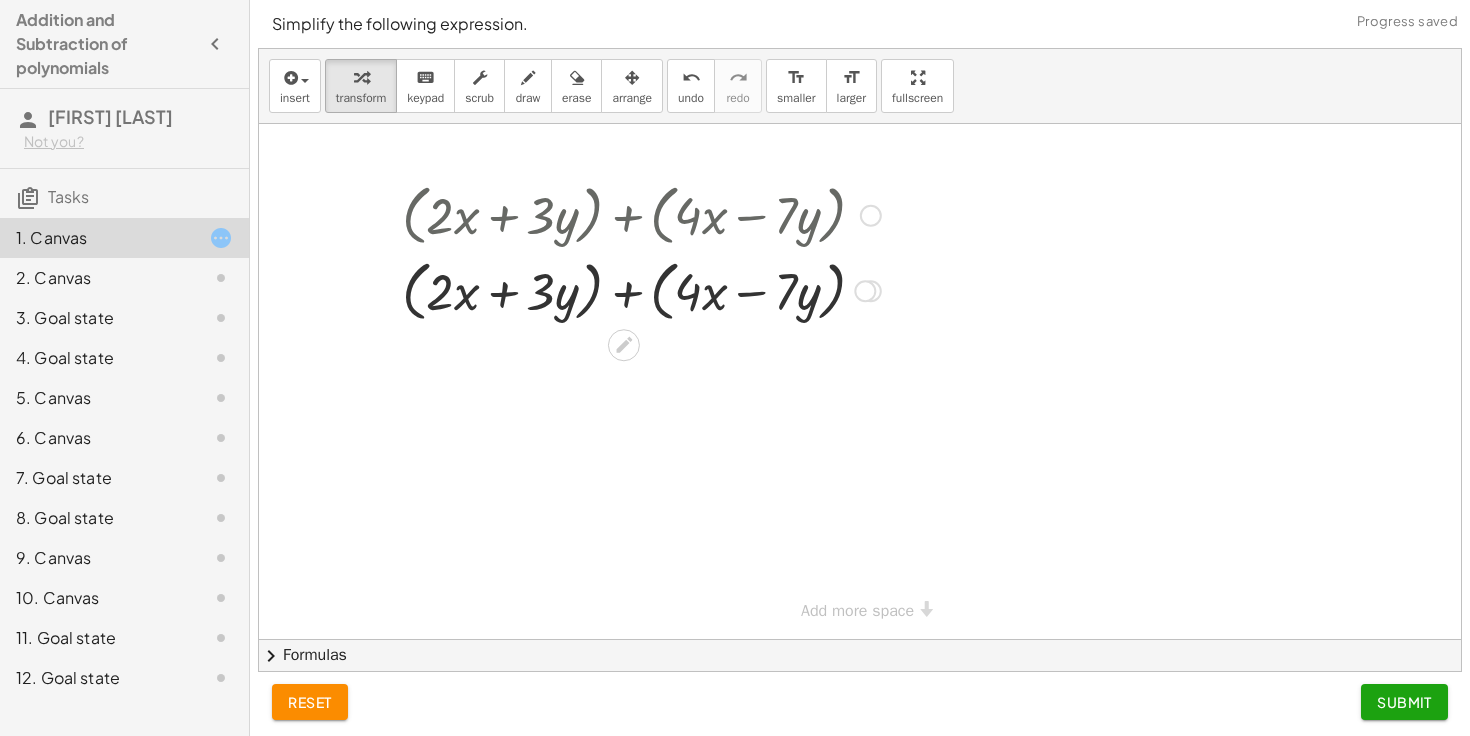 click at bounding box center (641, 290) 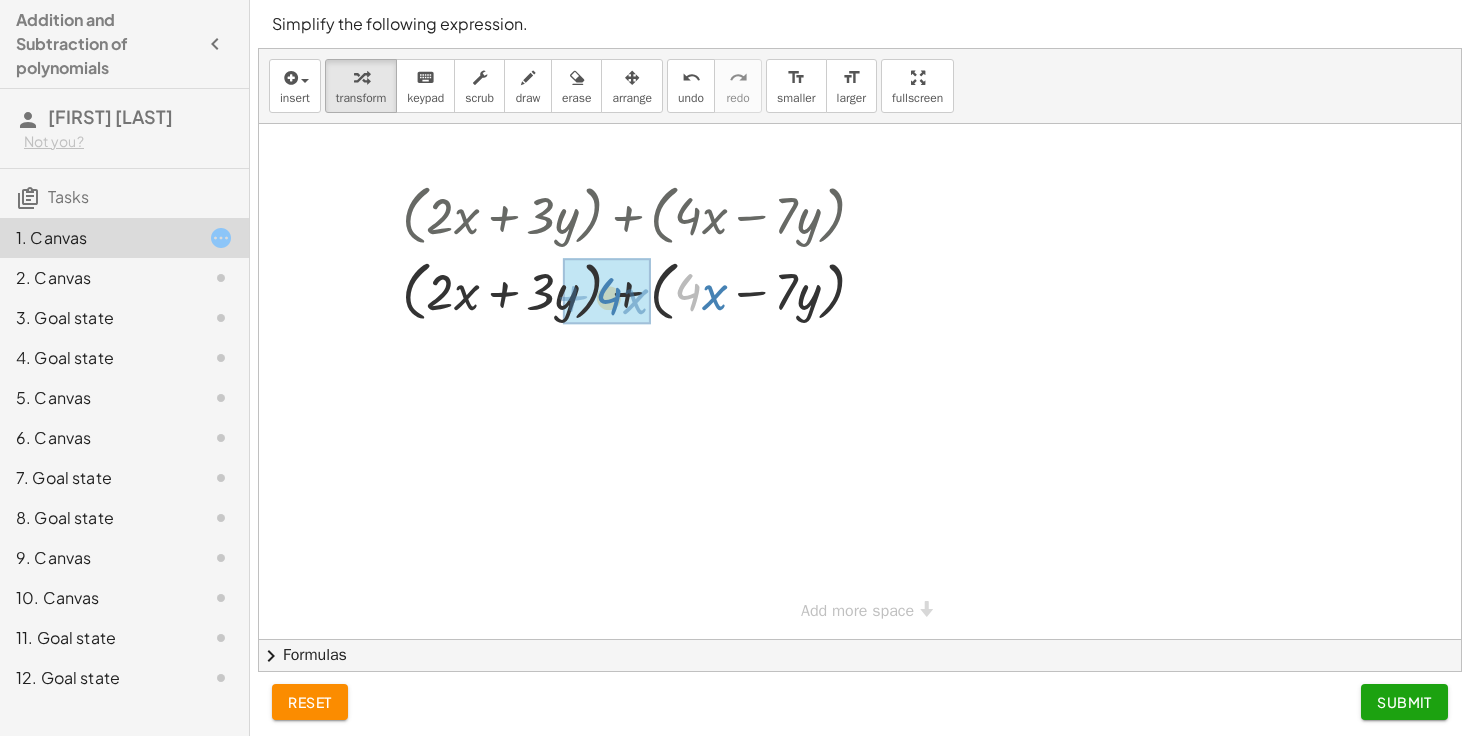 drag, startPoint x: 685, startPoint y: 298, endPoint x: 599, endPoint y: 301, distance: 86.05231 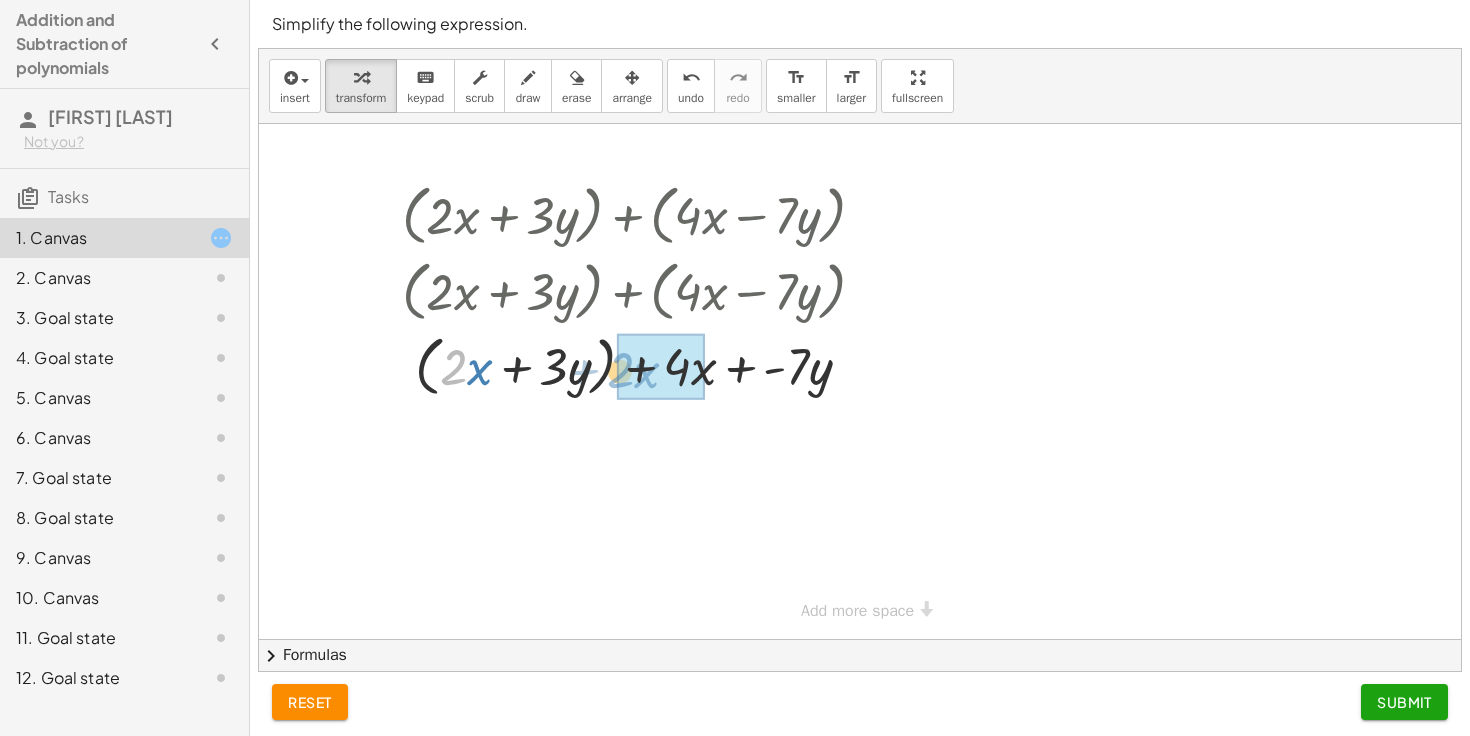 drag, startPoint x: 462, startPoint y: 371, endPoint x: 629, endPoint y: 374, distance: 167.02695 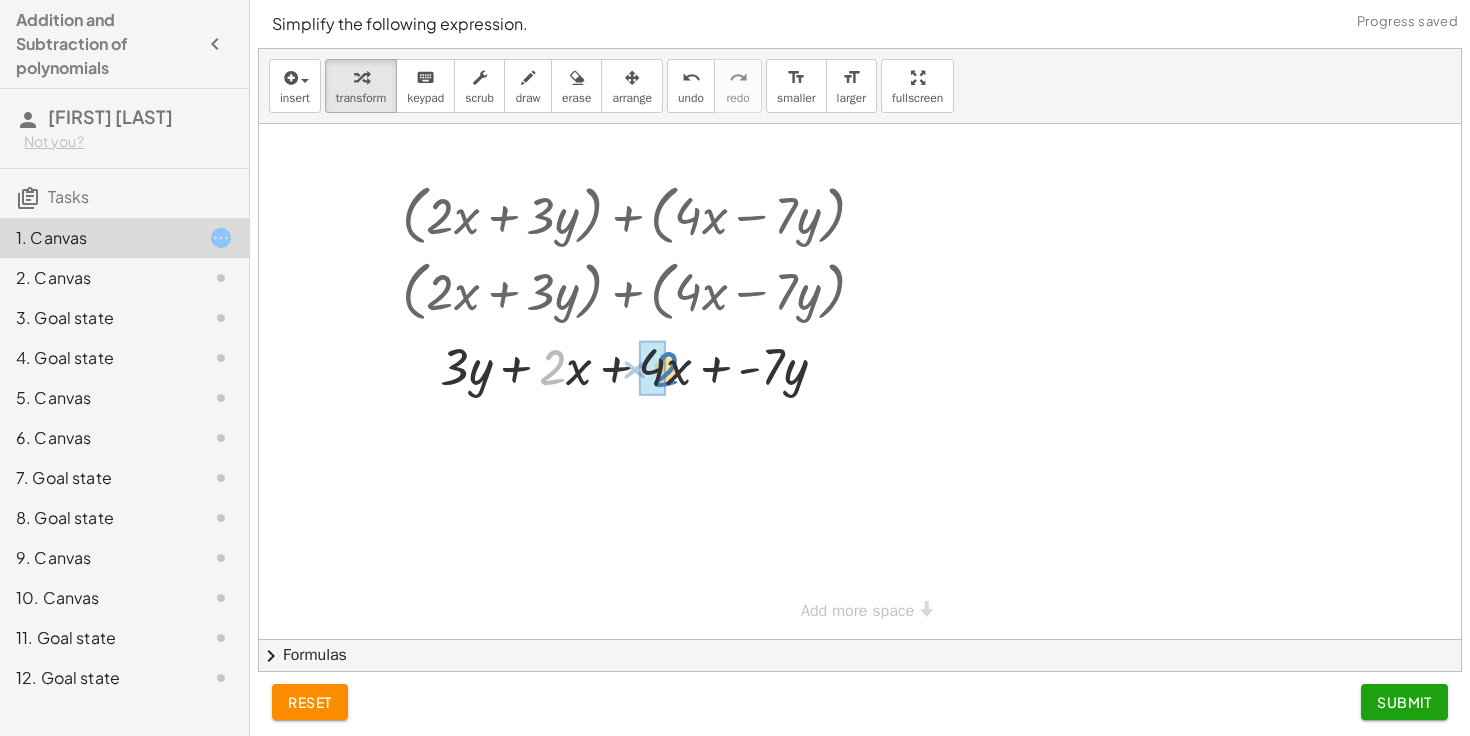 drag, startPoint x: 555, startPoint y: 371, endPoint x: 665, endPoint y: 372, distance: 110.00455 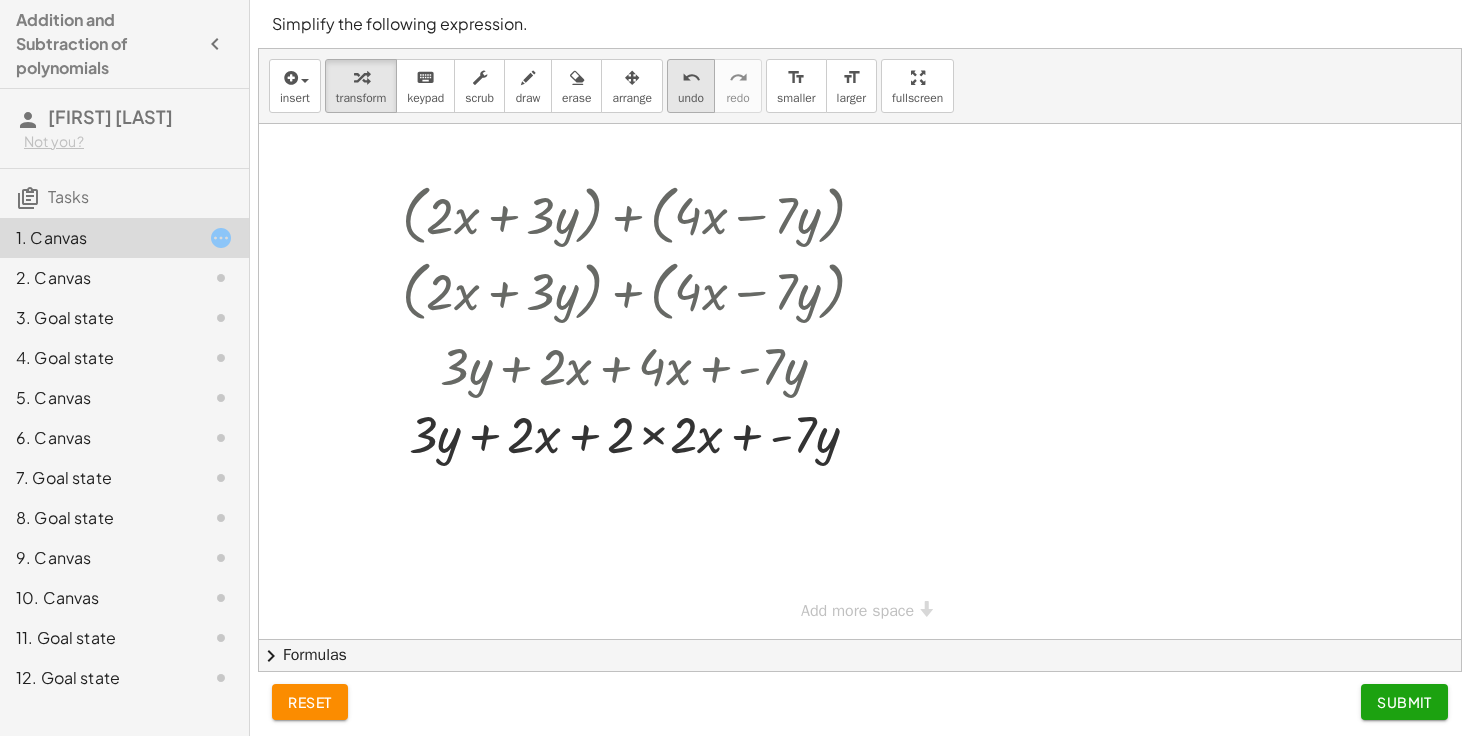 click on "undo" at bounding box center (691, 77) 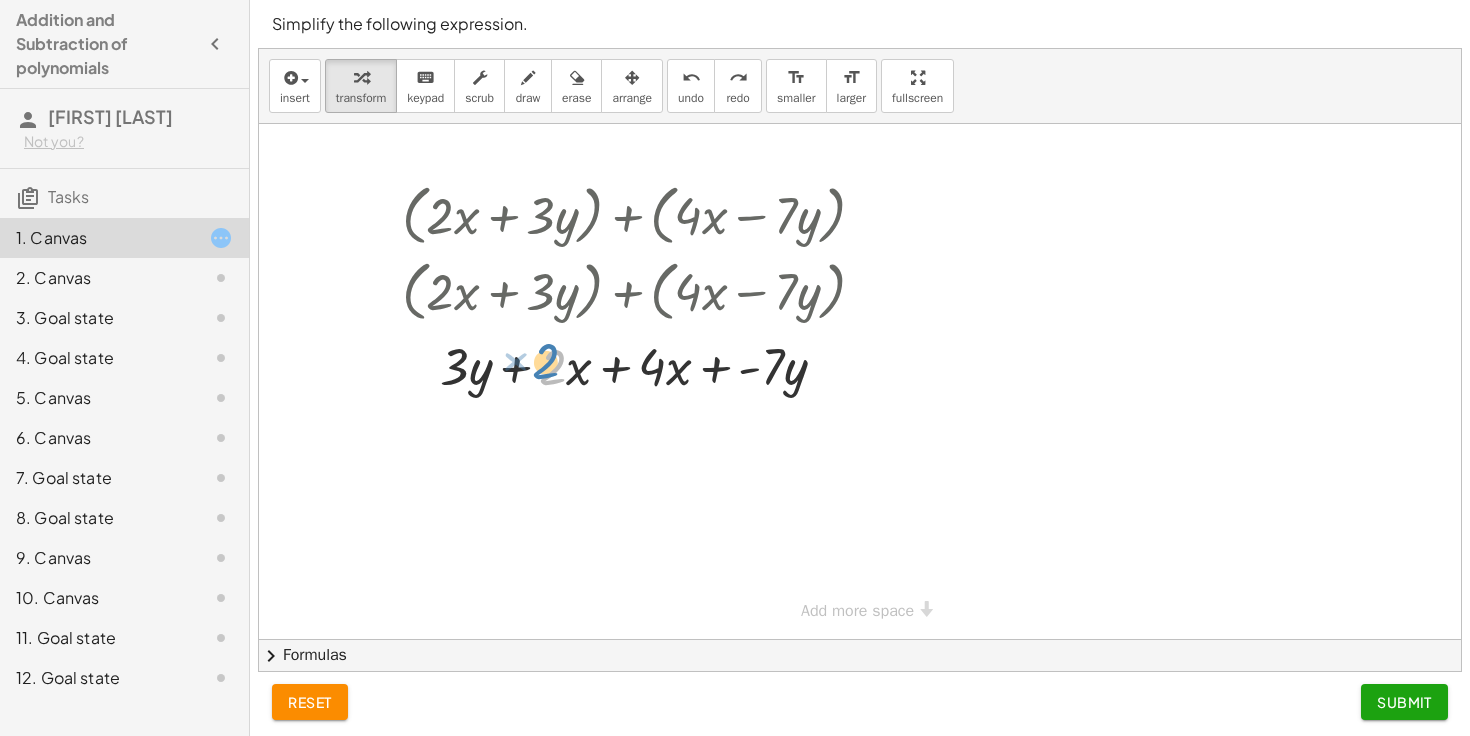 click at bounding box center [641, 365] 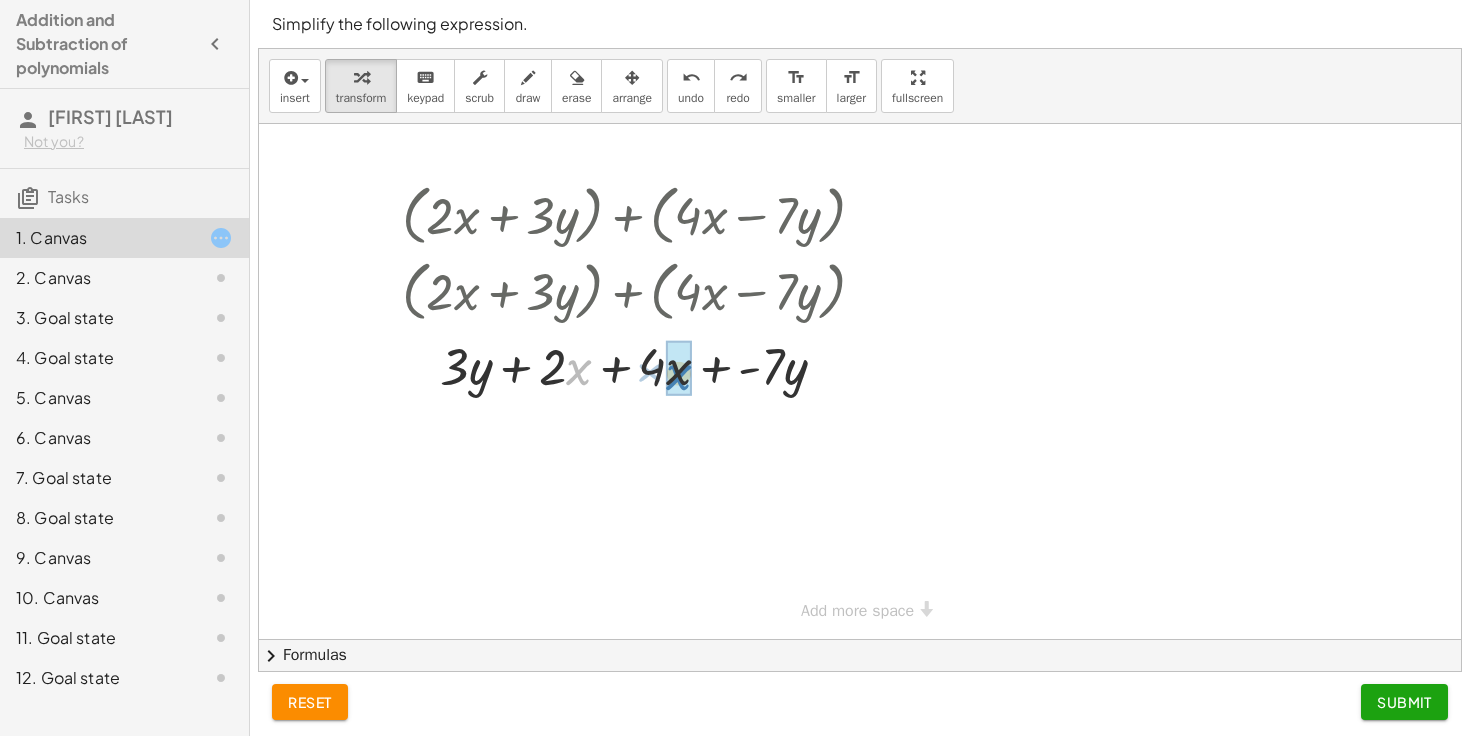 drag, startPoint x: 571, startPoint y: 368, endPoint x: 671, endPoint y: 371, distance: 100.04499 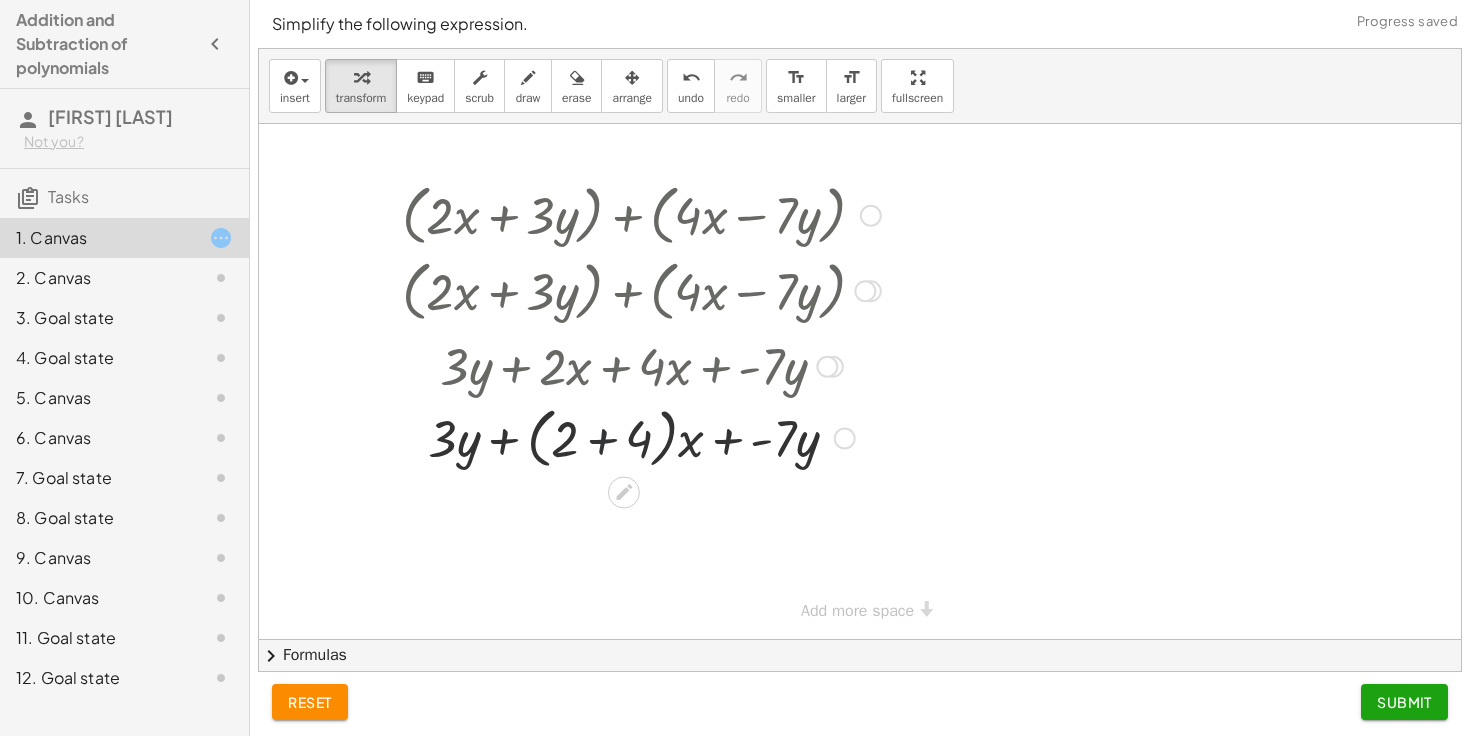 click at bounding box center [641, 437] 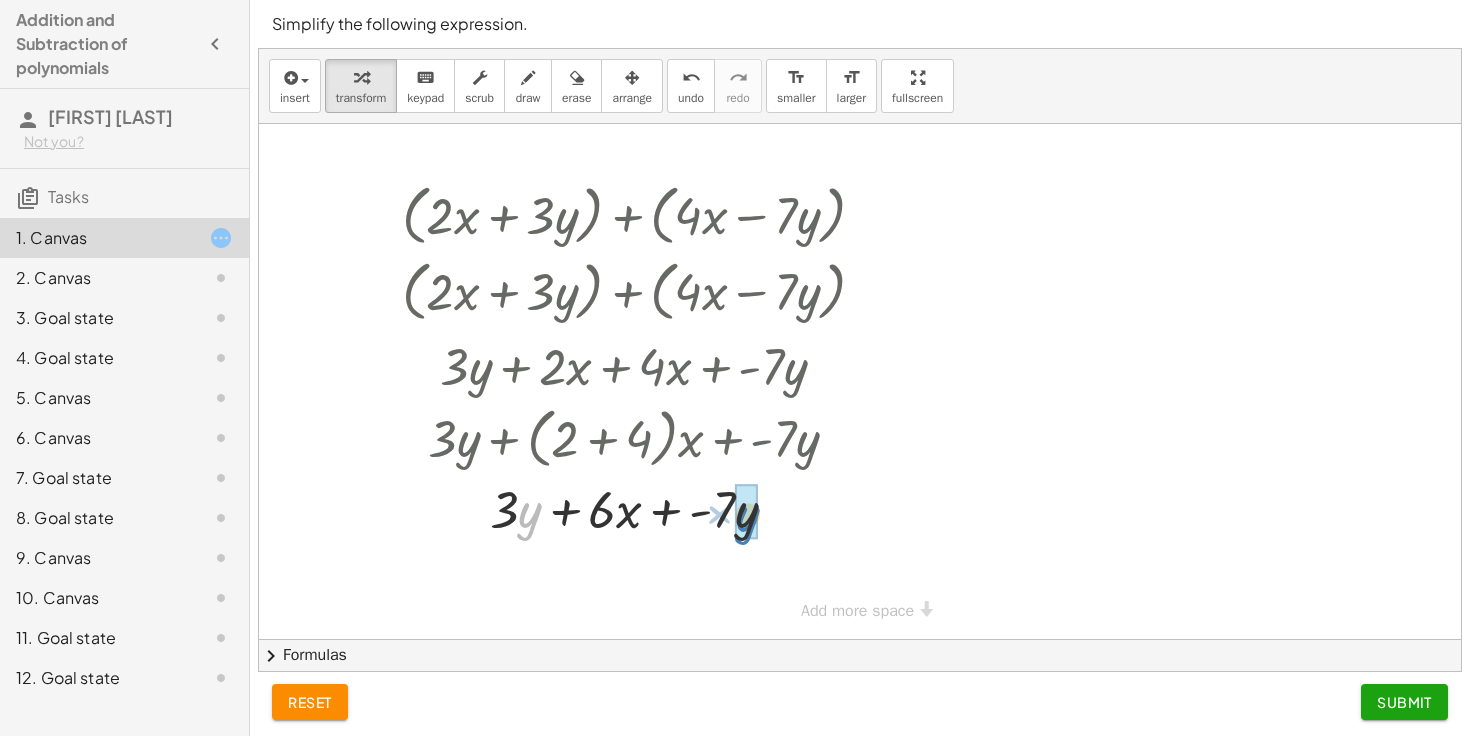 drag, startPoint x: 532, startPoint y: 515, endPoint x: 750, endPoint y: 516, distance: 218.00229 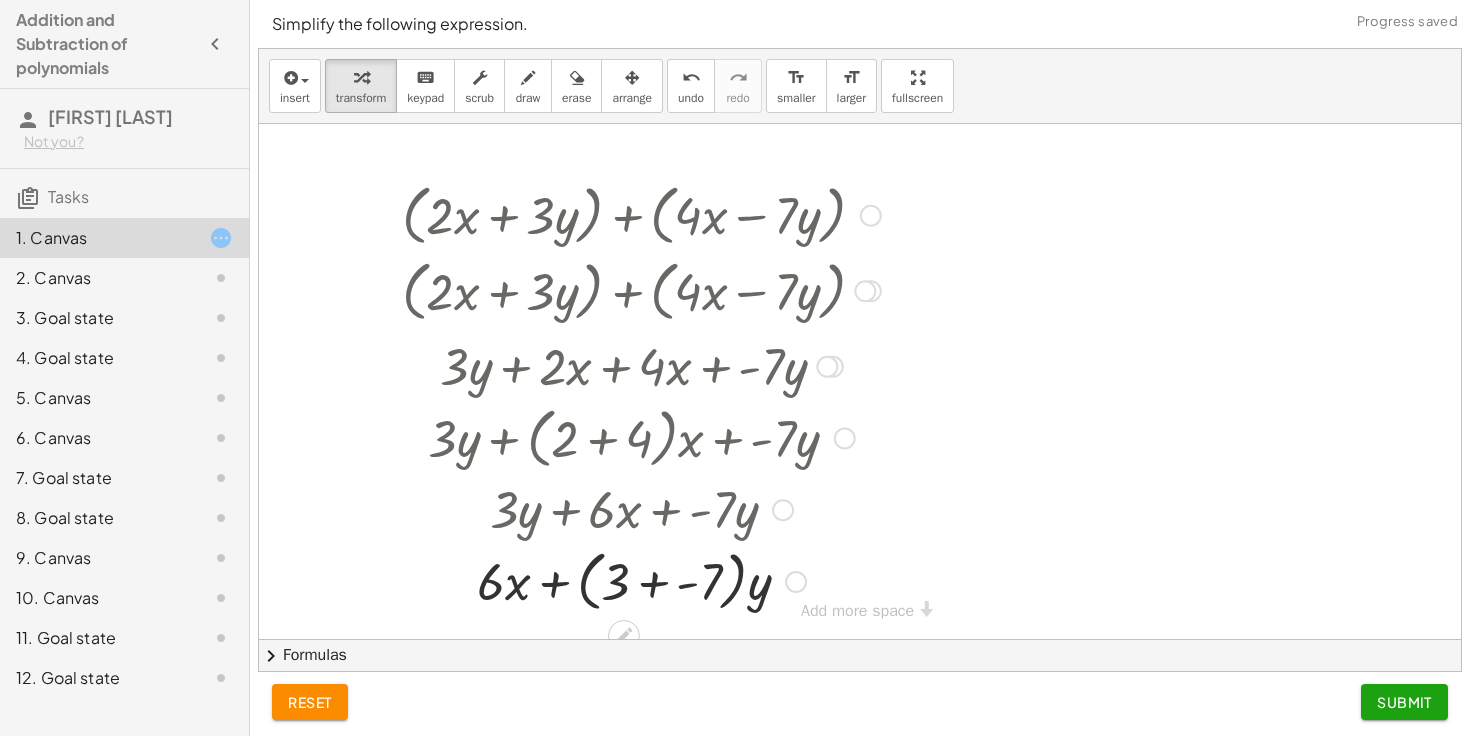 click at bounding box center (641, 580) 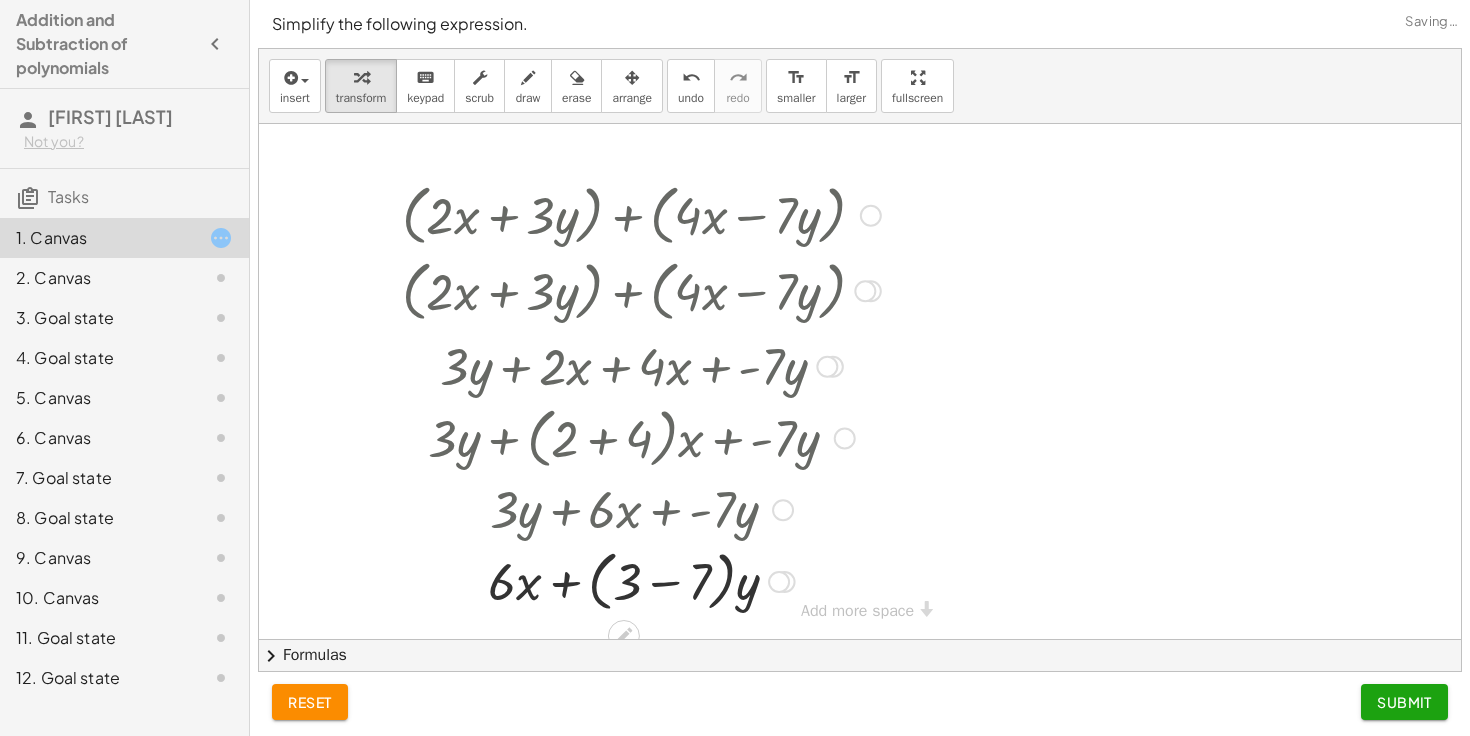 click at bounding box center [641, 580] 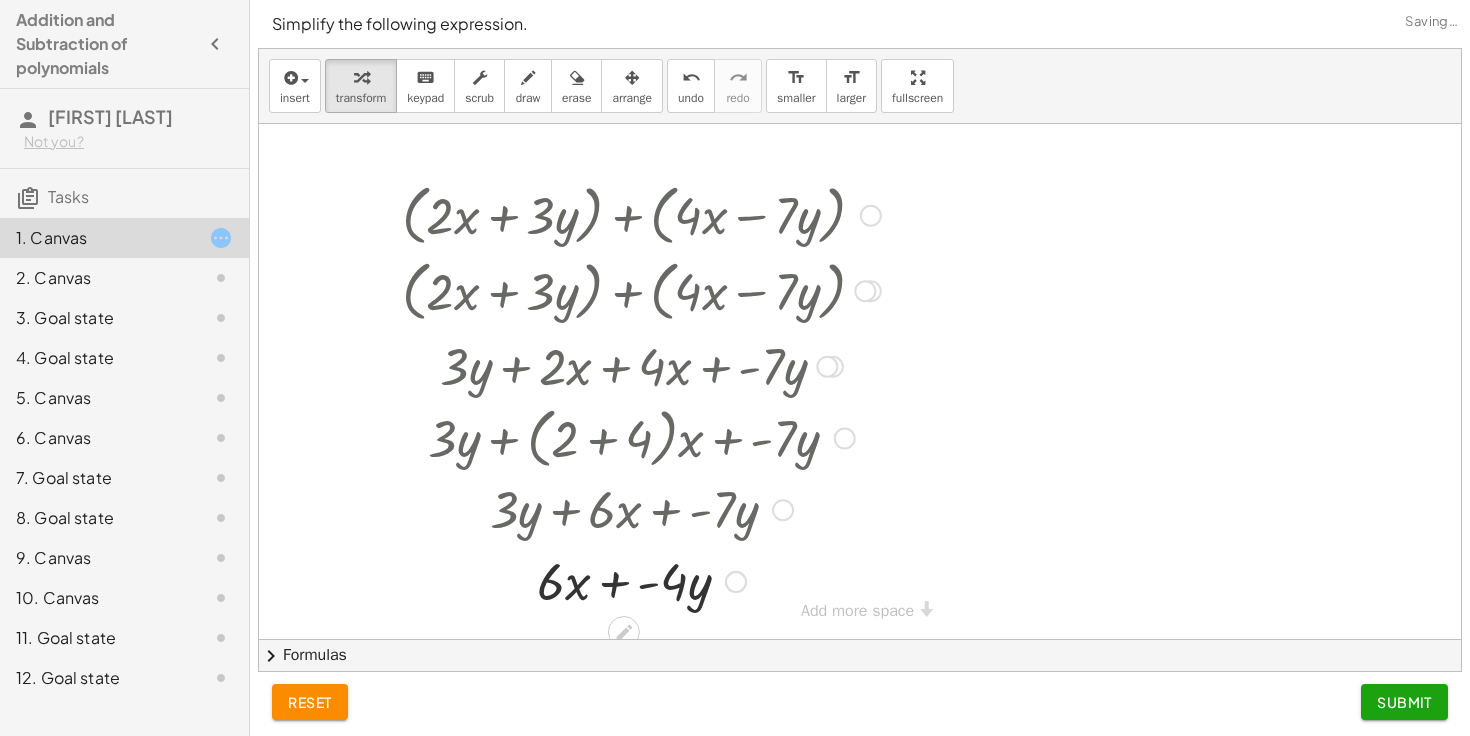 scroll, scrollTop: 9, scrollLeft: 0, axis: vertical 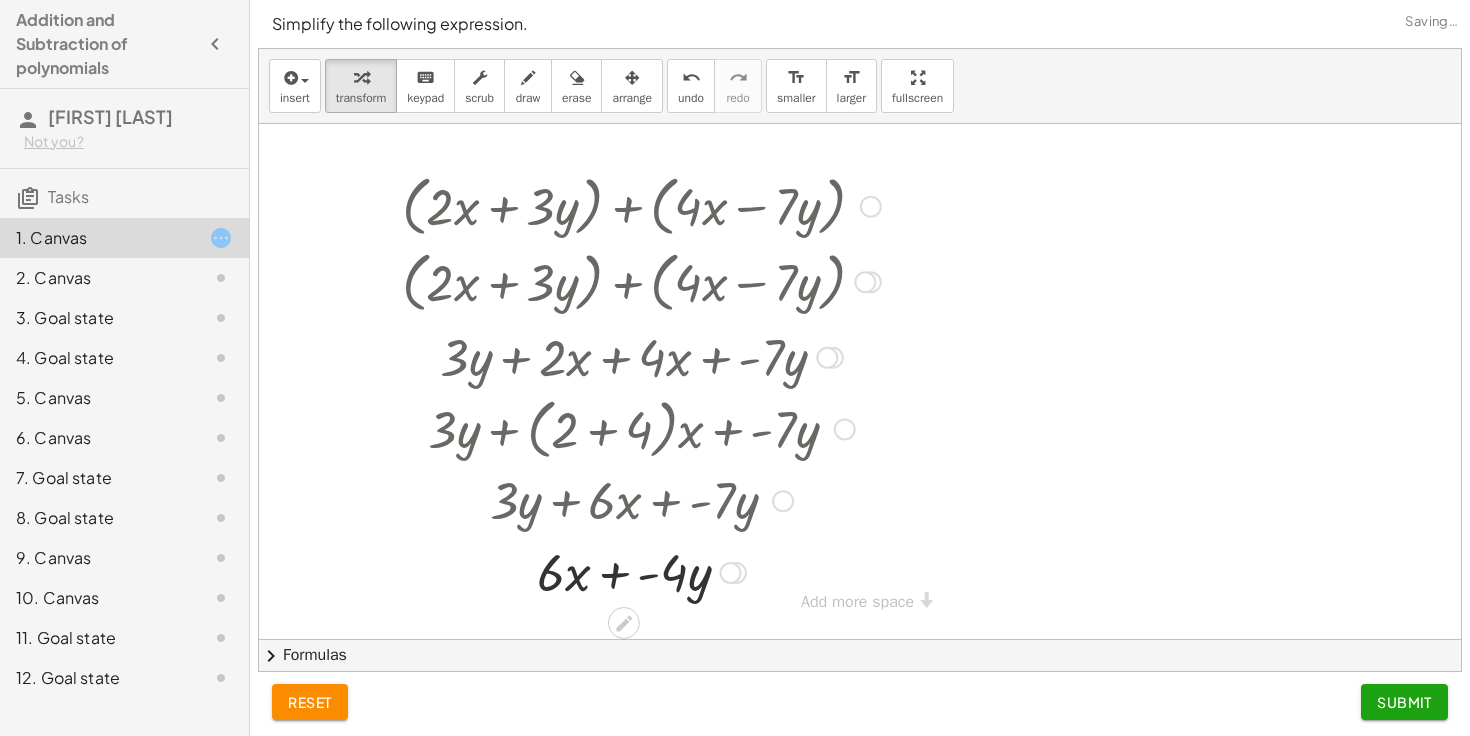 click at bounding box center (641, 571) 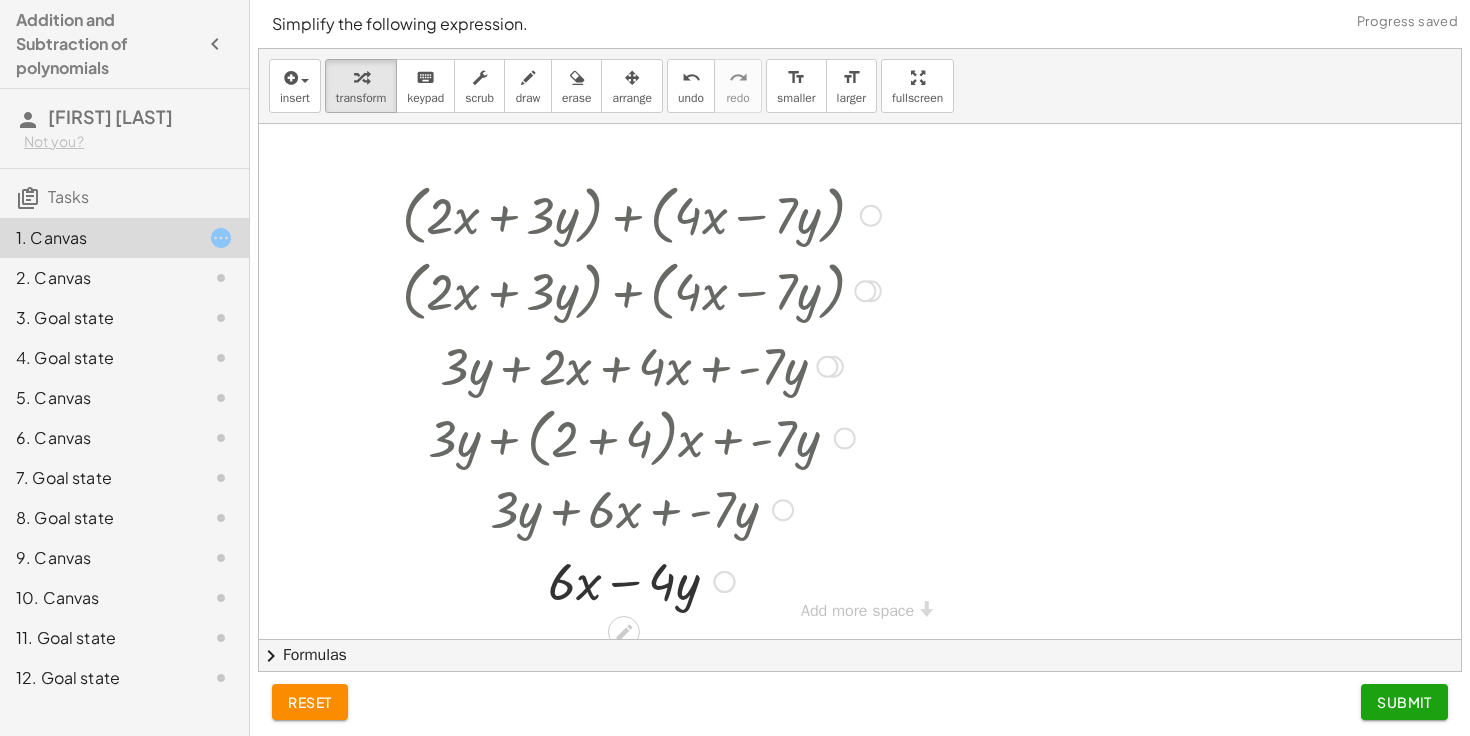 click at bounding box center [641, 580] 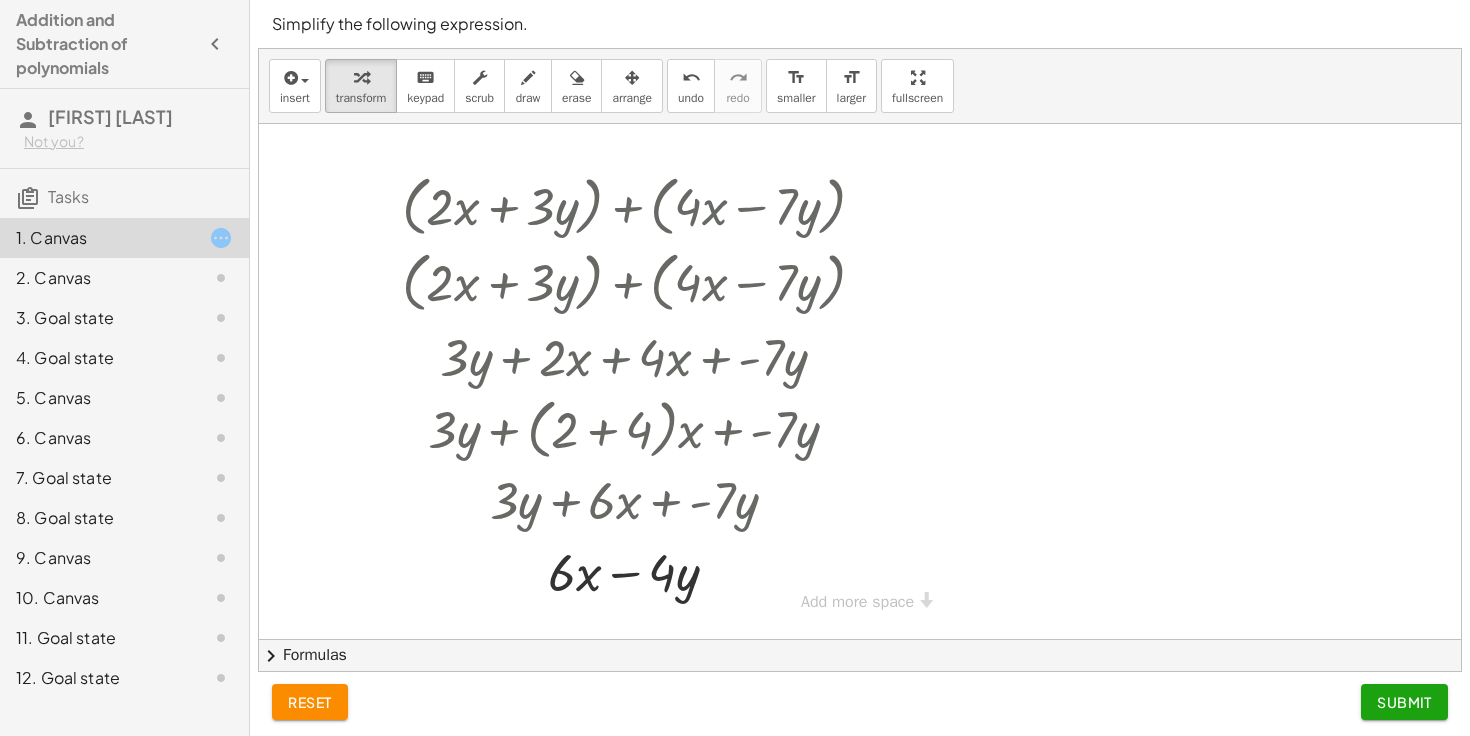 scroll, scrollTop: 0, scrollLeft: 0, axis: both 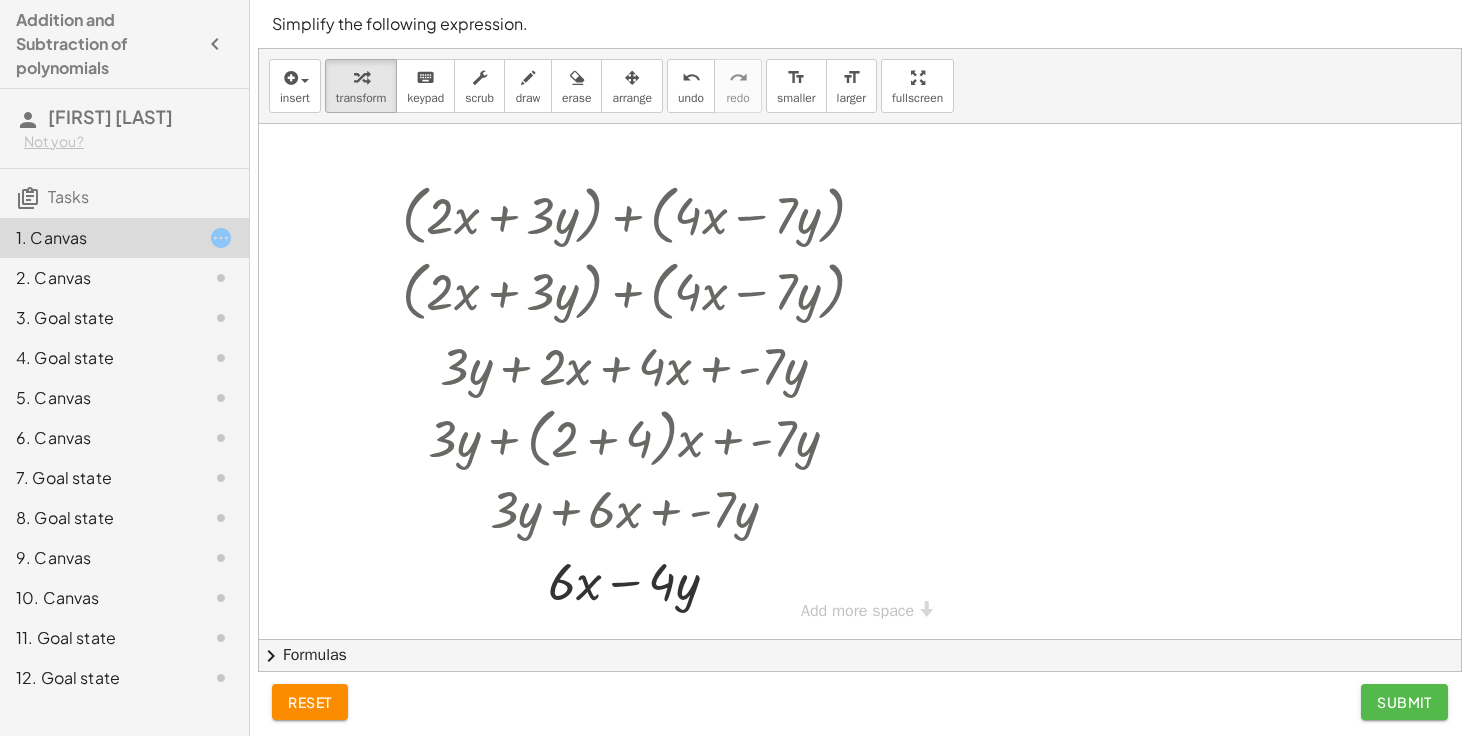click on "Submit" 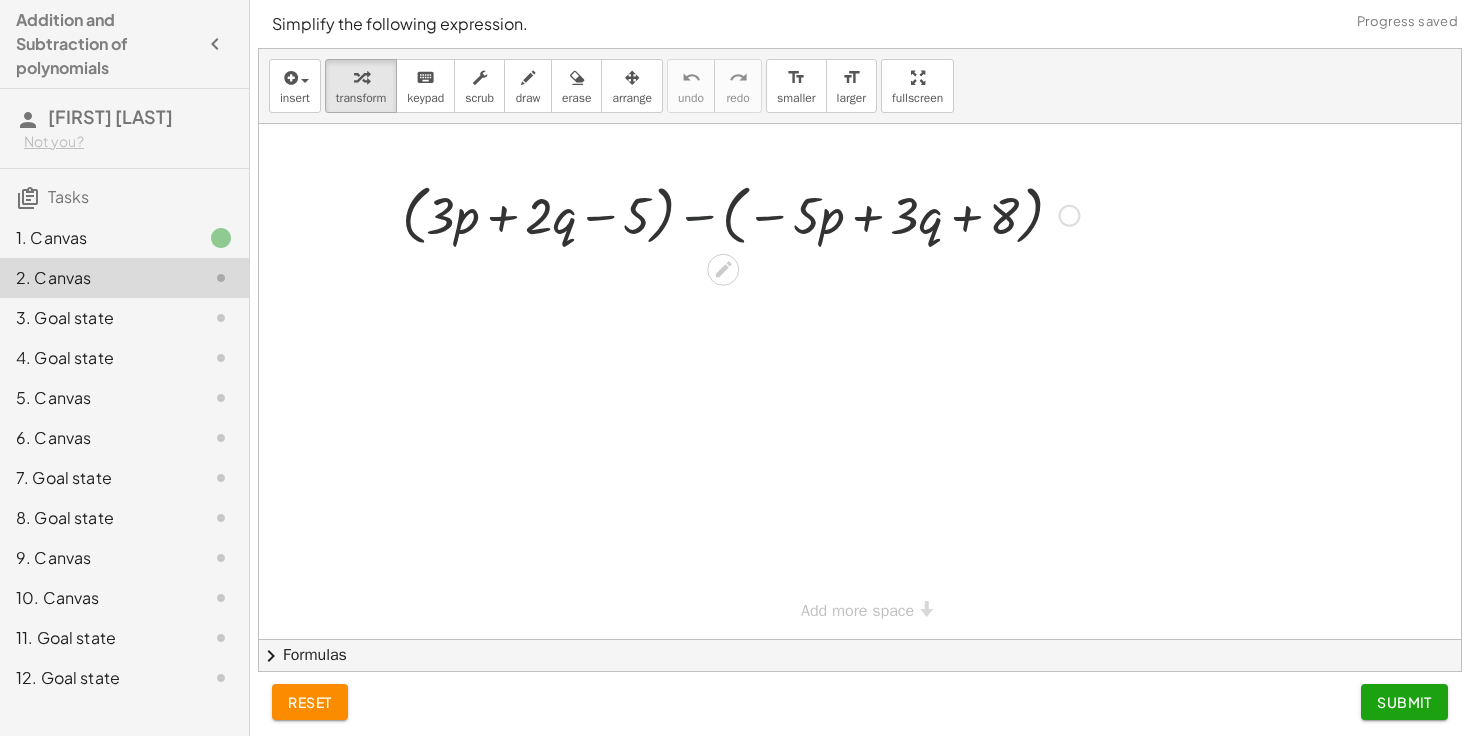 click at bounding box center (740, 214) 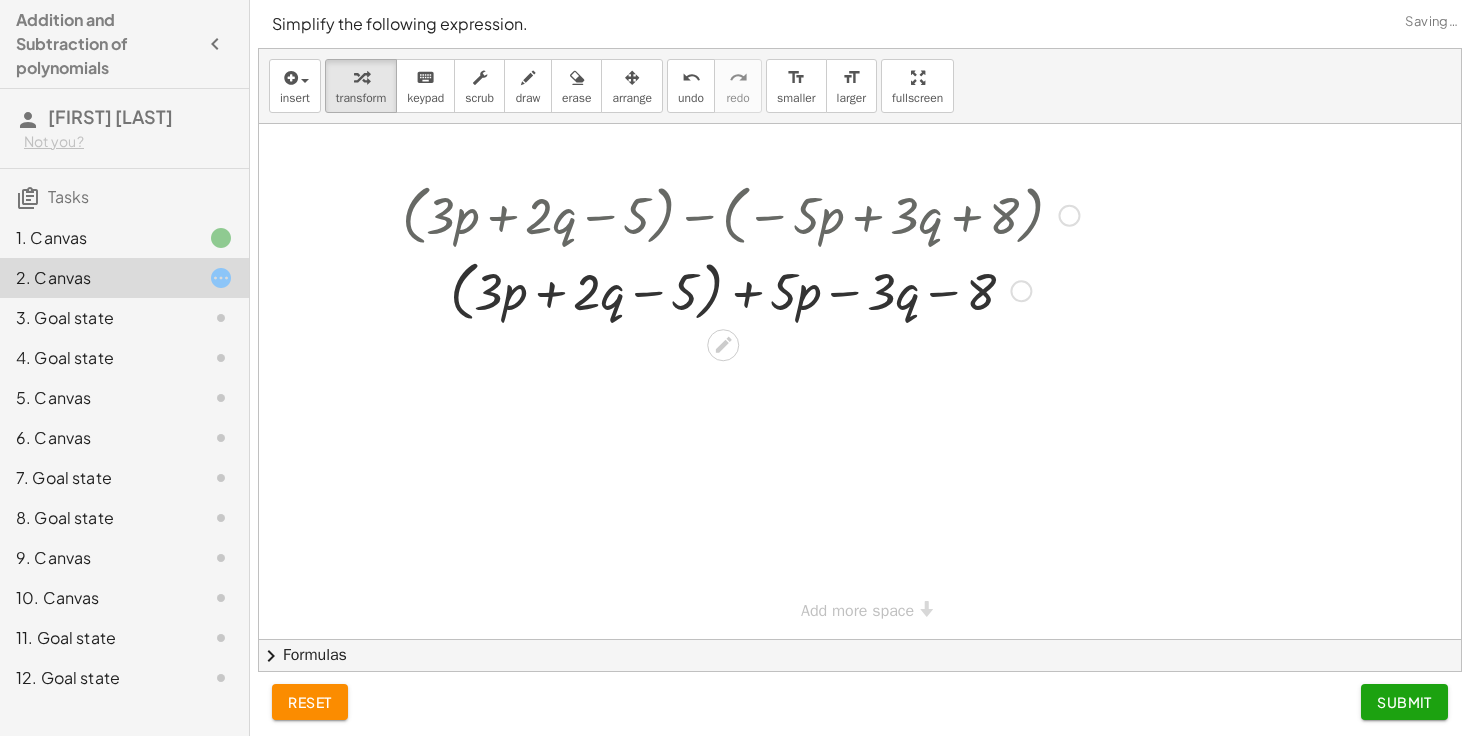click at bounding box center [740, 290] 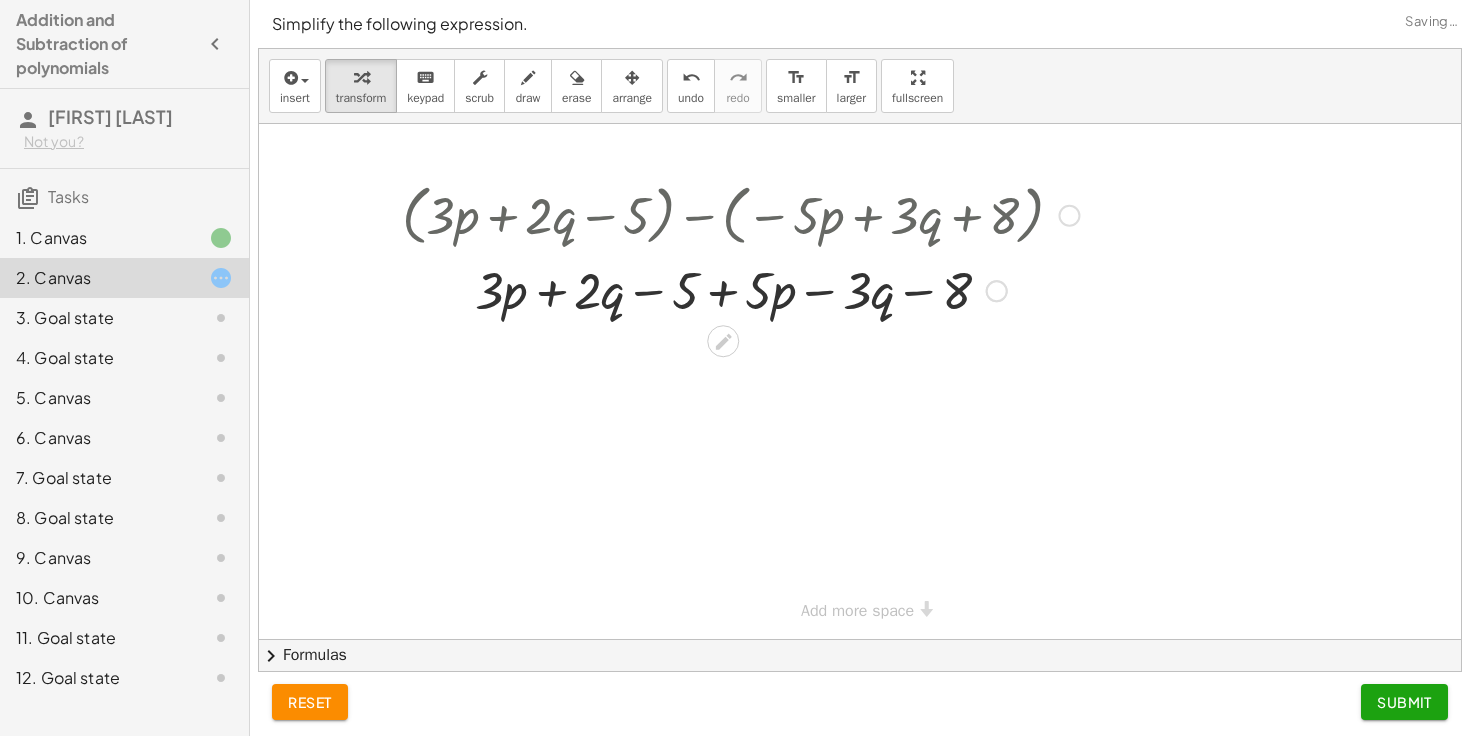 click at bounding box center [740, 289] 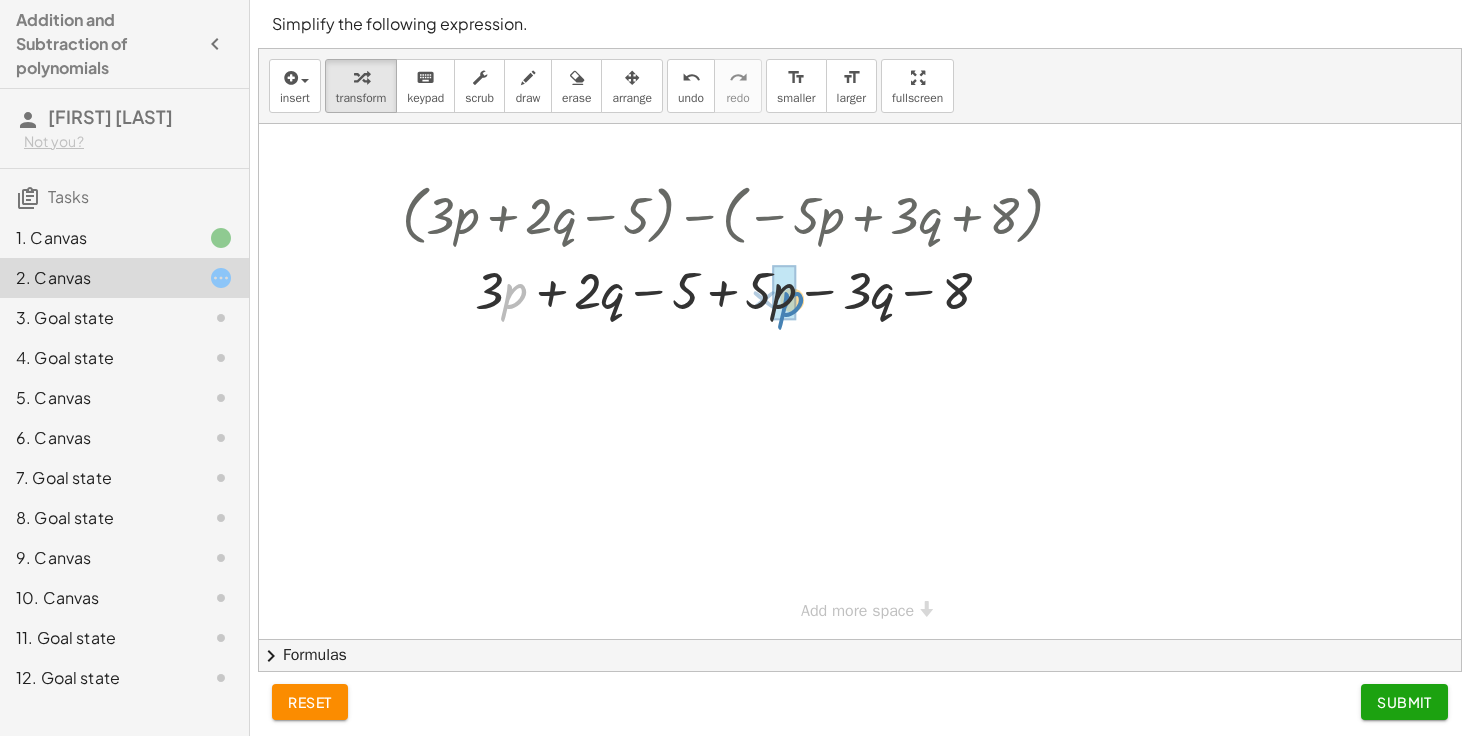 drag, startPoint x: 511, startPoint y: 294, endPoint x: 782, endPoint y: 302, distance: 271.11804 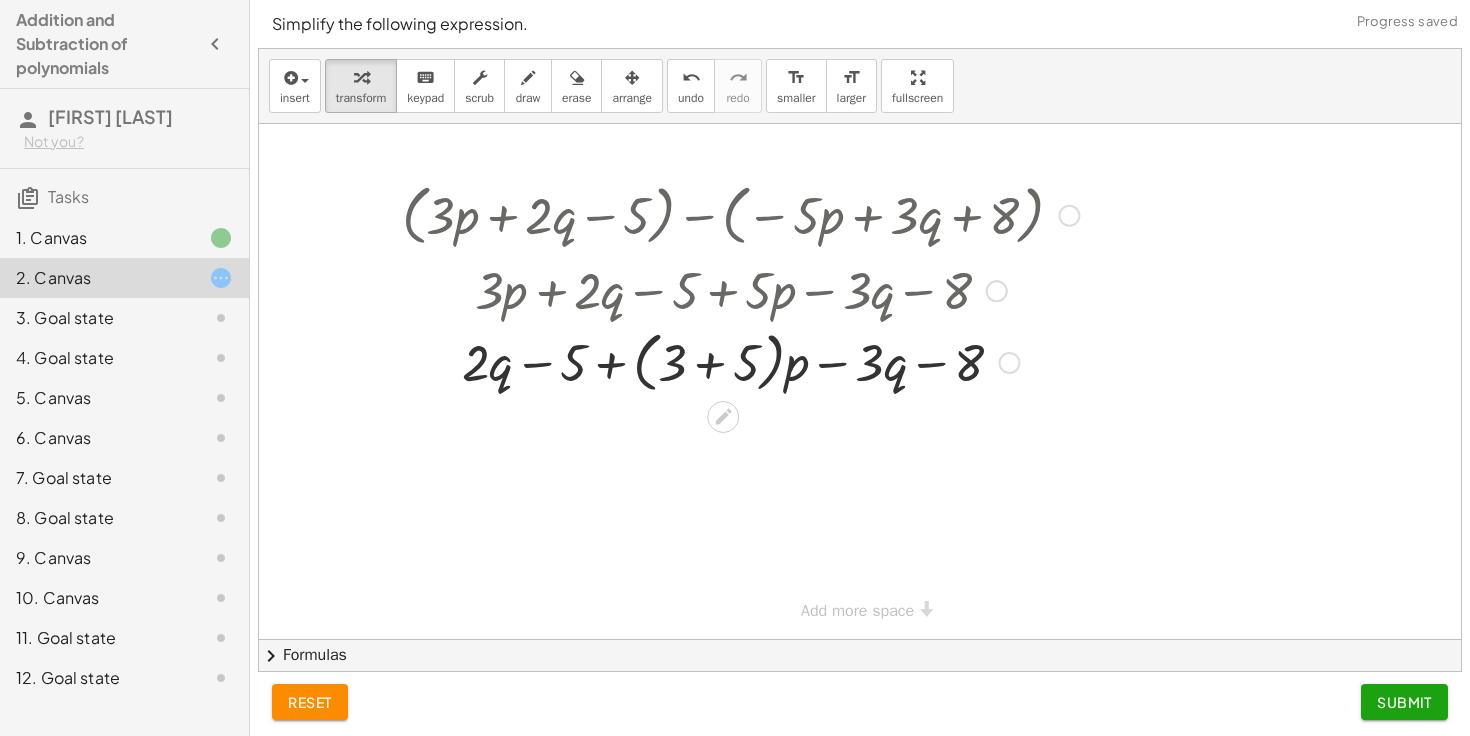 click at bounding box center [740, 361] 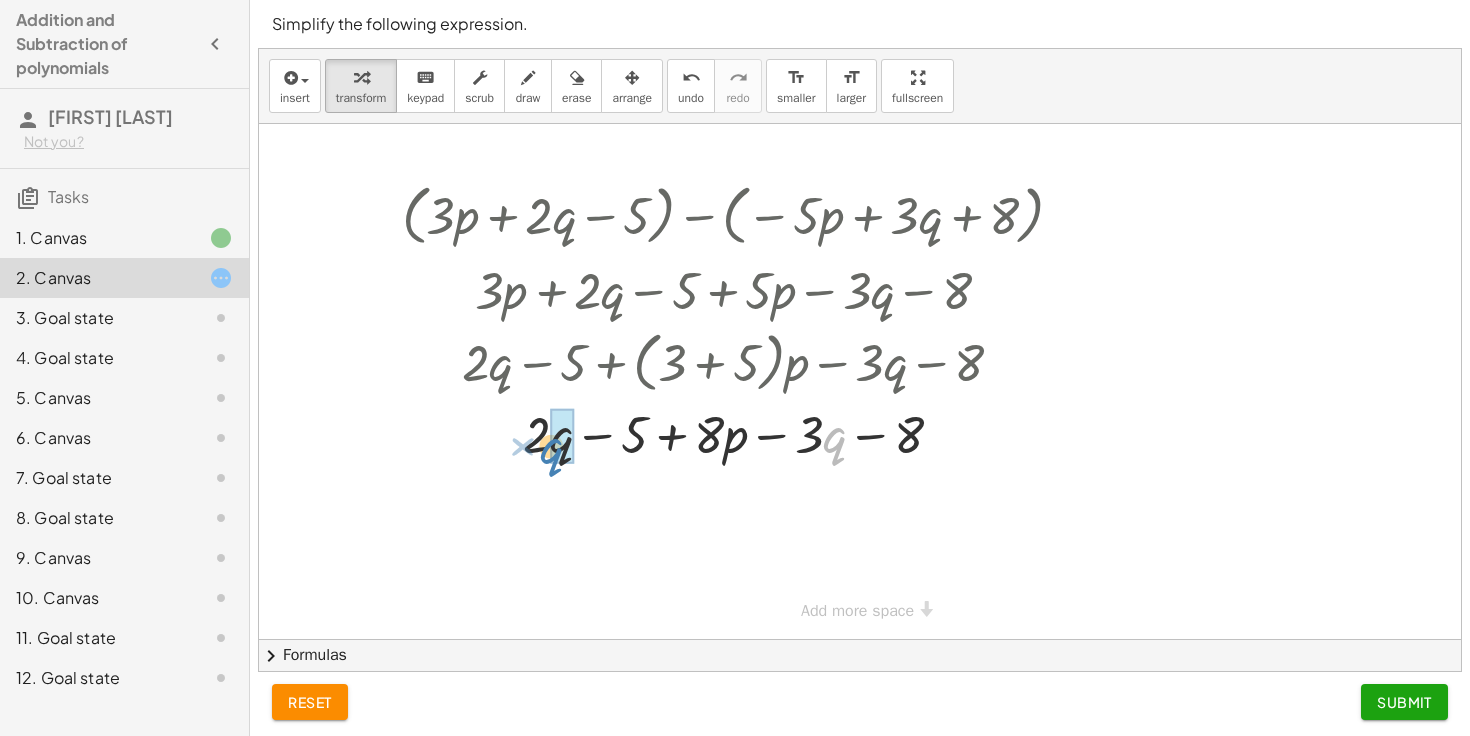 drag, startPoint x: 834, startPoint y: 440, endPoint x: 540, endPoint y: 447, distance: 294.0833 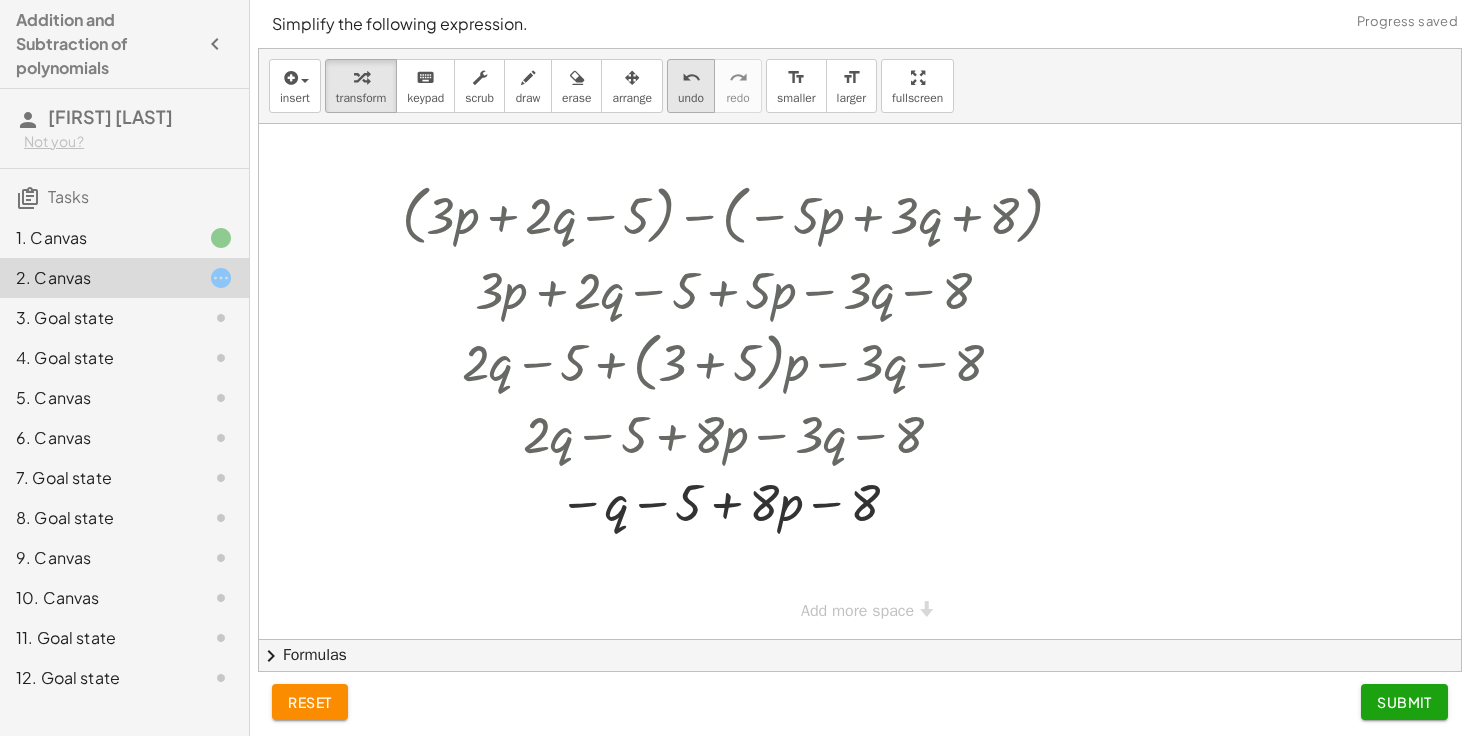 click on "undo undo" at bounding box center (691, 86) 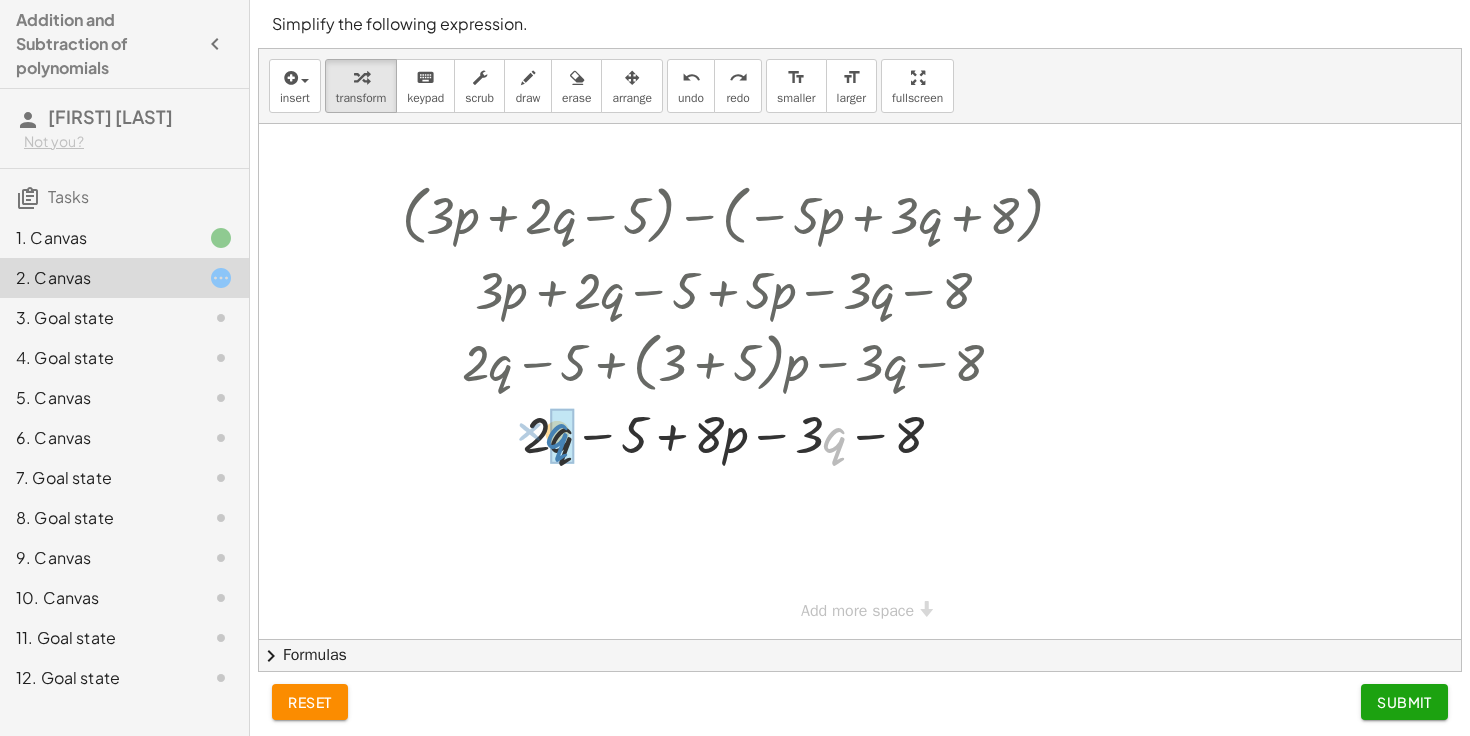 drag, startPoint x: 832, startPoint y: 441, endPoint x: 551, endPoint y: 435, distance: 281.06406 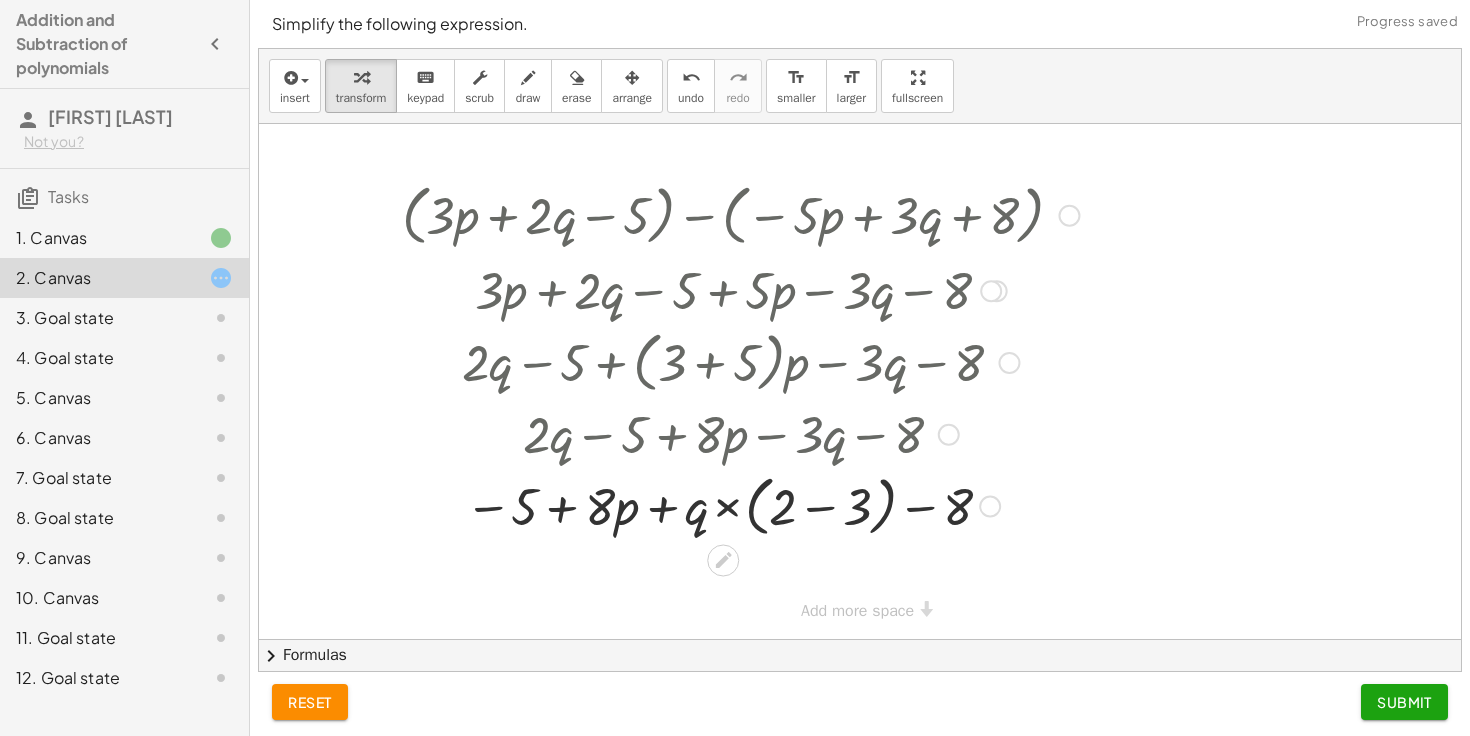 click at bounding box center [740, 505] 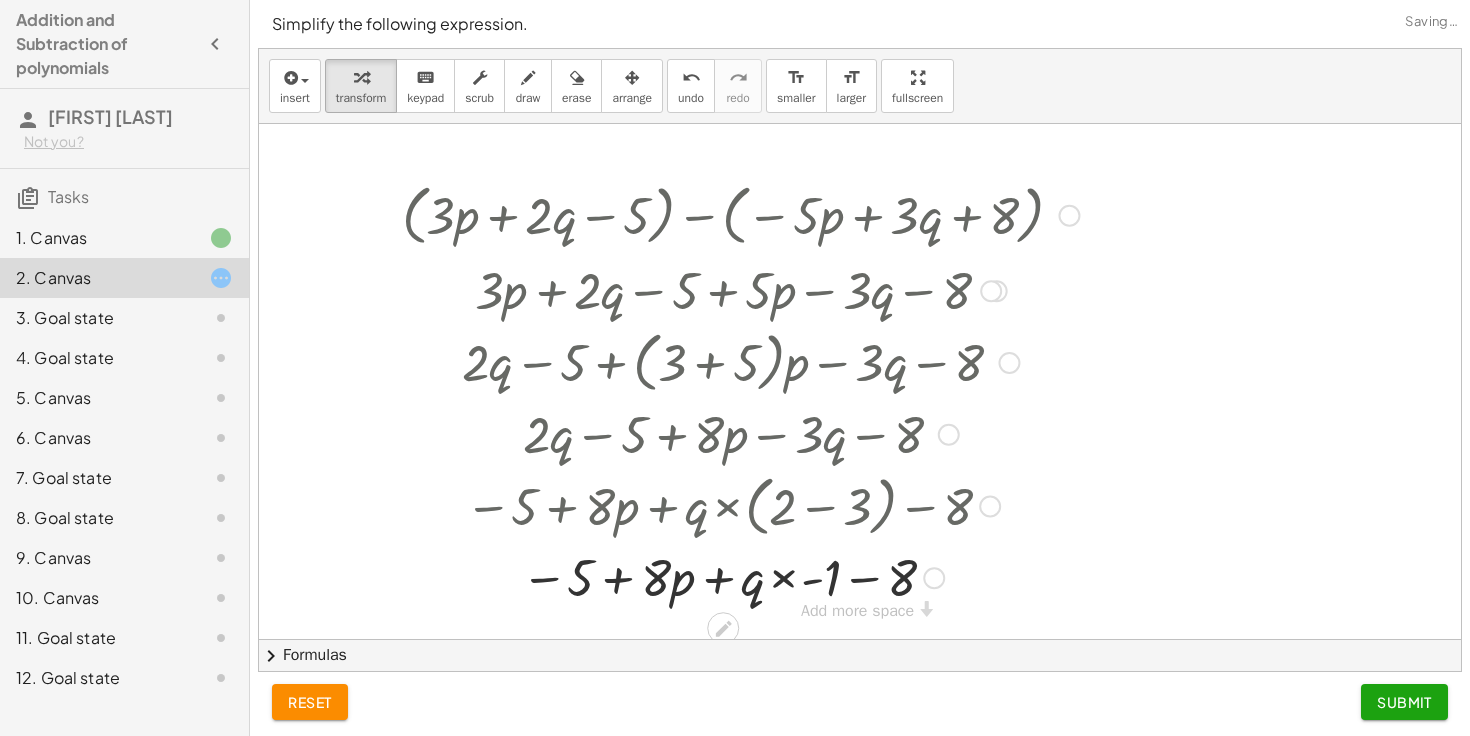 click at bounding box center (740, 576) 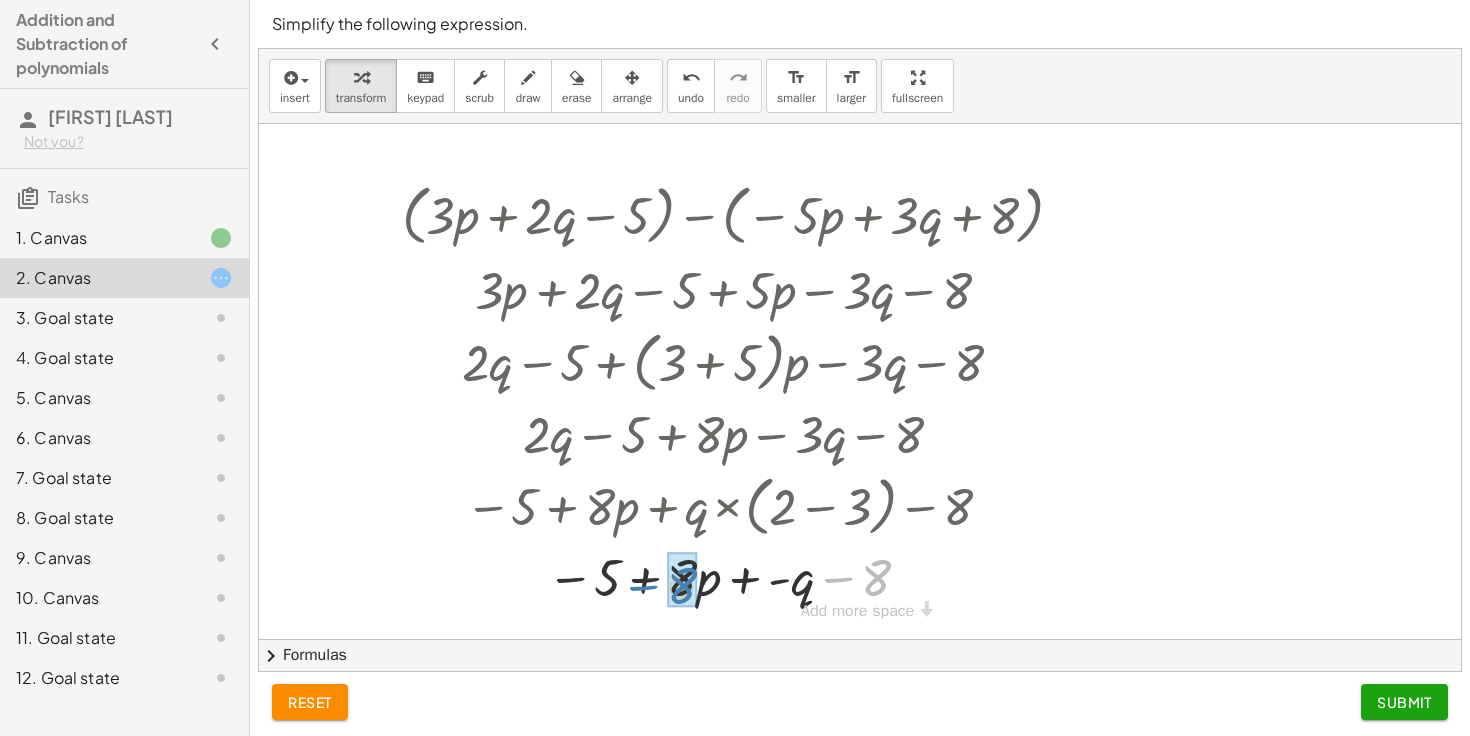 drag, startPoint x: 880, startPoint y: 579, endPoint x: 686, endPoint y: 587, distance: 194.16487 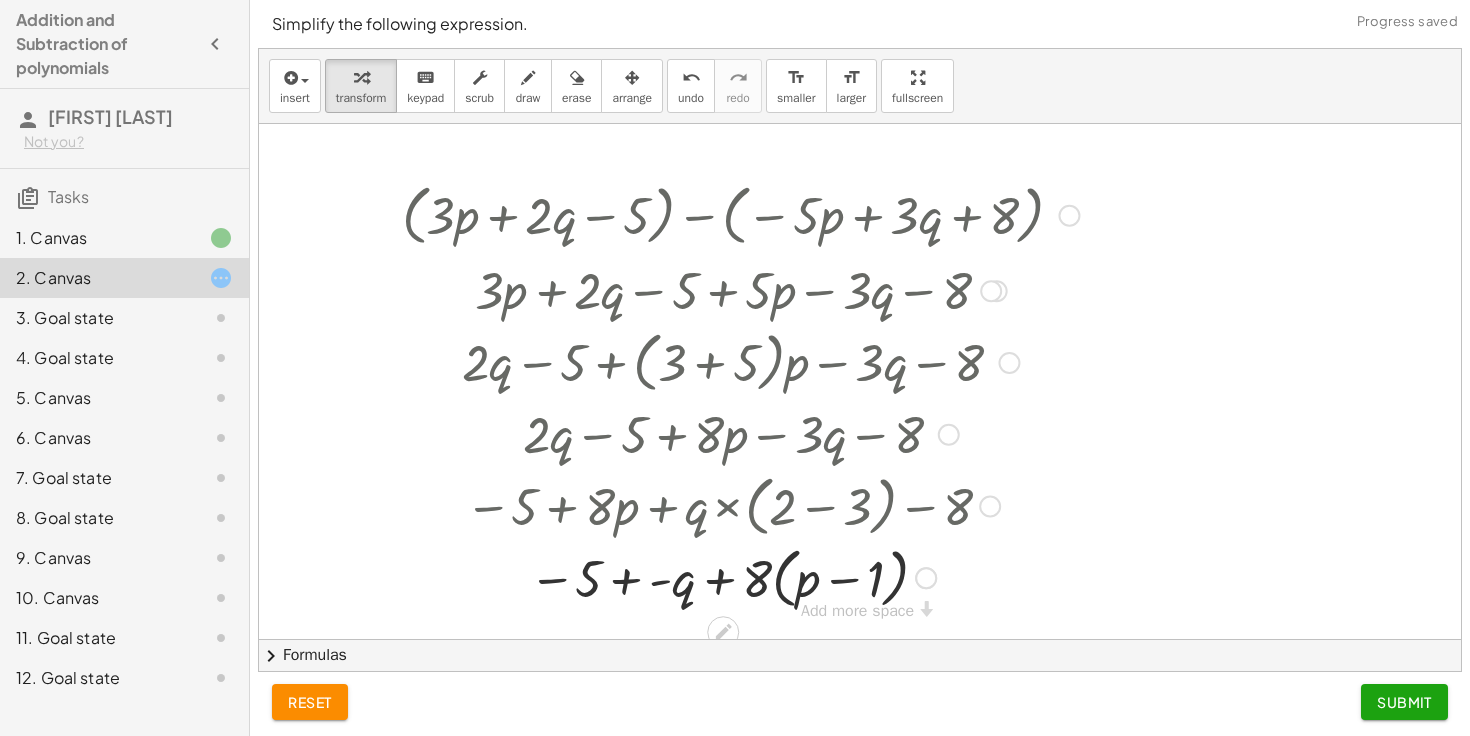 click at bounding box center (740, 577) 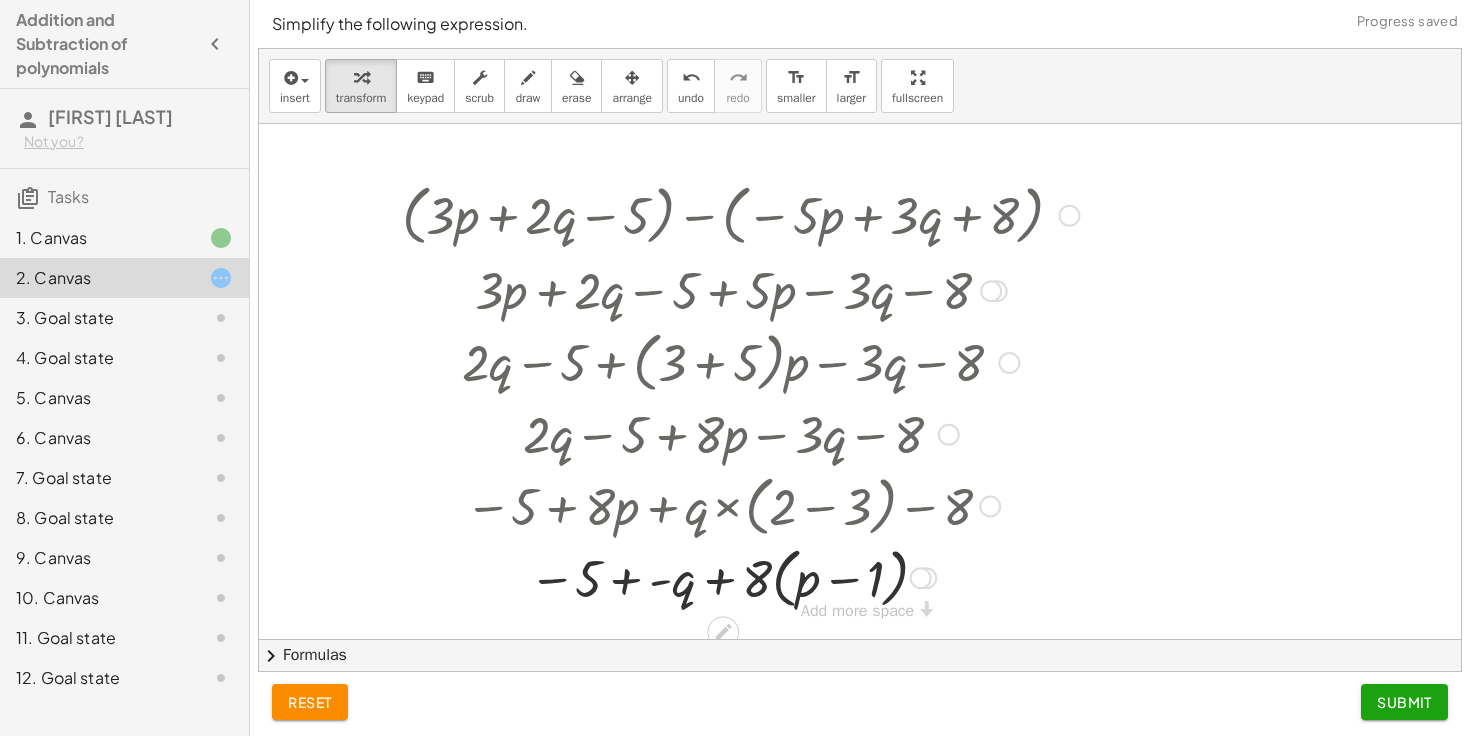 click at bounding box center (740, 577) 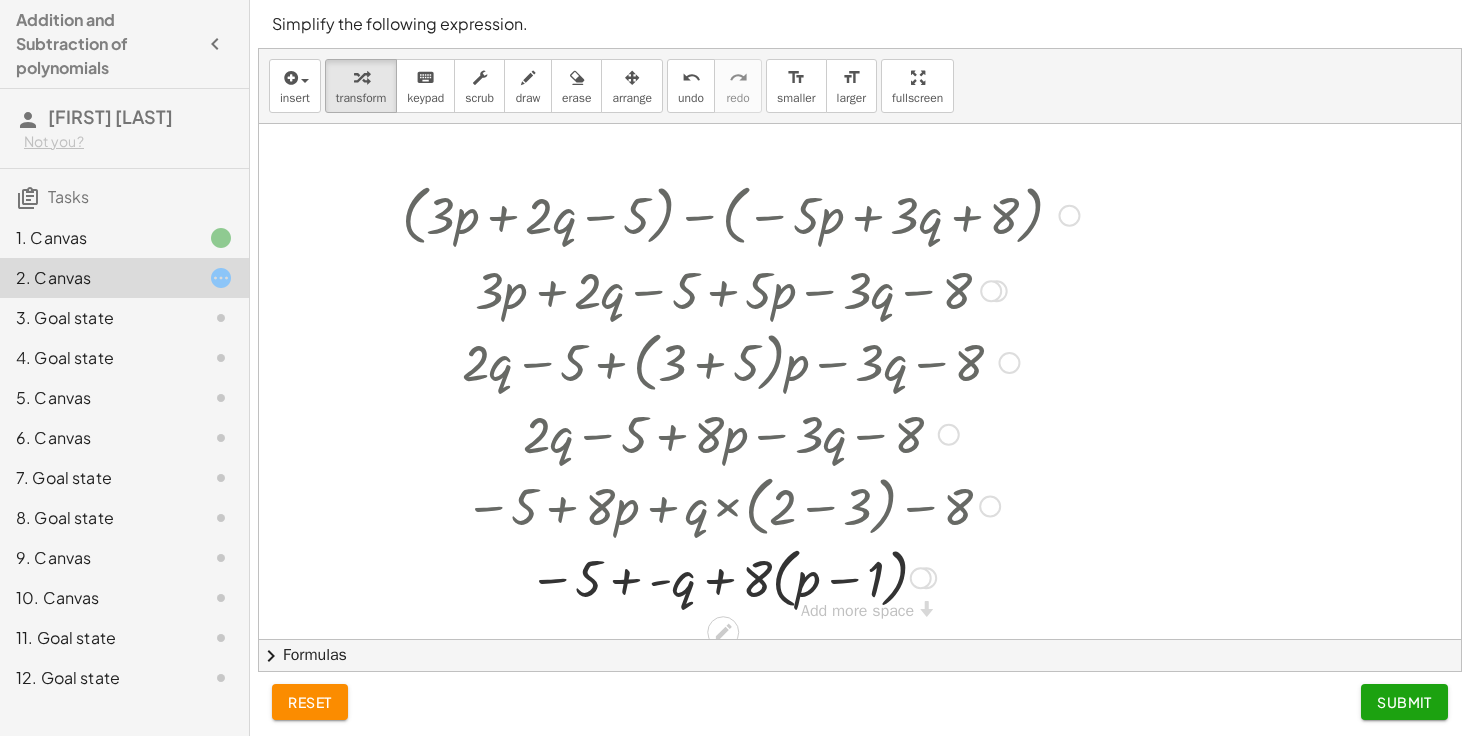 click at bounding box center (740, 577) 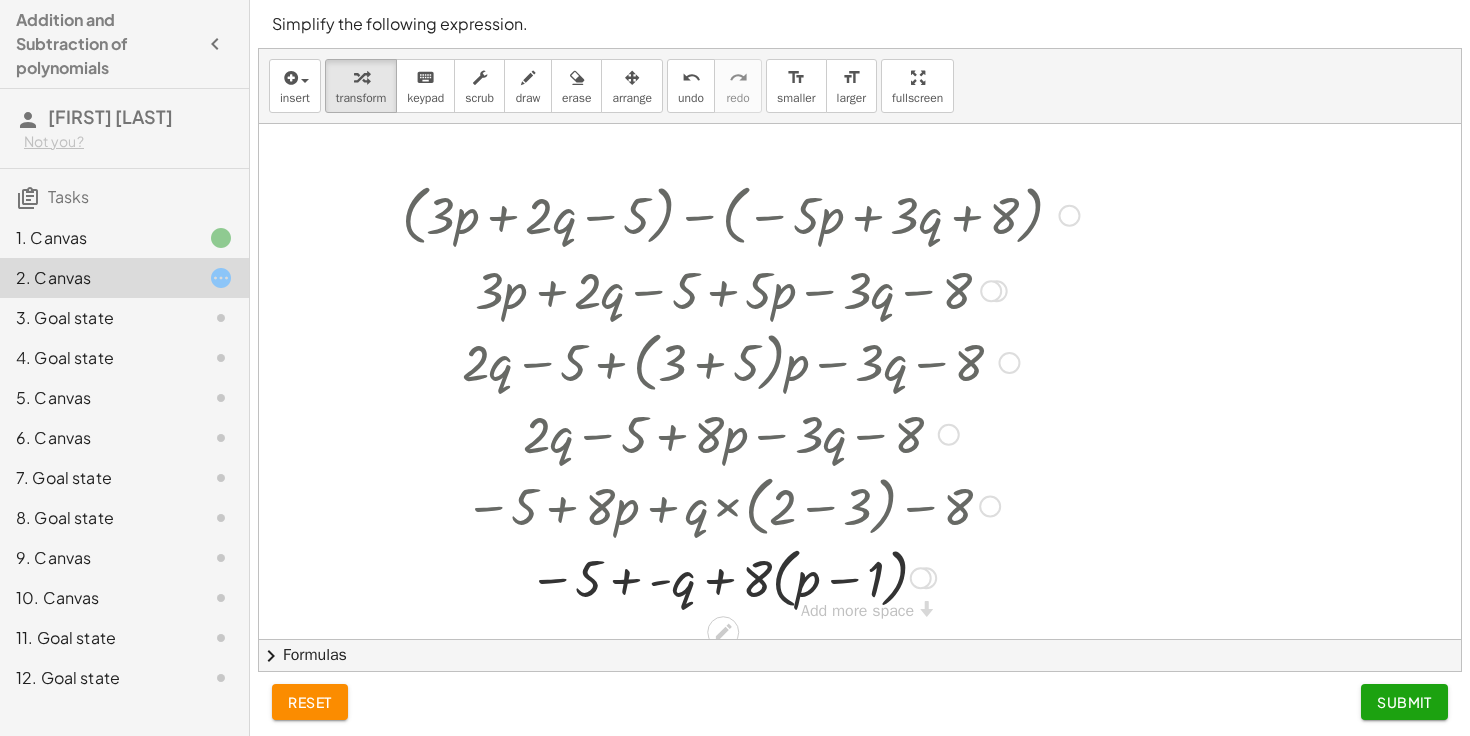click at bounding box center [740, 577] 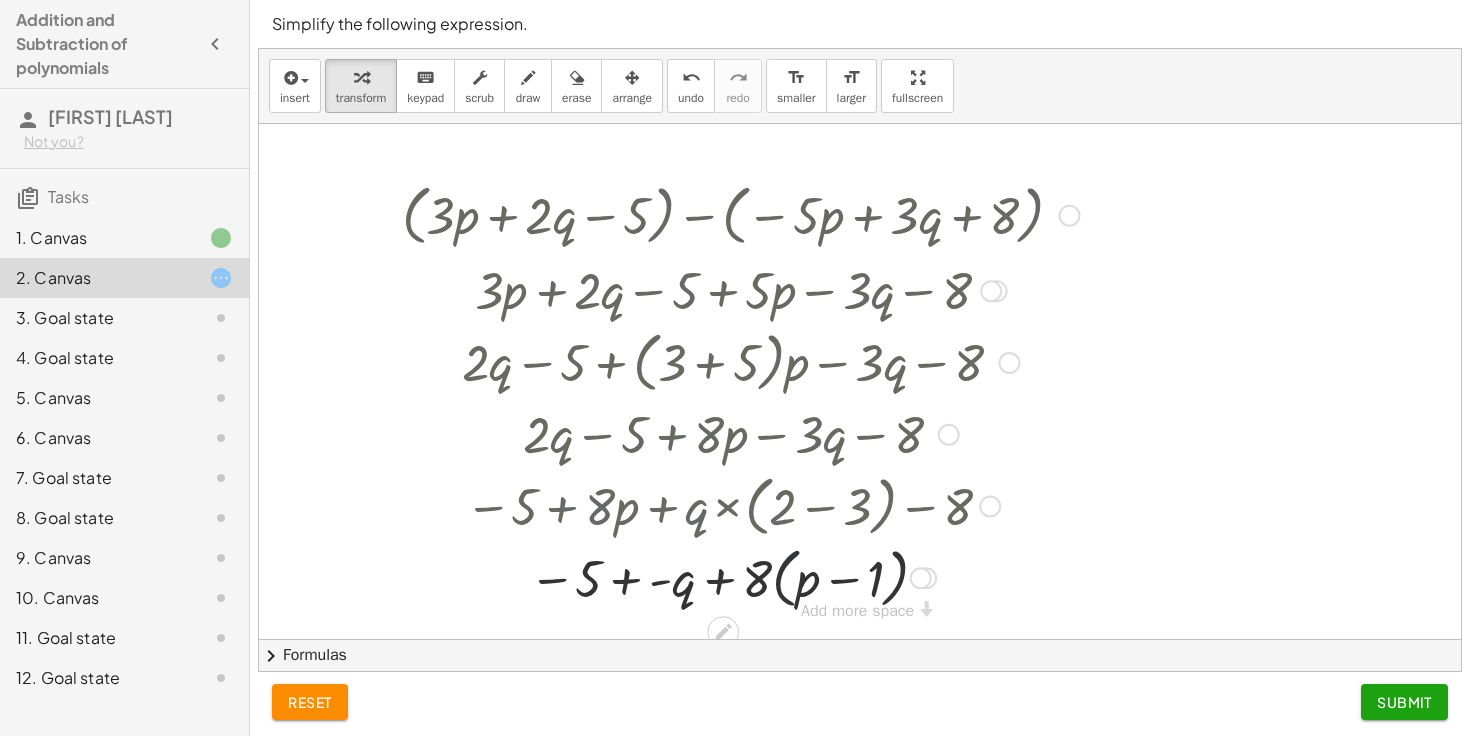 click at bounding box center [740, 577] 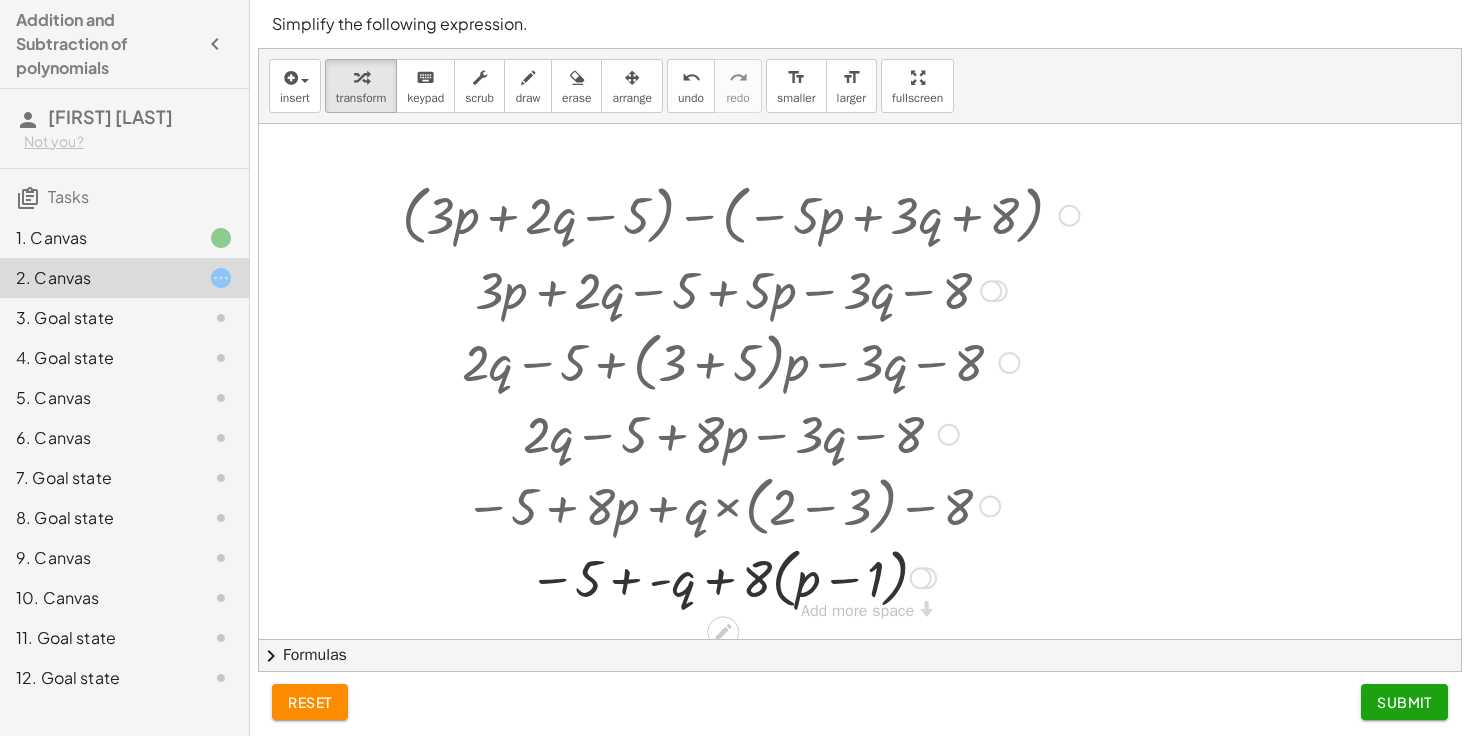 click at bounding box center (740, 577) 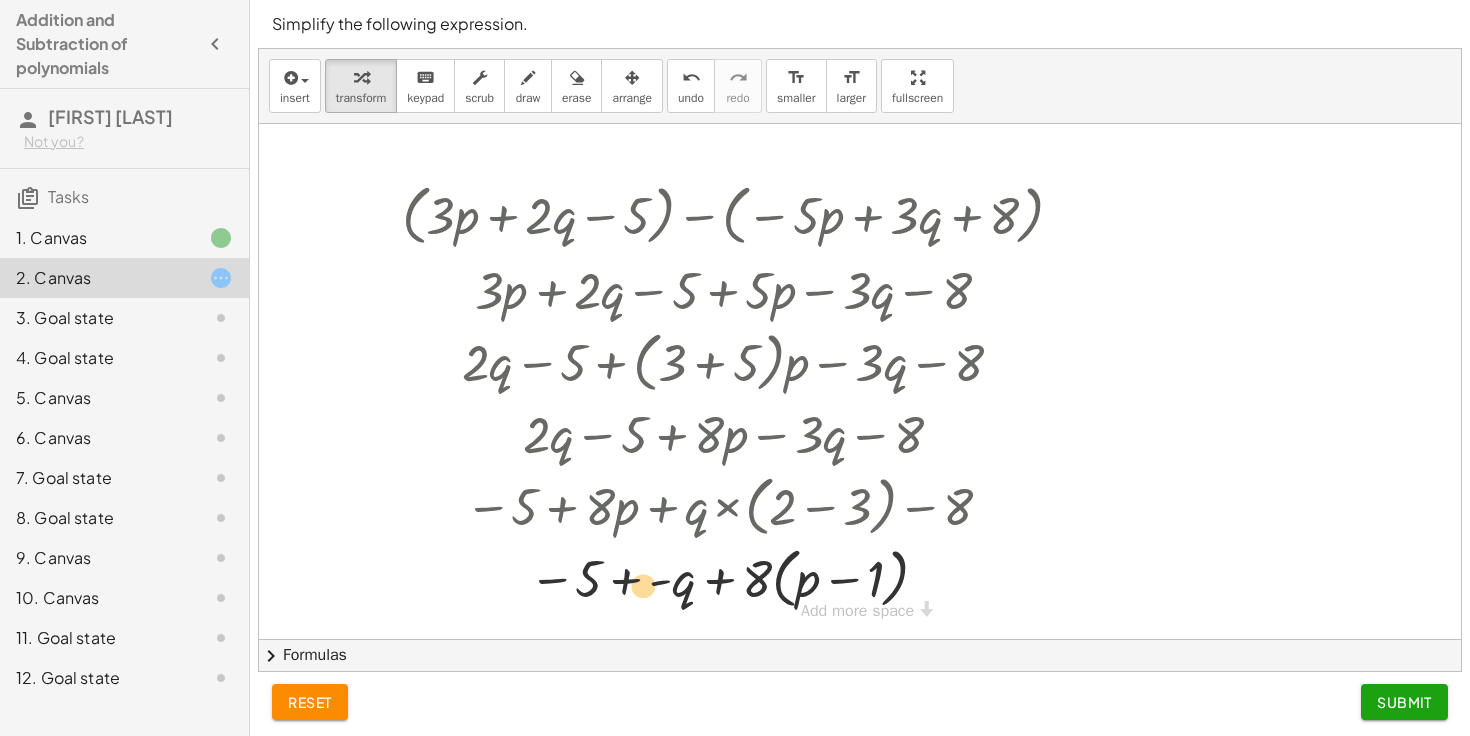 drag, startPoint x: 587, startPoint y: 576, endPoint x: 642, endPoint y: 580, distance: 55.145264 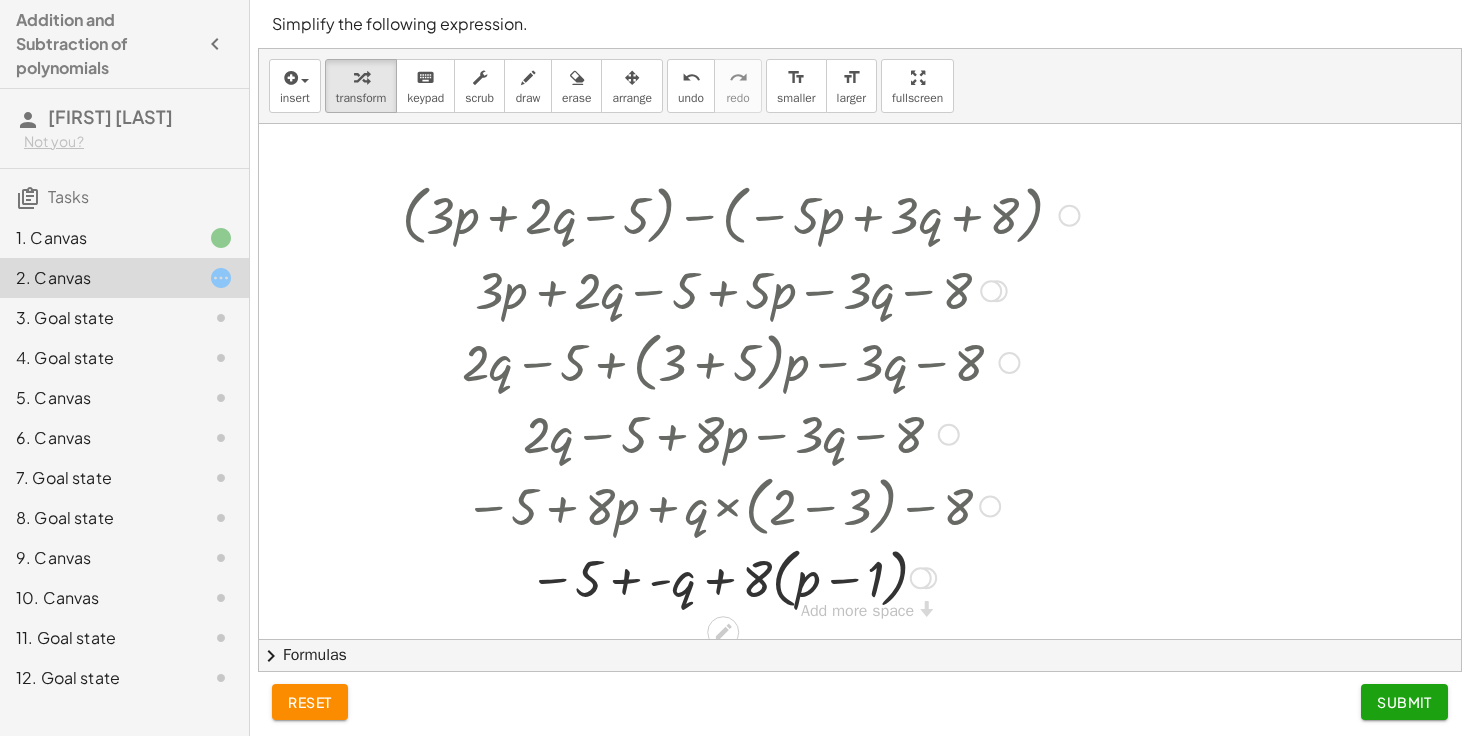 click at bounding box center (740, 577) 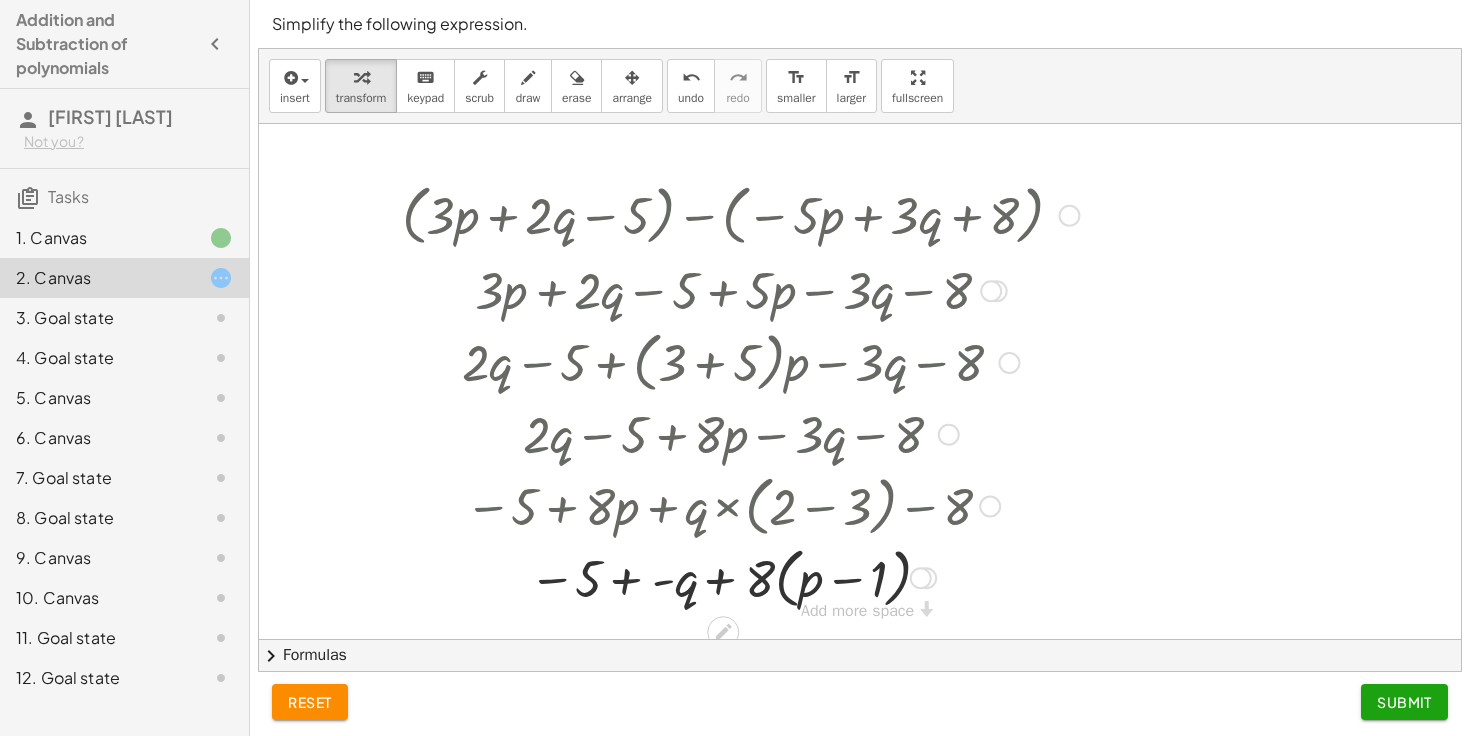 click at bounding box center (740, 577) 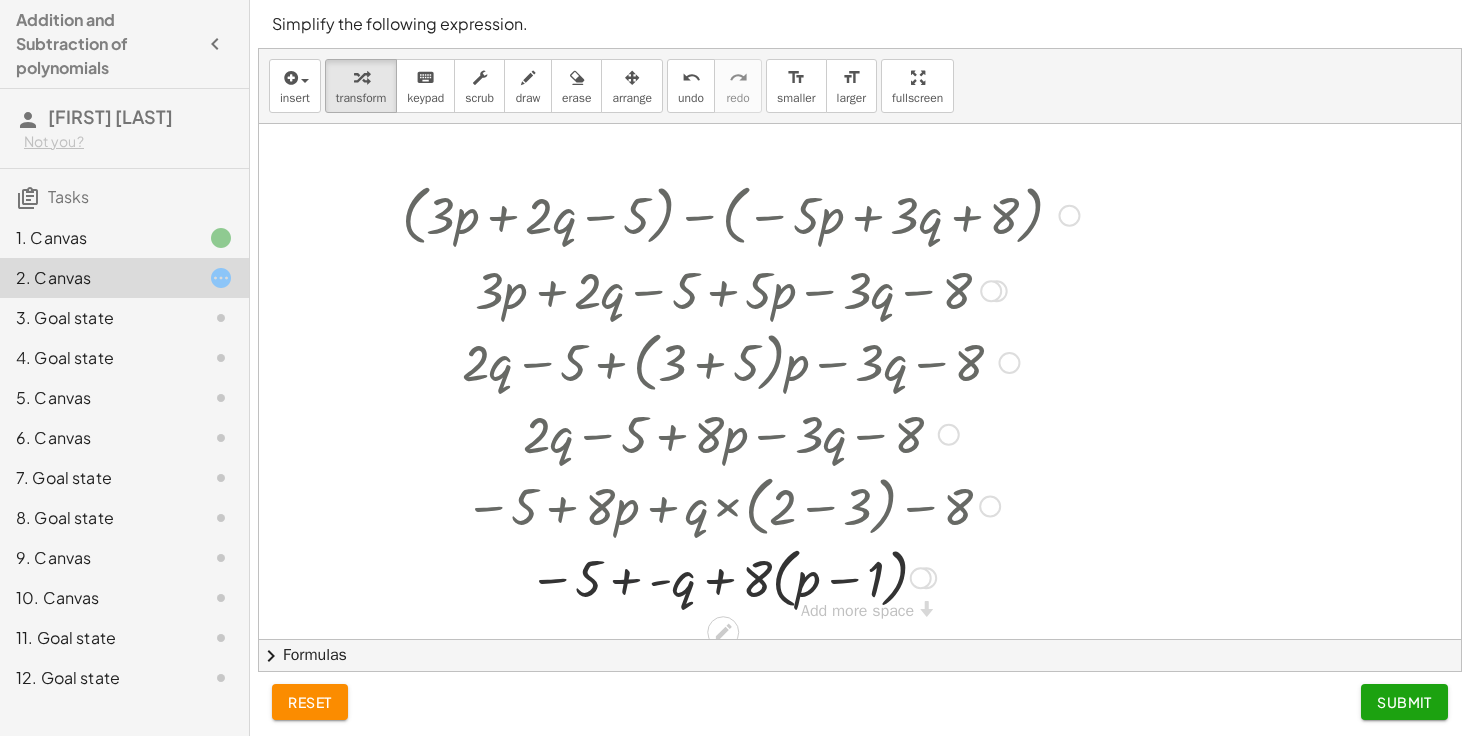 click at bounding box center (740, 577) 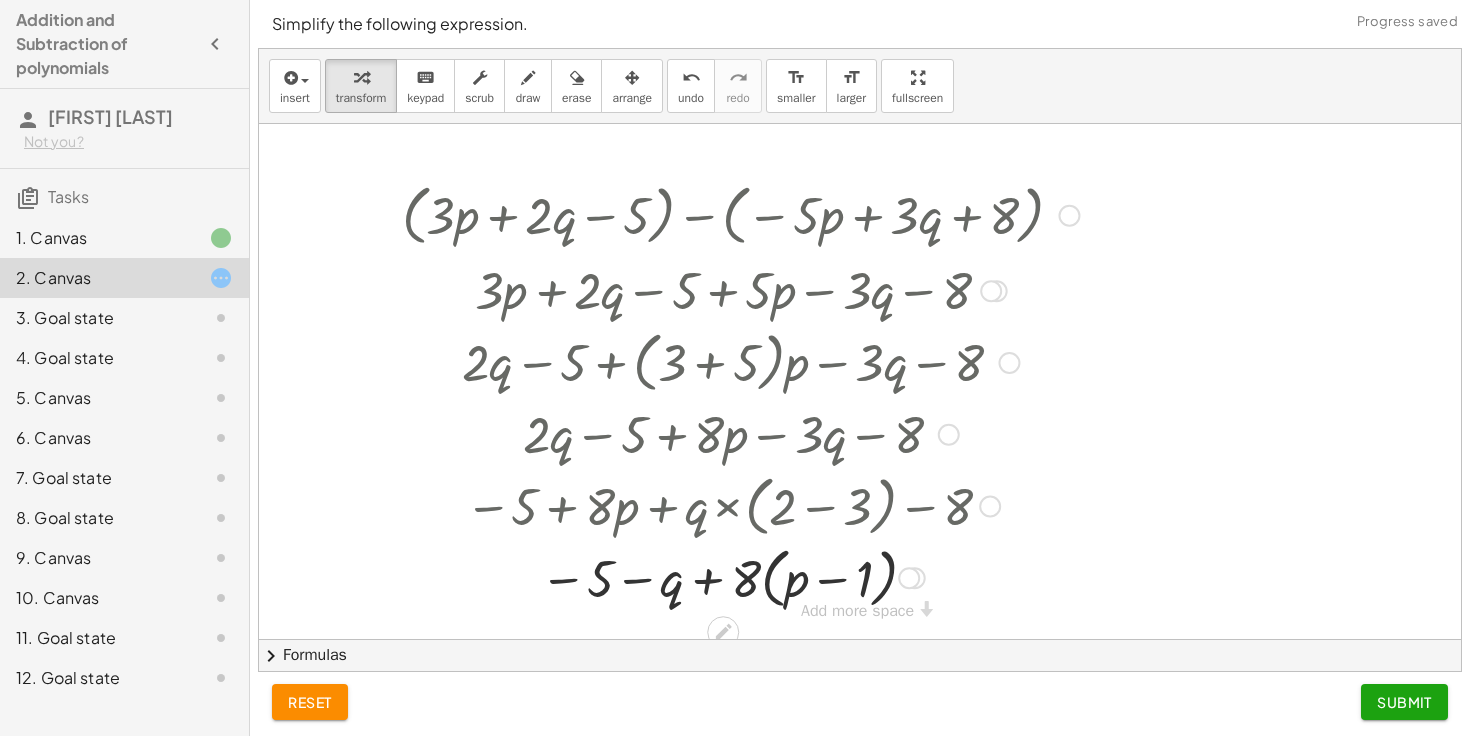 click at bounding box center [740, 577] 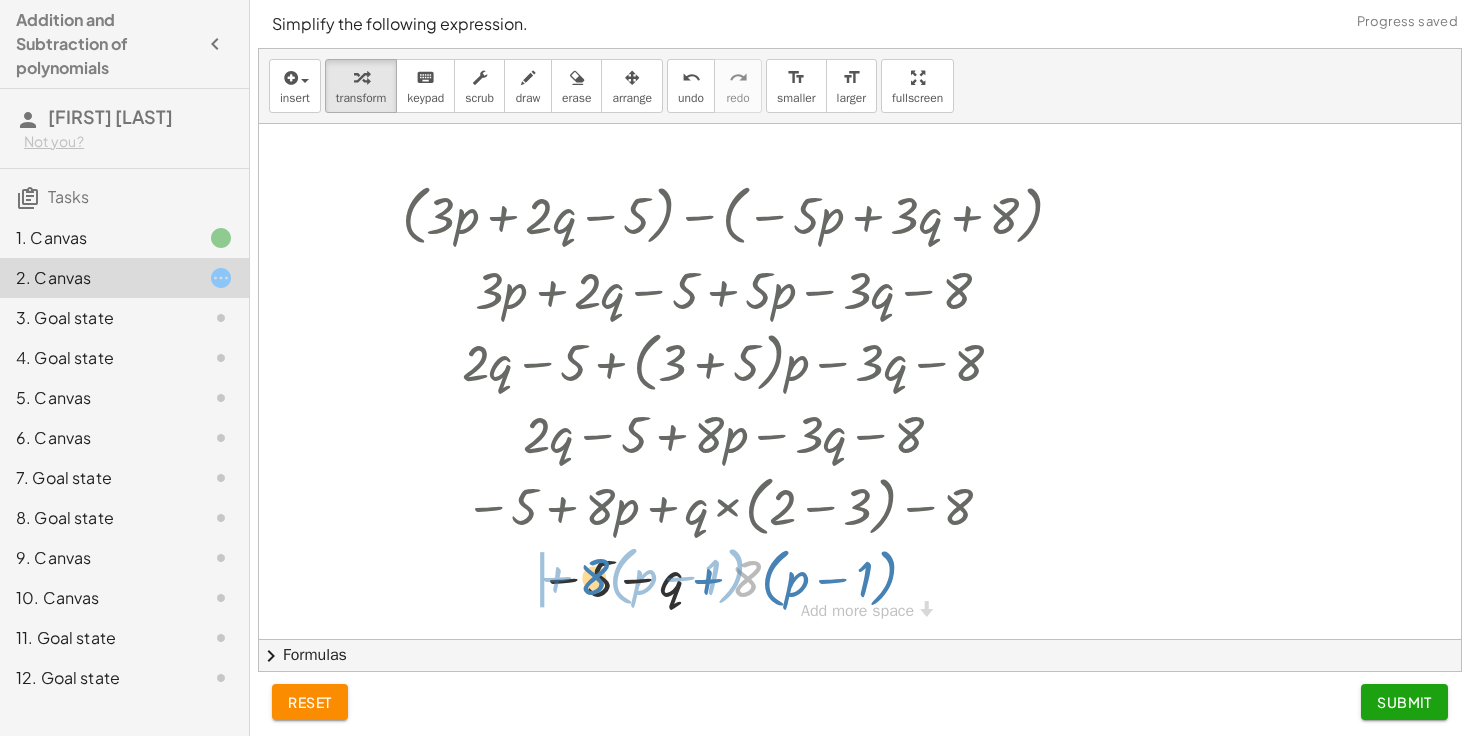 drag, startPoint x: 737, startPoint y: 583, endPoint x: 587, endPoint y: 579, distance: 150.05333 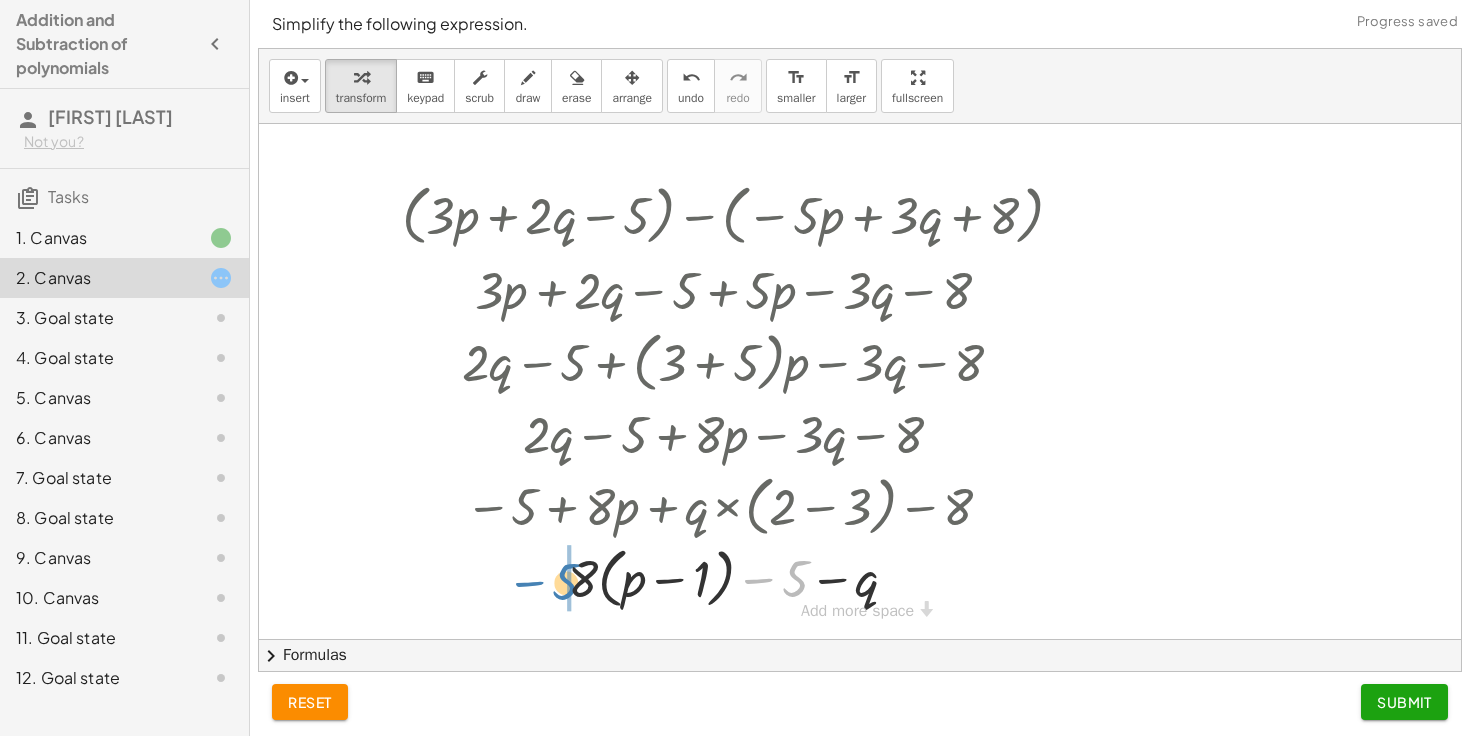 drag, startPoint x: 793, startPoint y: 577, endPoint x: 567, endPoint y: 579, distance: 226.00885 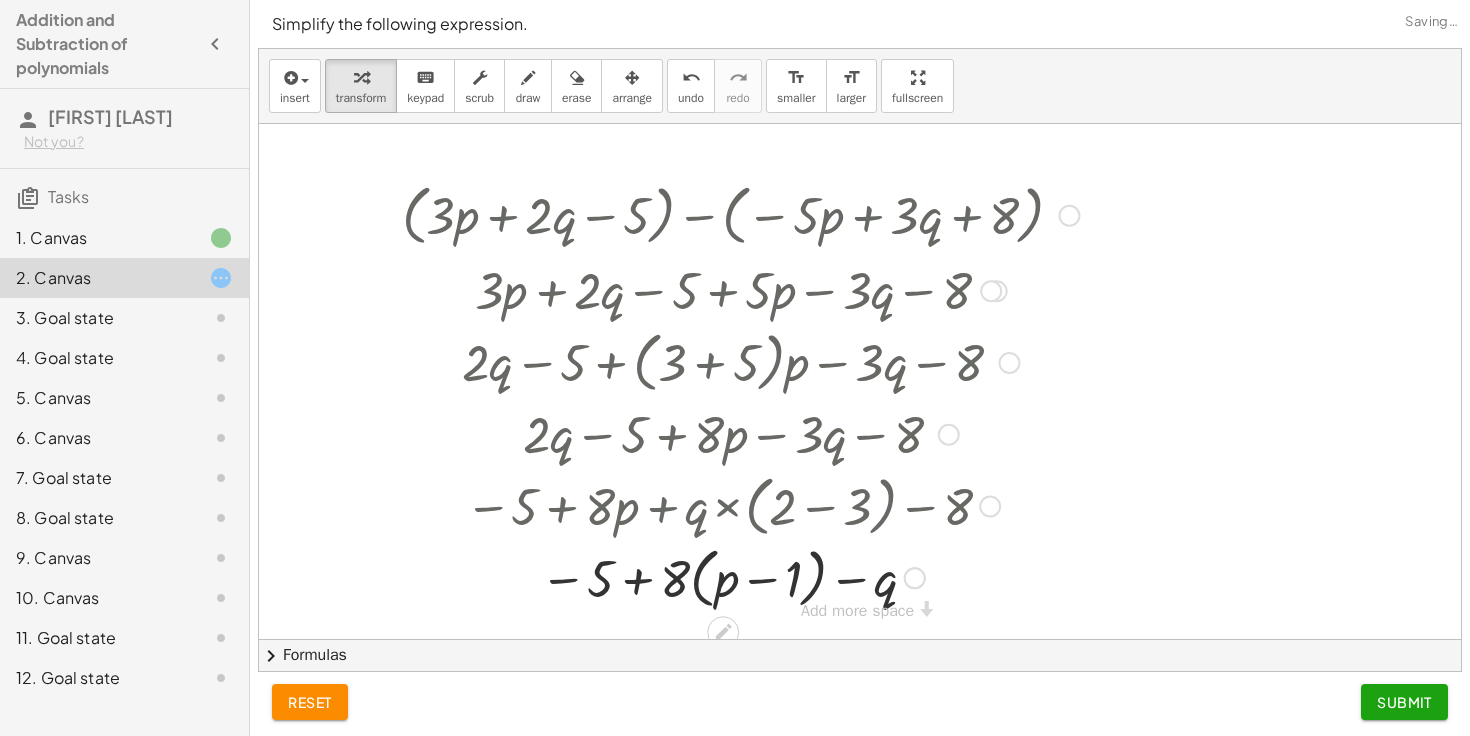 click at bounding box center [740, 577] 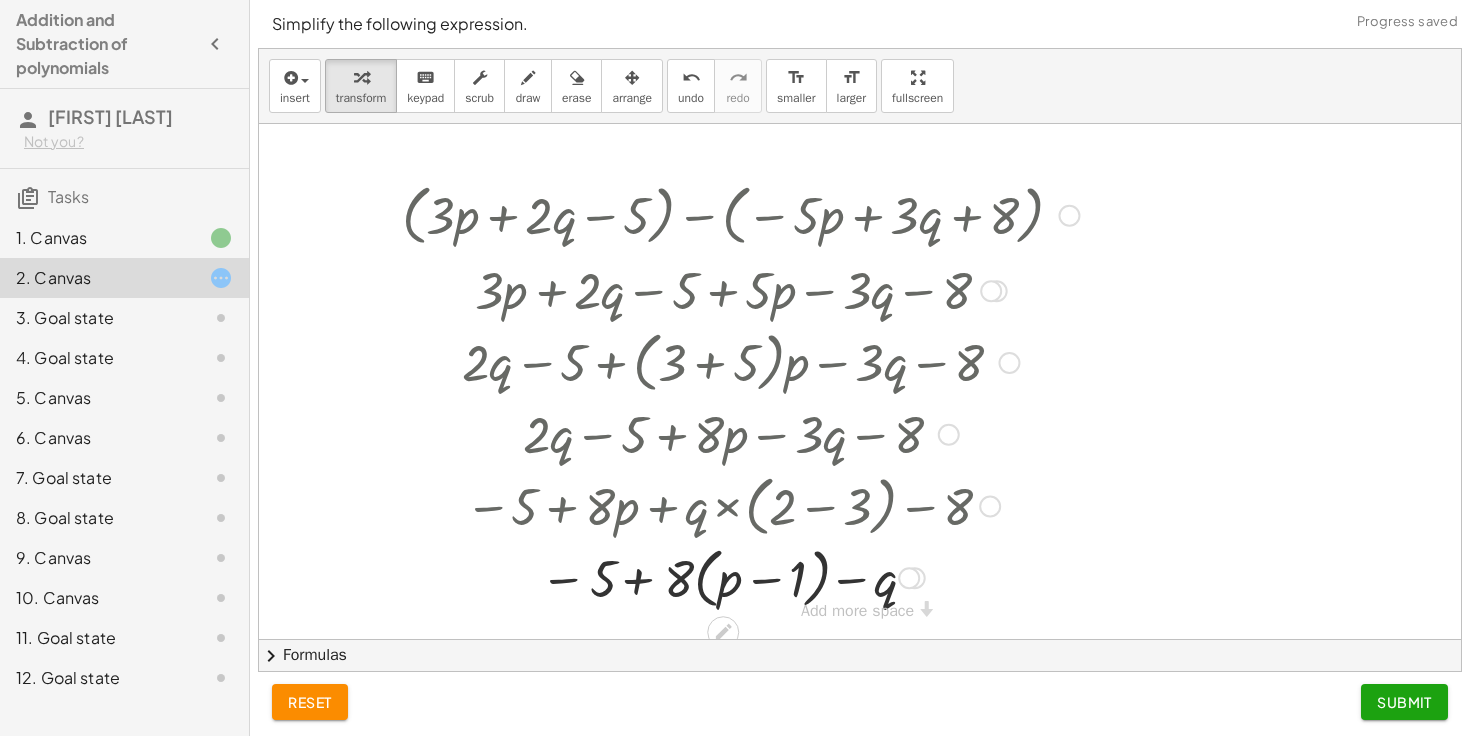 click at bounding box center (740, 577) 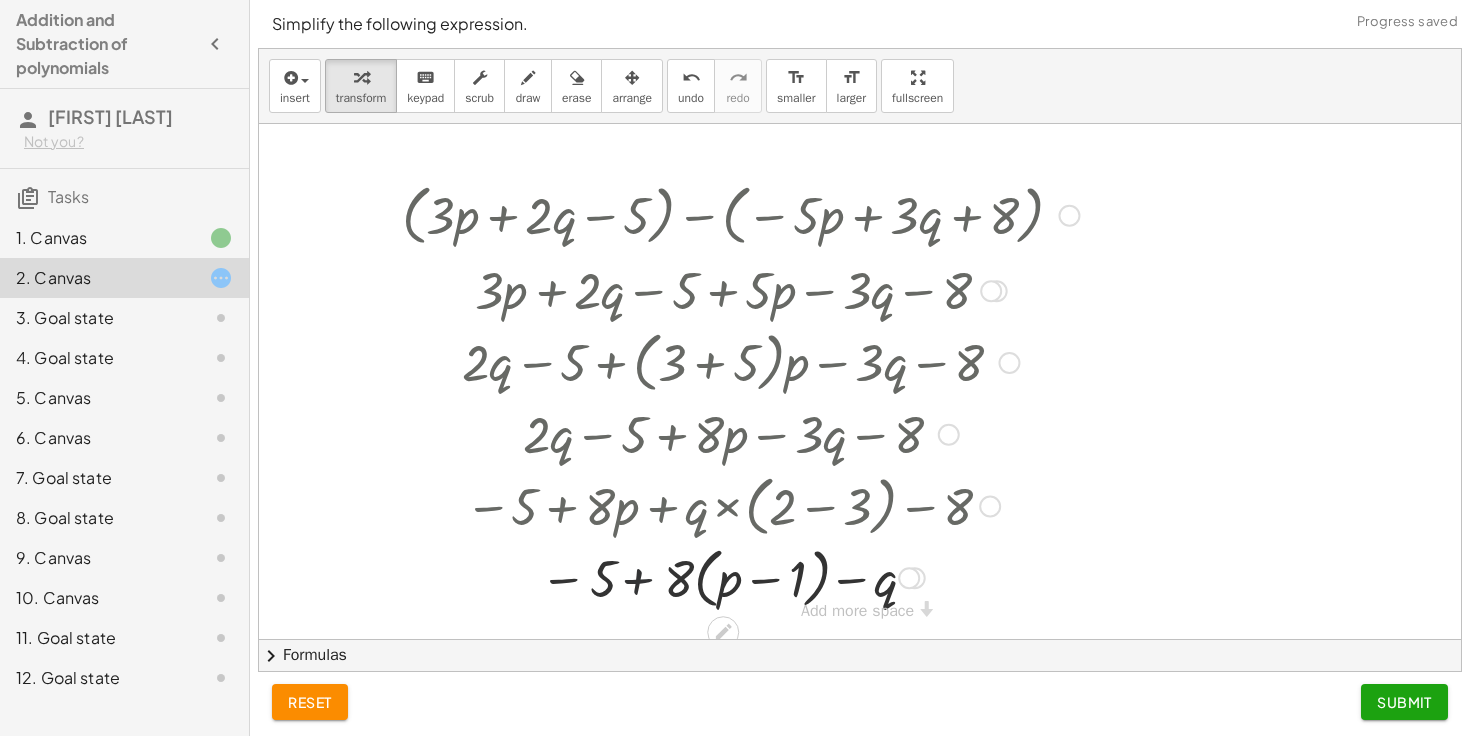 click at bounding box center [740, 577] 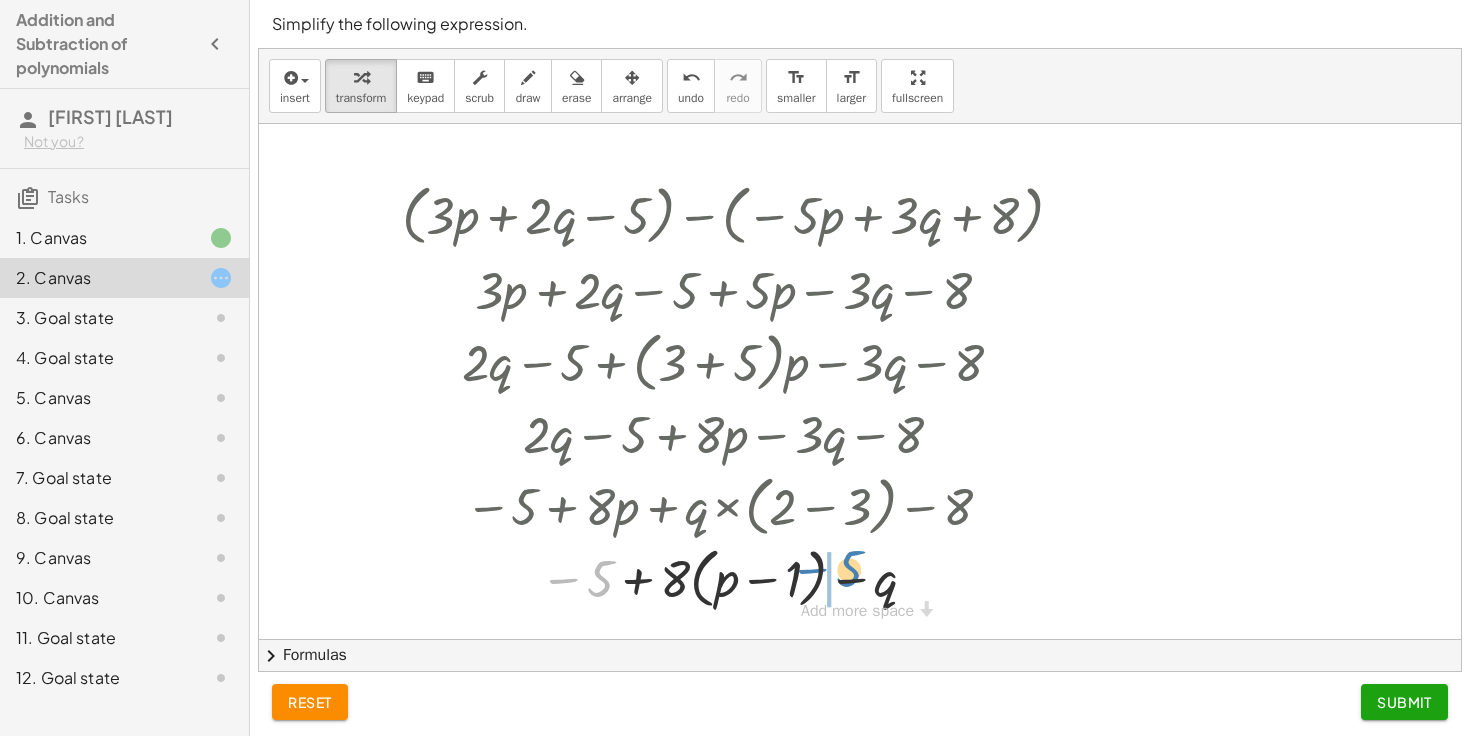 drag, startPoint x: 597, startPoint y: 572, endPoint x: 844, endPoint y: 560, distance: 247.29132 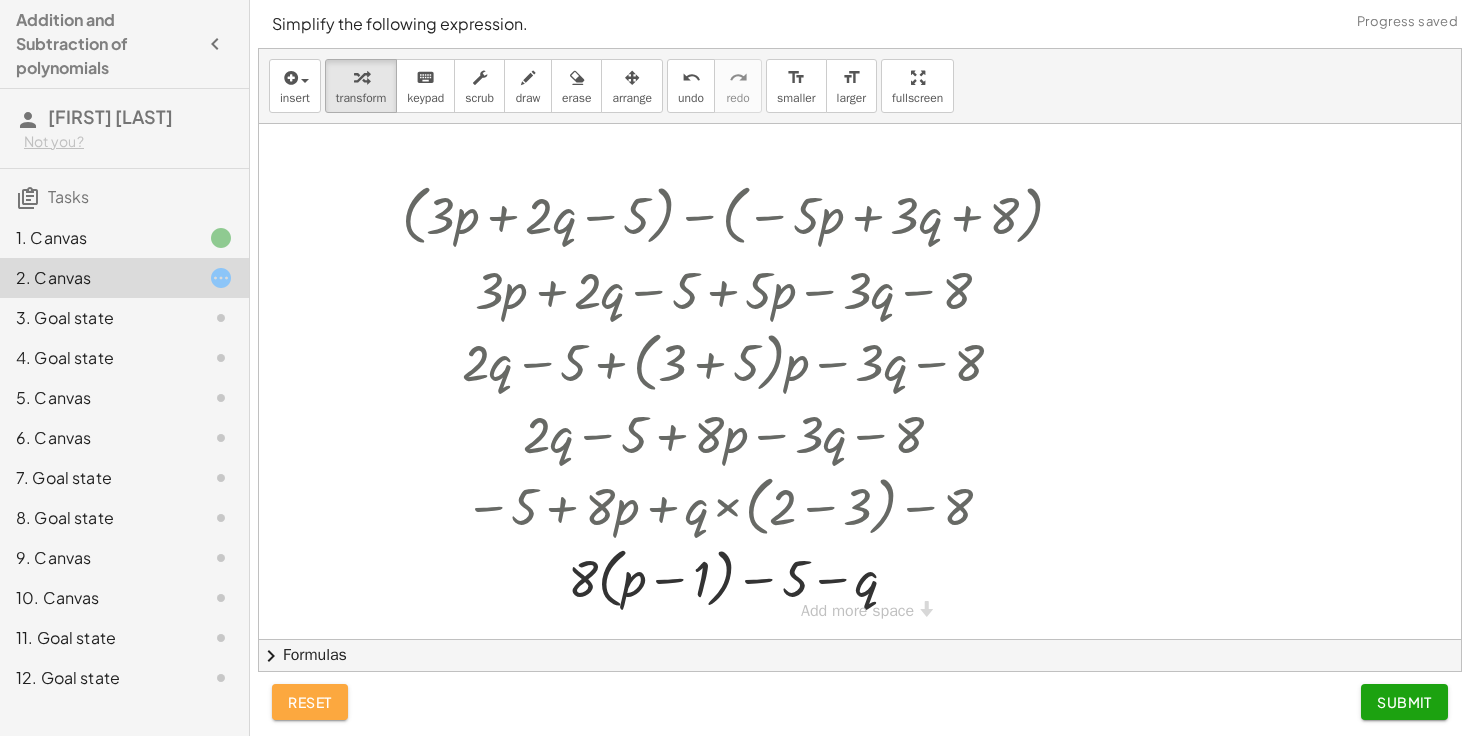 click on "reset" at bounding box center [310, 702] 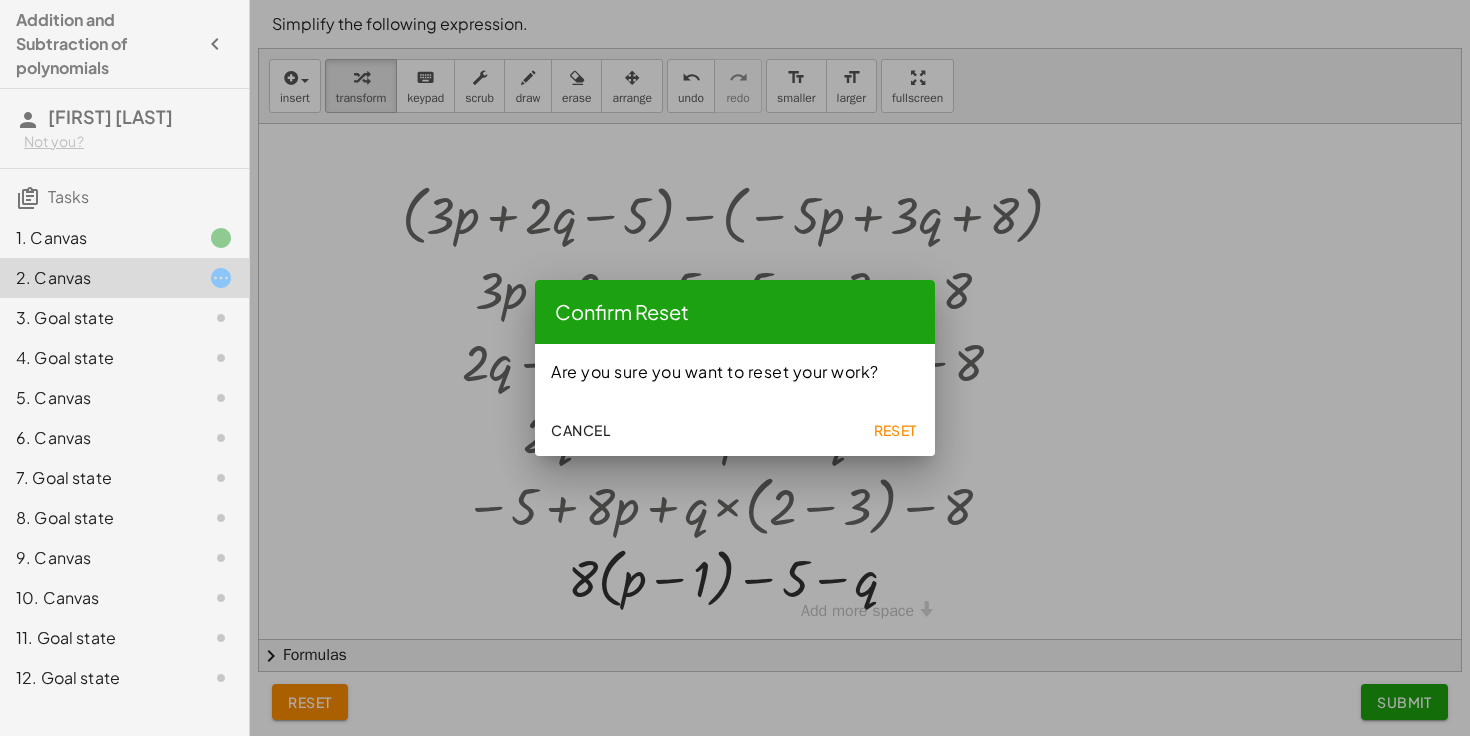 click on "Cancel" 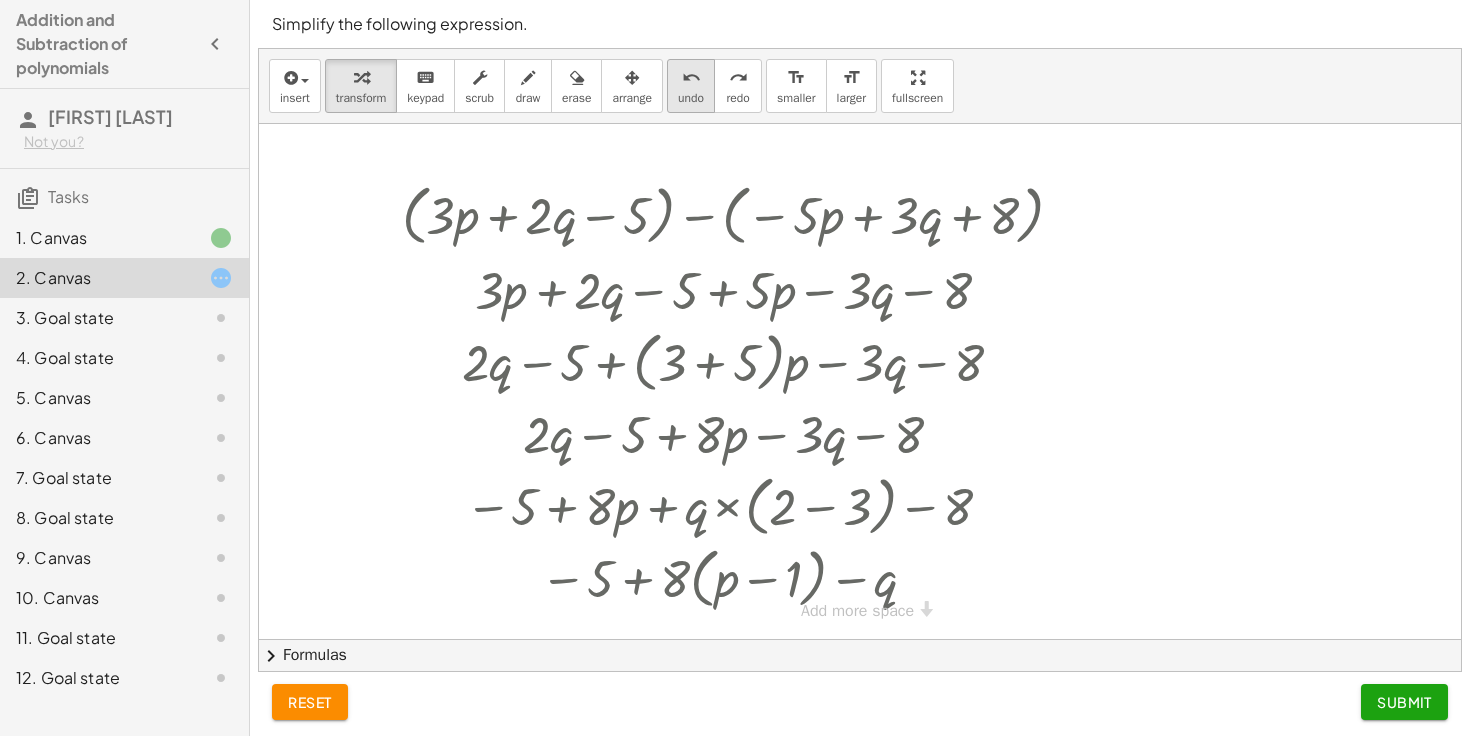 click on "undo" at bounding box center (691, 98) 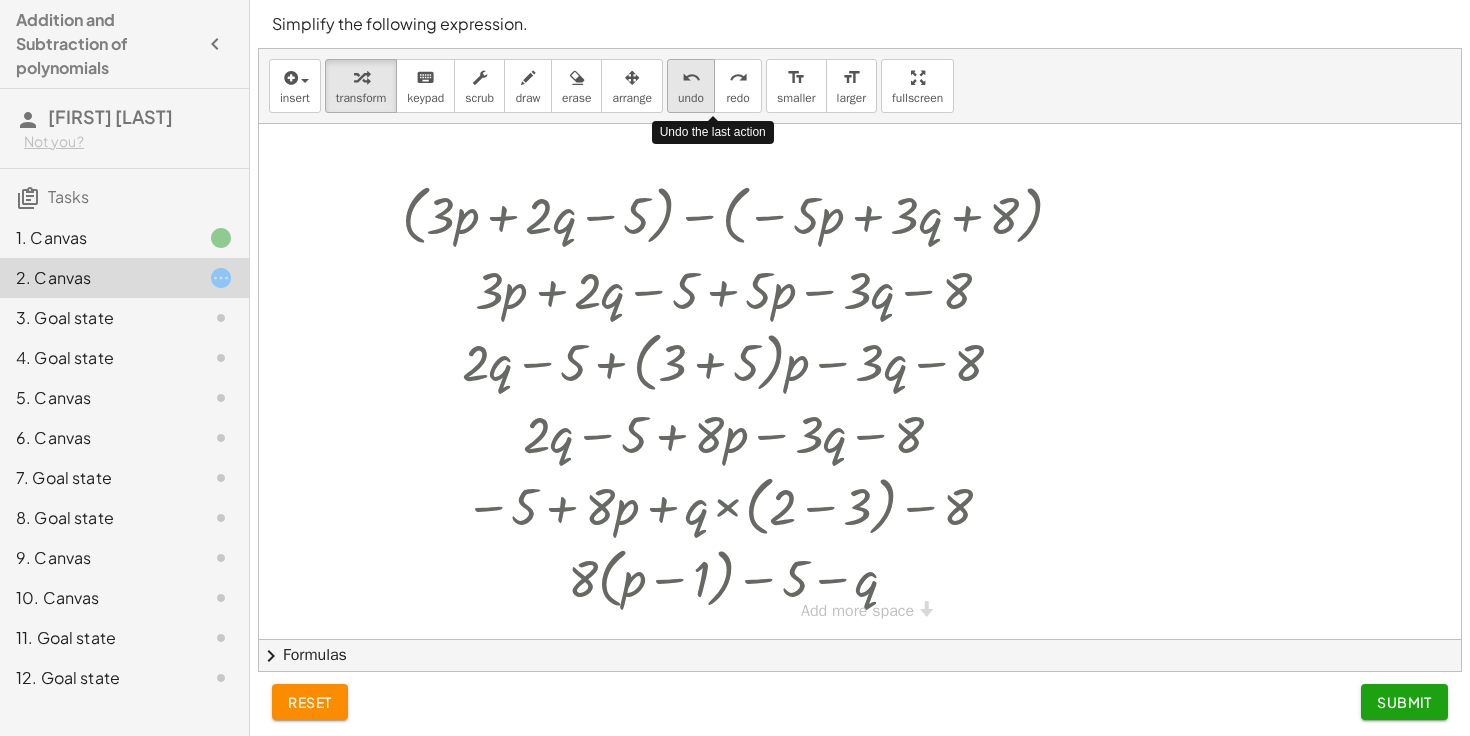 click on "undo" at bounding box center (691, 98) 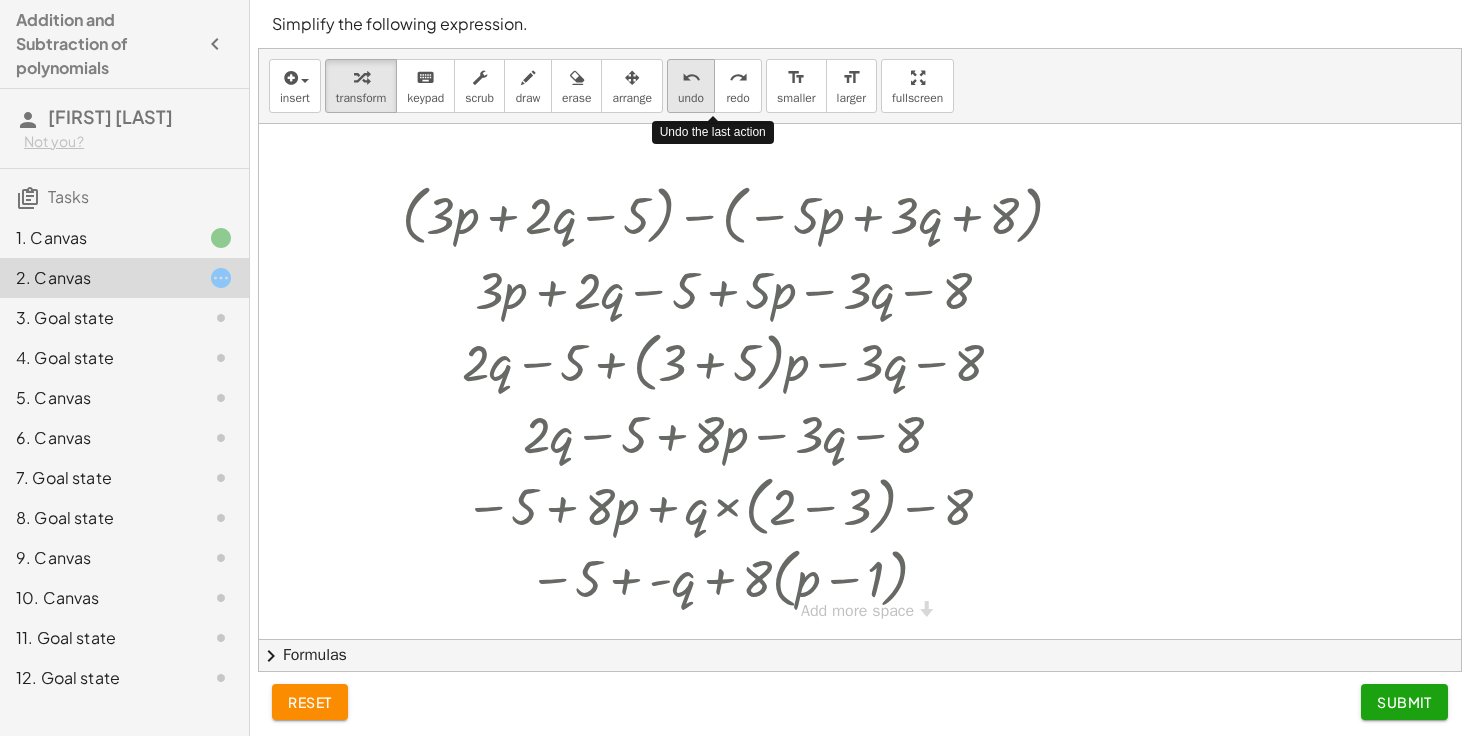 click on "undo" at bounding box center (691, 98) 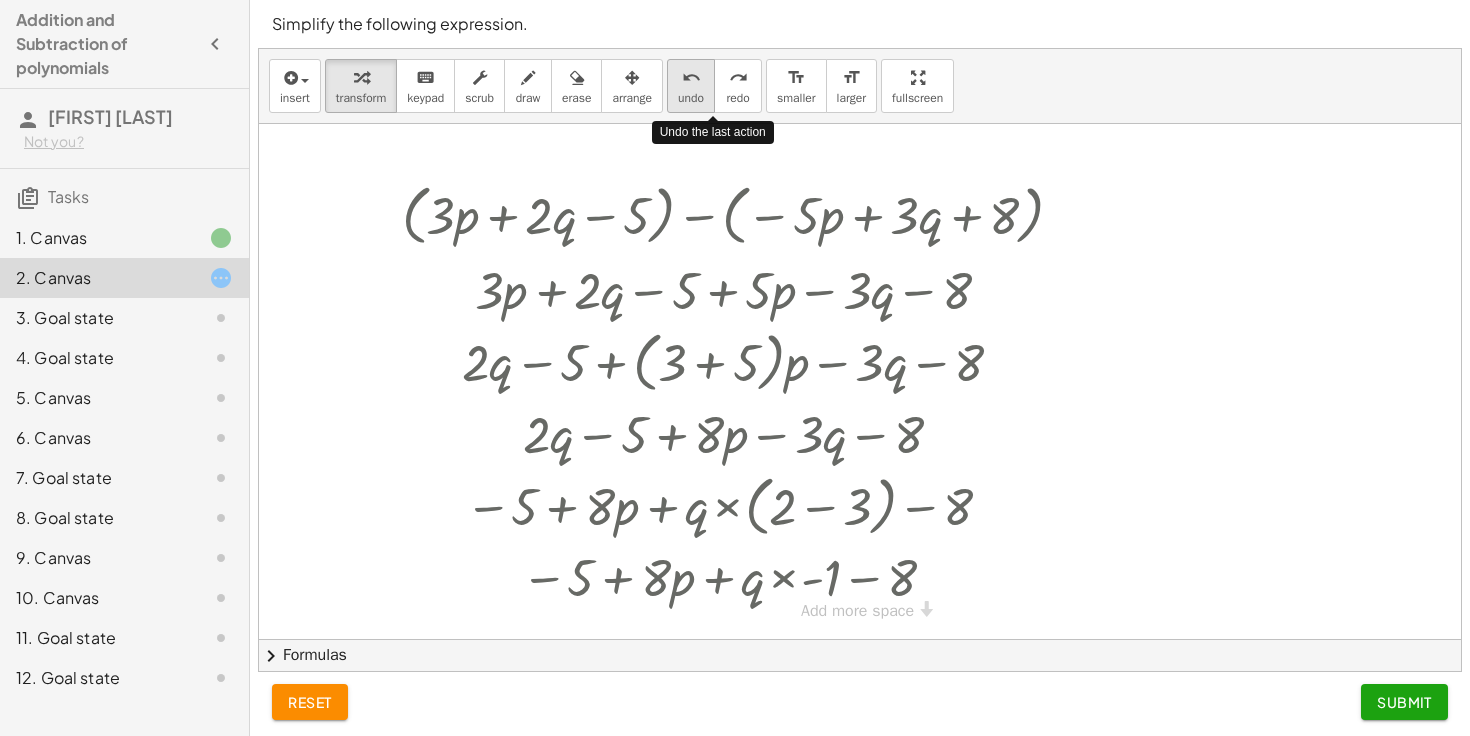 click on "undo" at bounding box center [691, 98] 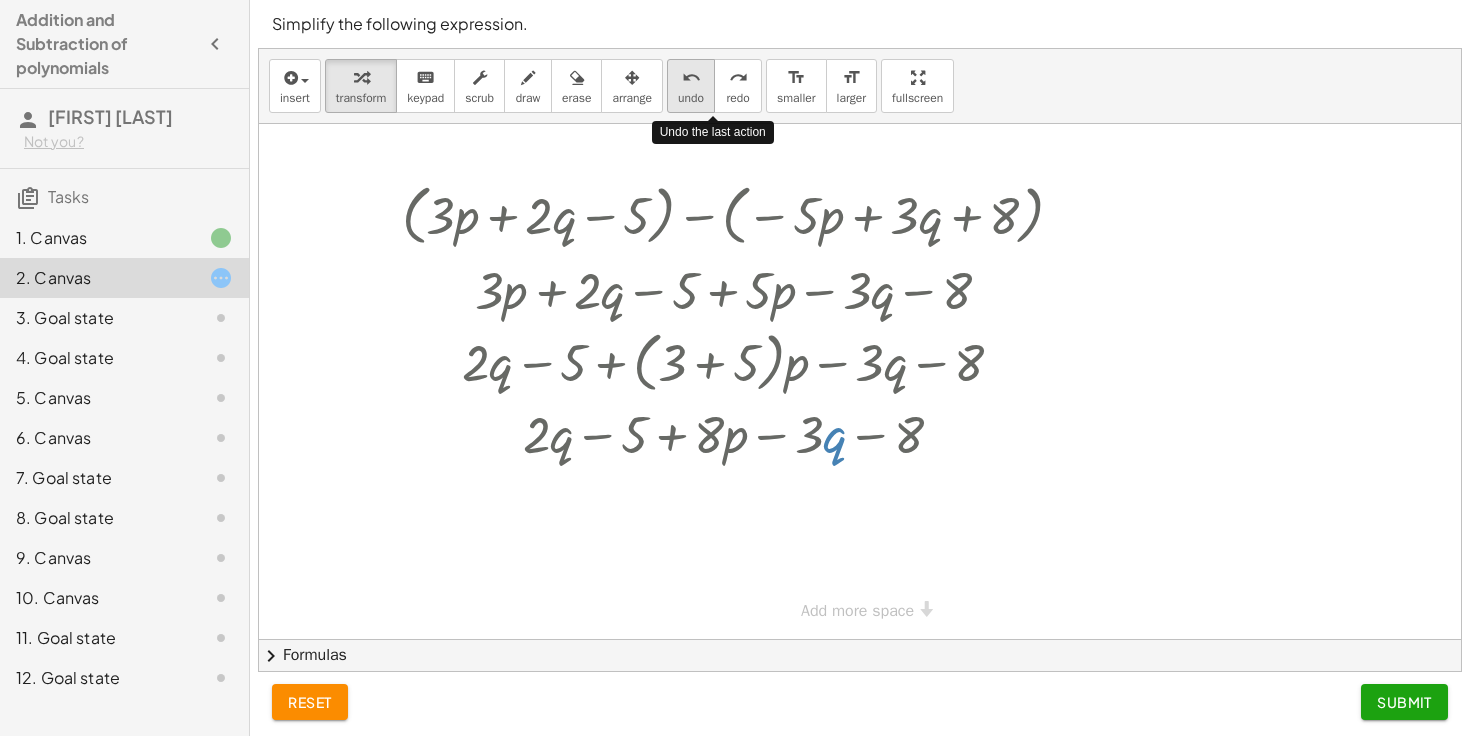 click on "undo" at bounding box center (691, 98) 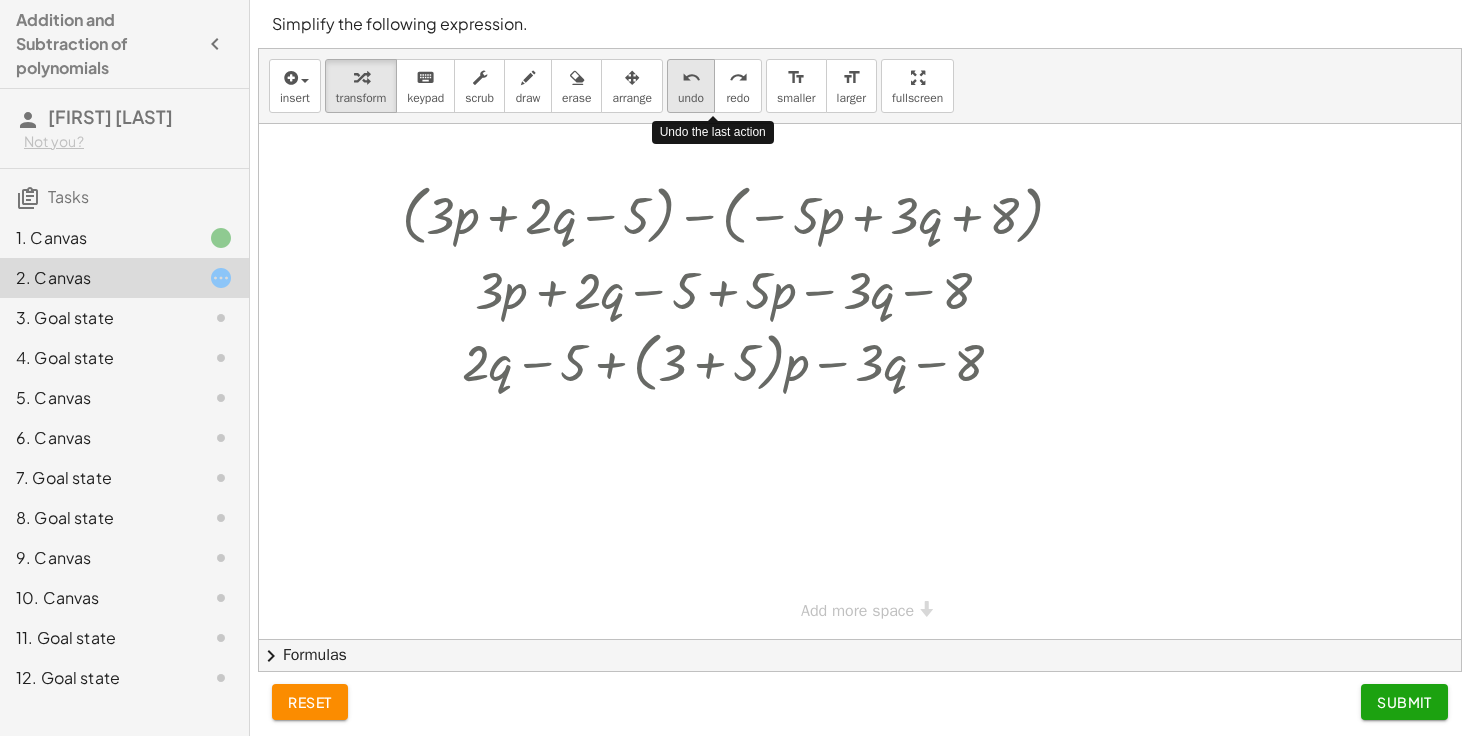 click on "undo" at bounding box center [691, 98] 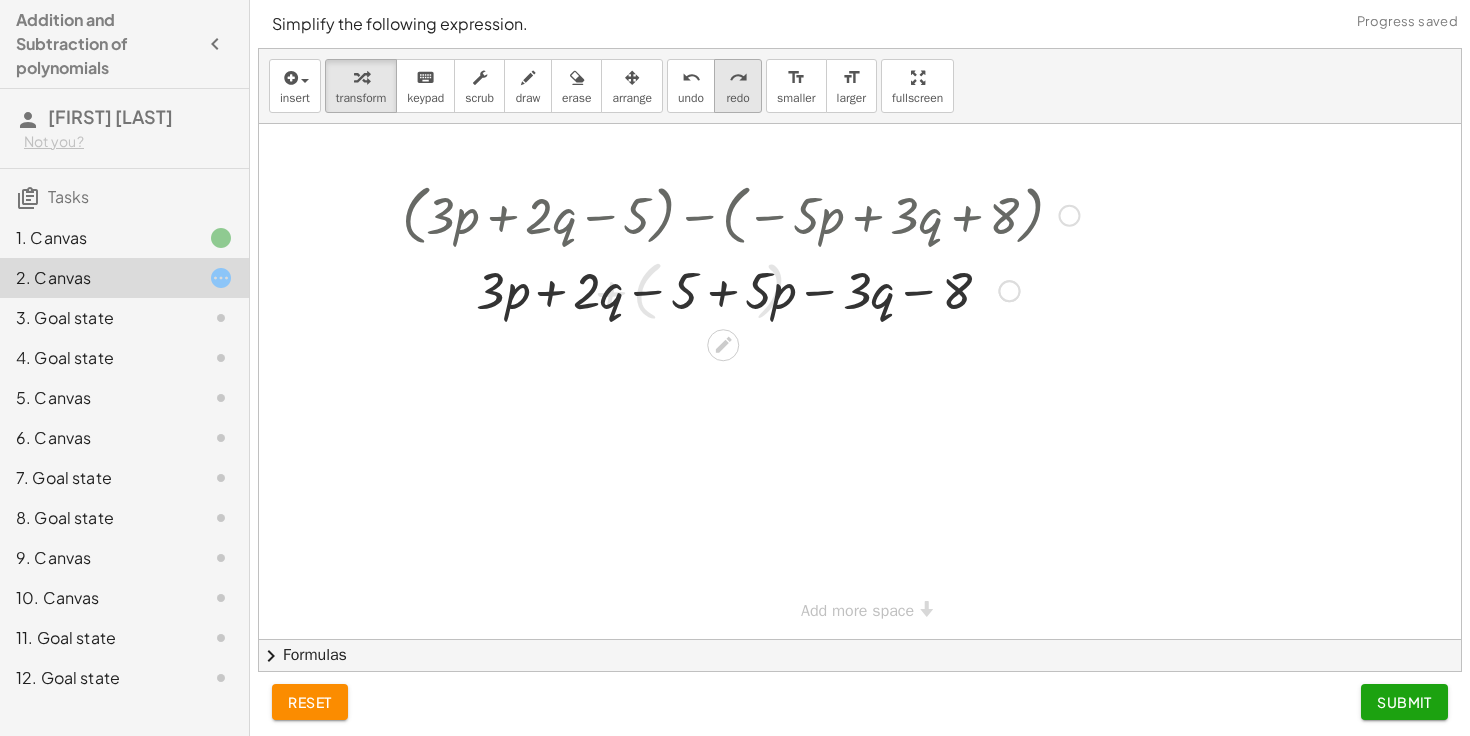 click on "redo" at bounding box center [737, 98] 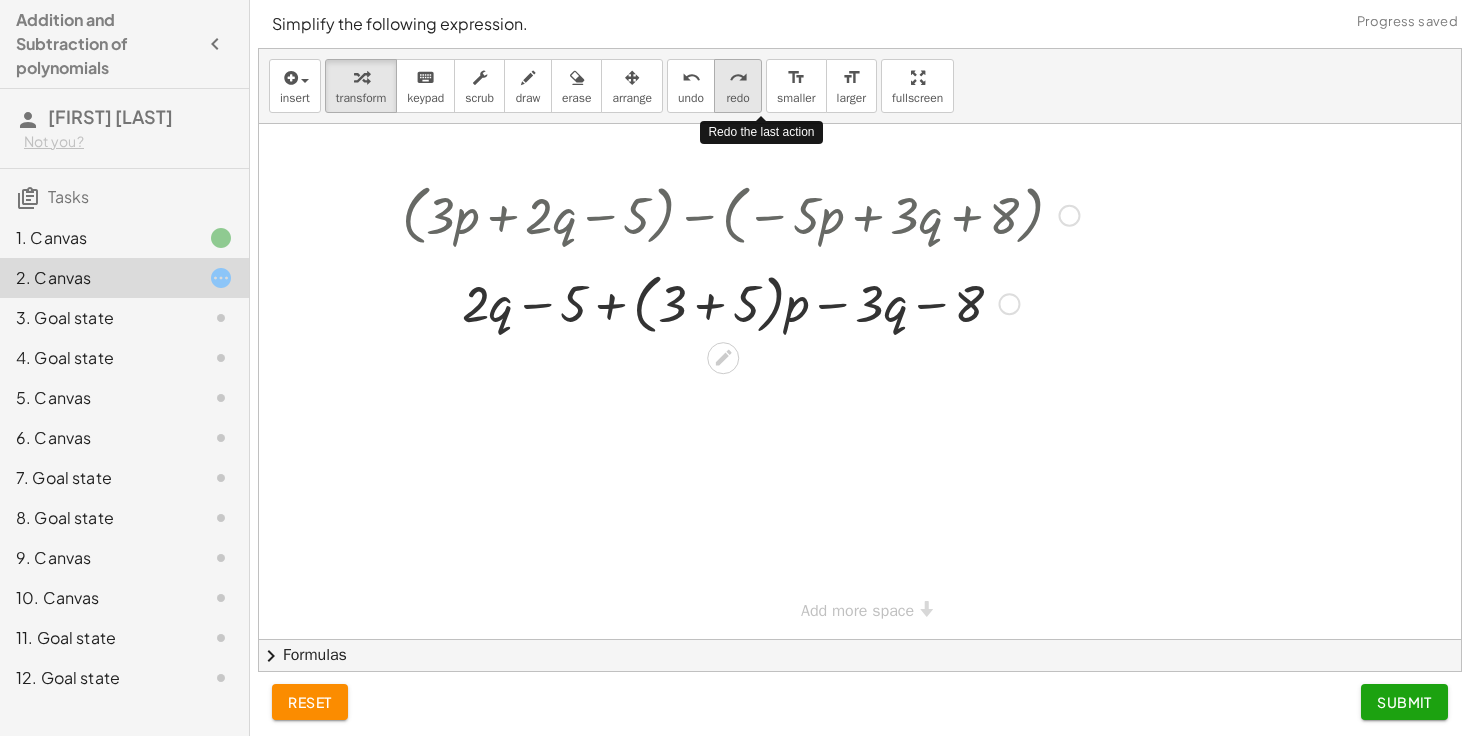 click on "redo" at bounding box center [737, 98] 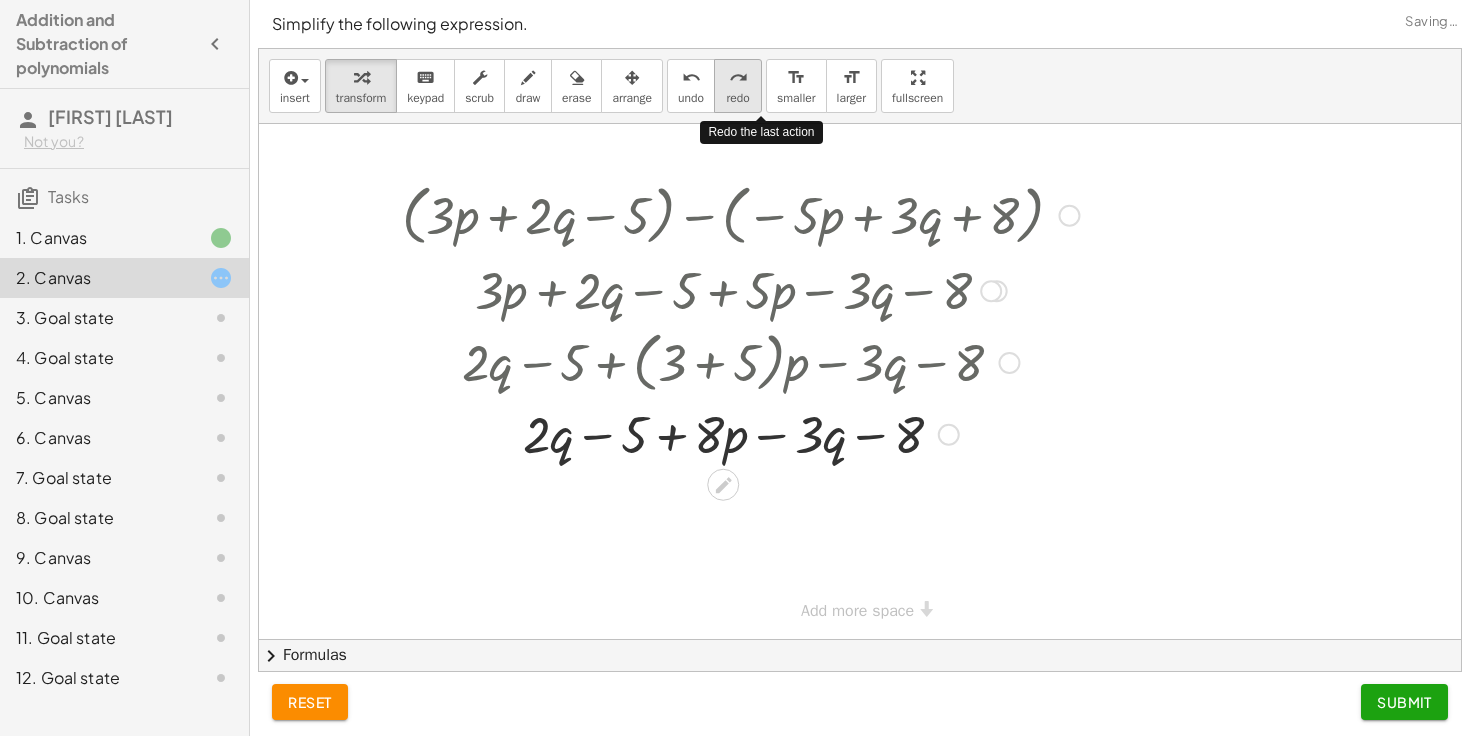 click on "redo" at bounding box center (737, 98) 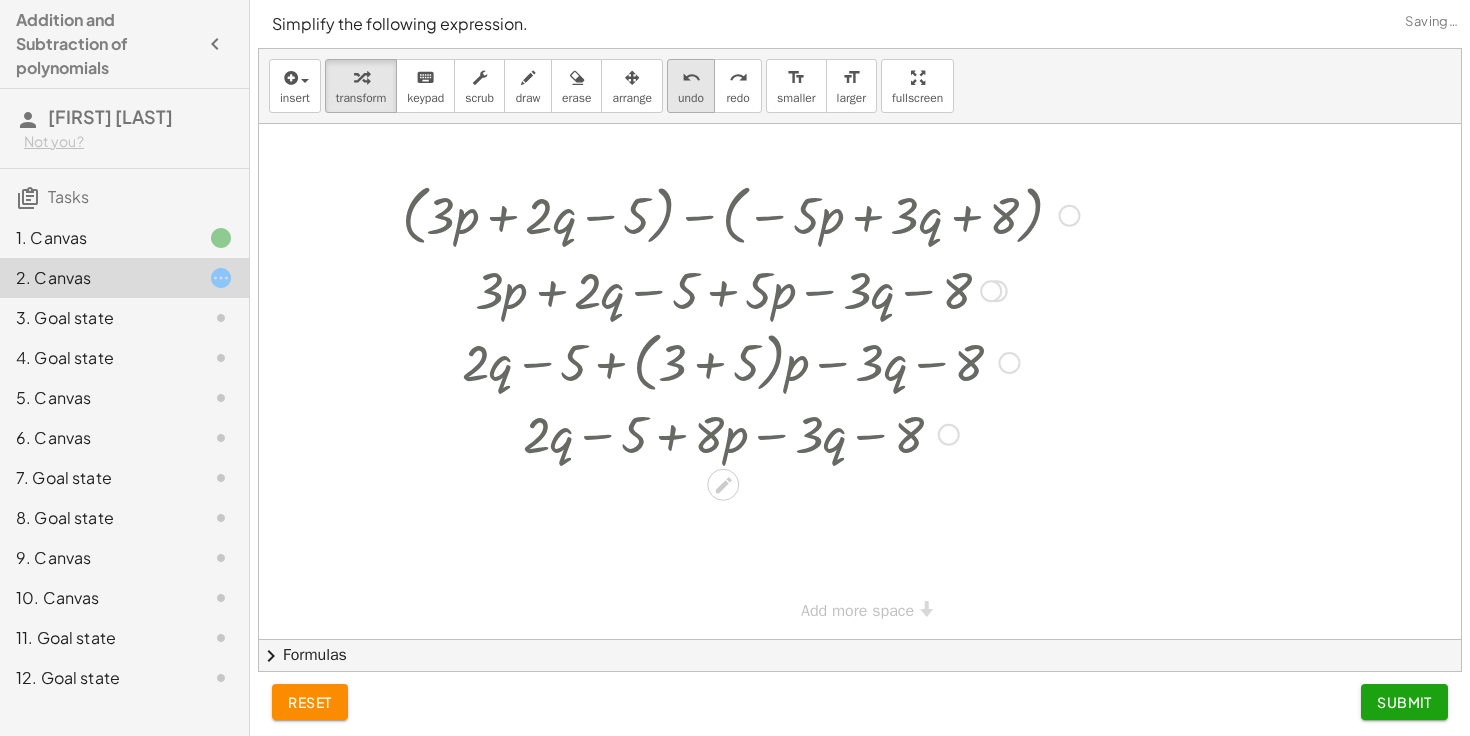 click on "undo undo" at bounding box center [691, 86] 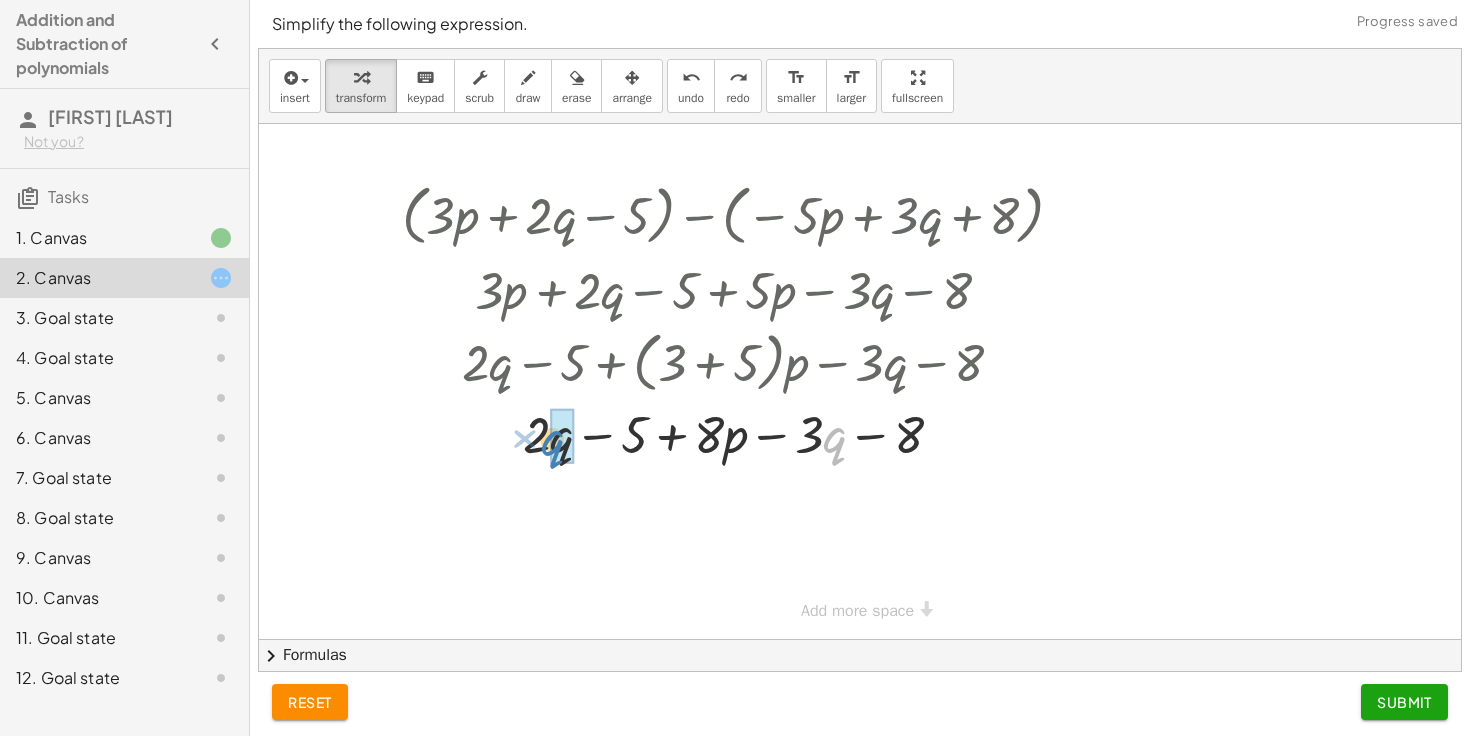 drag, startPoint x: 831, startPoint y: 454, endPoint x: 550, endPoint y: 453, distance: 281.00177 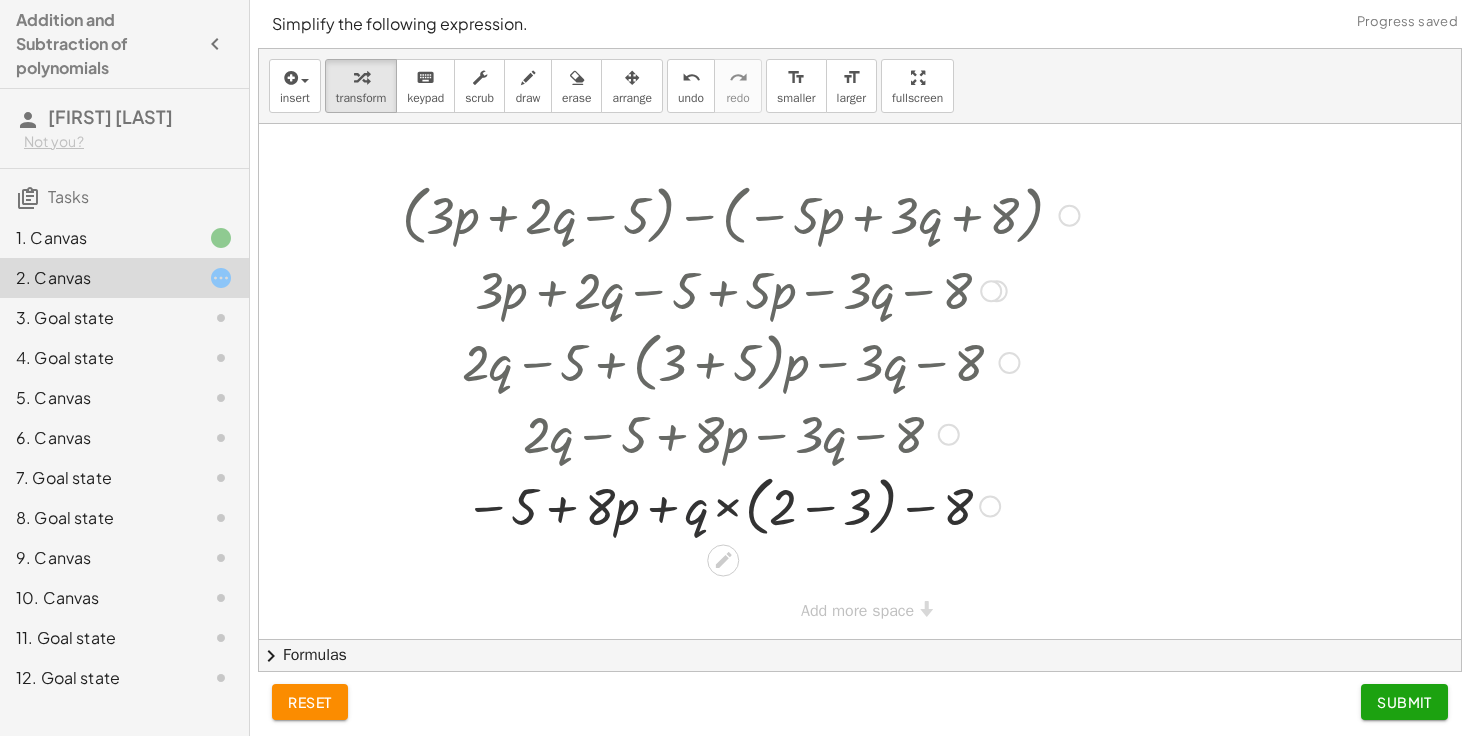 click at bounding box center (740, 505) 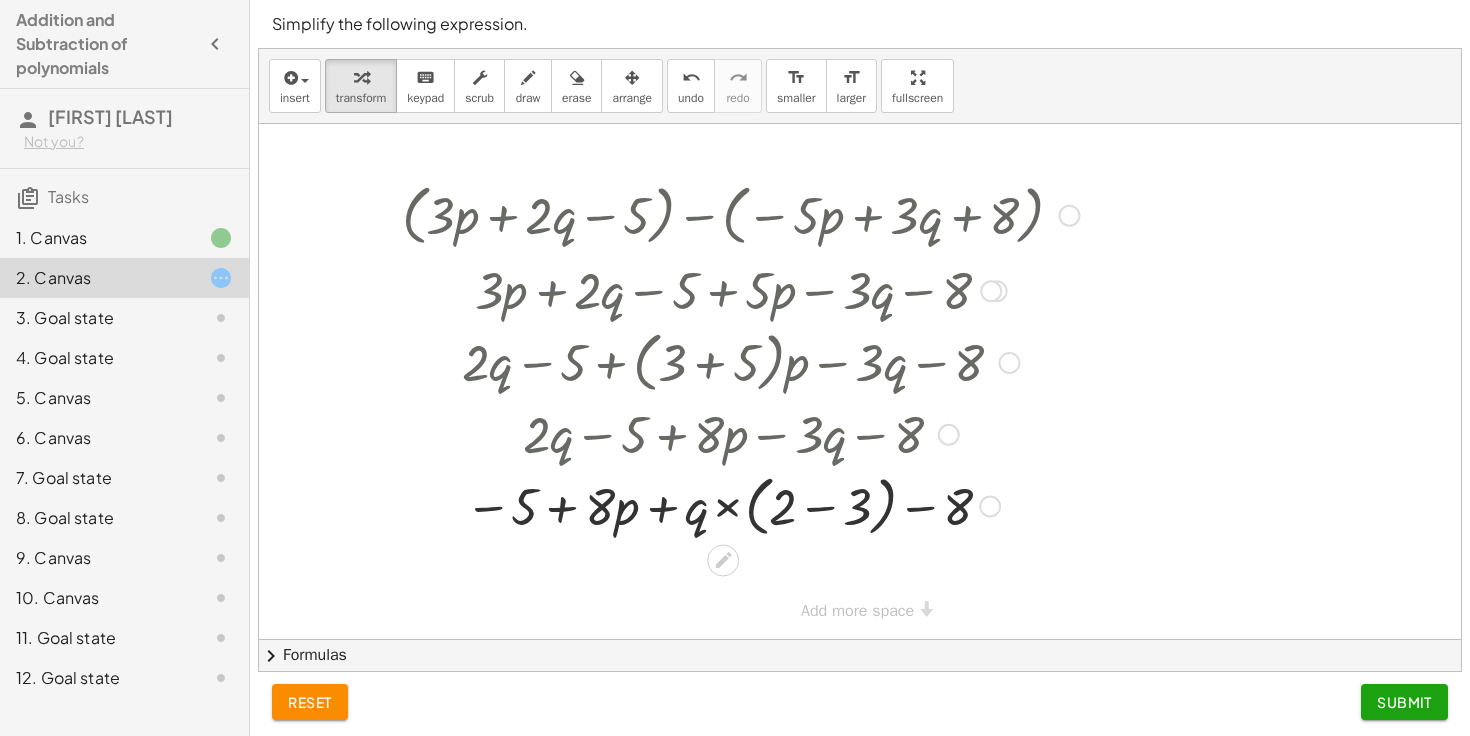 click at bounding box center [740, 505] 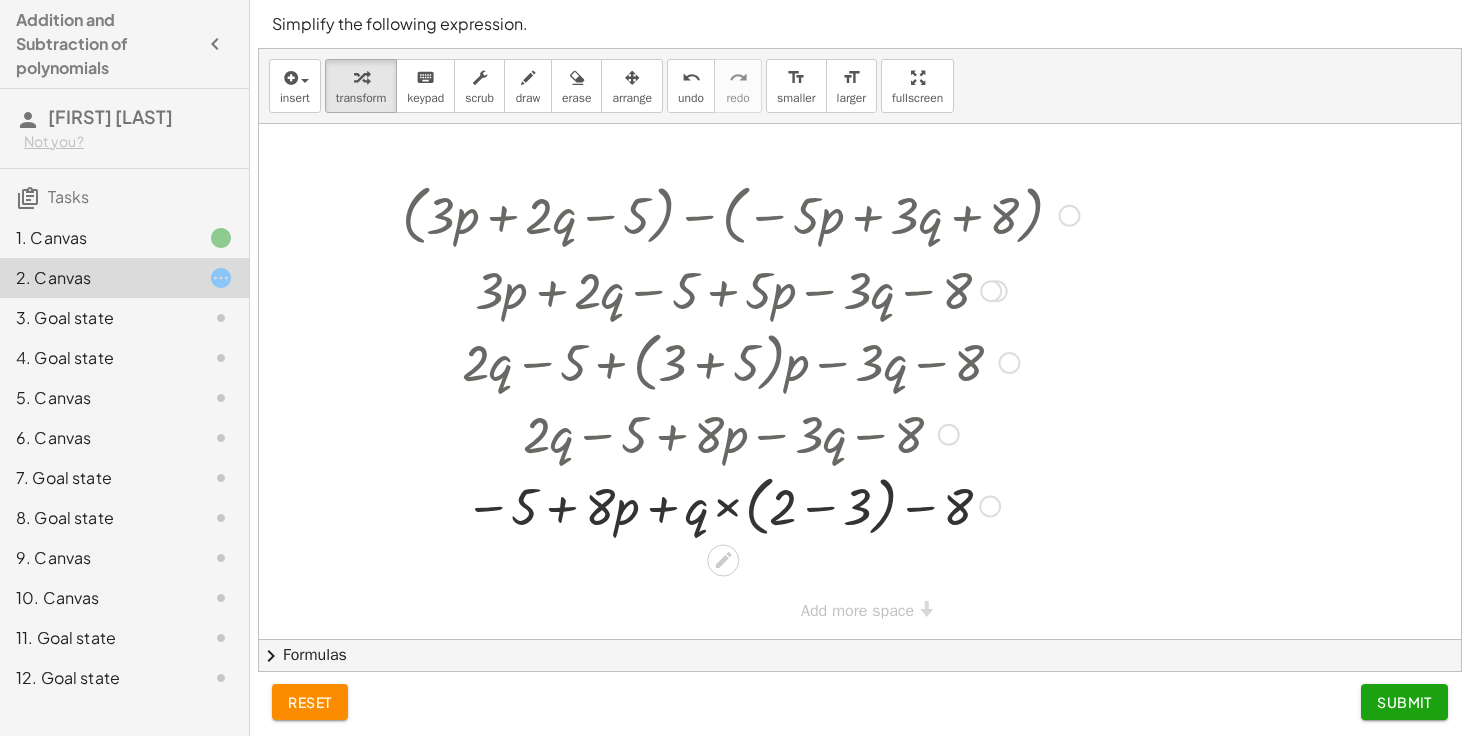 click at bounding box center [740, 505] 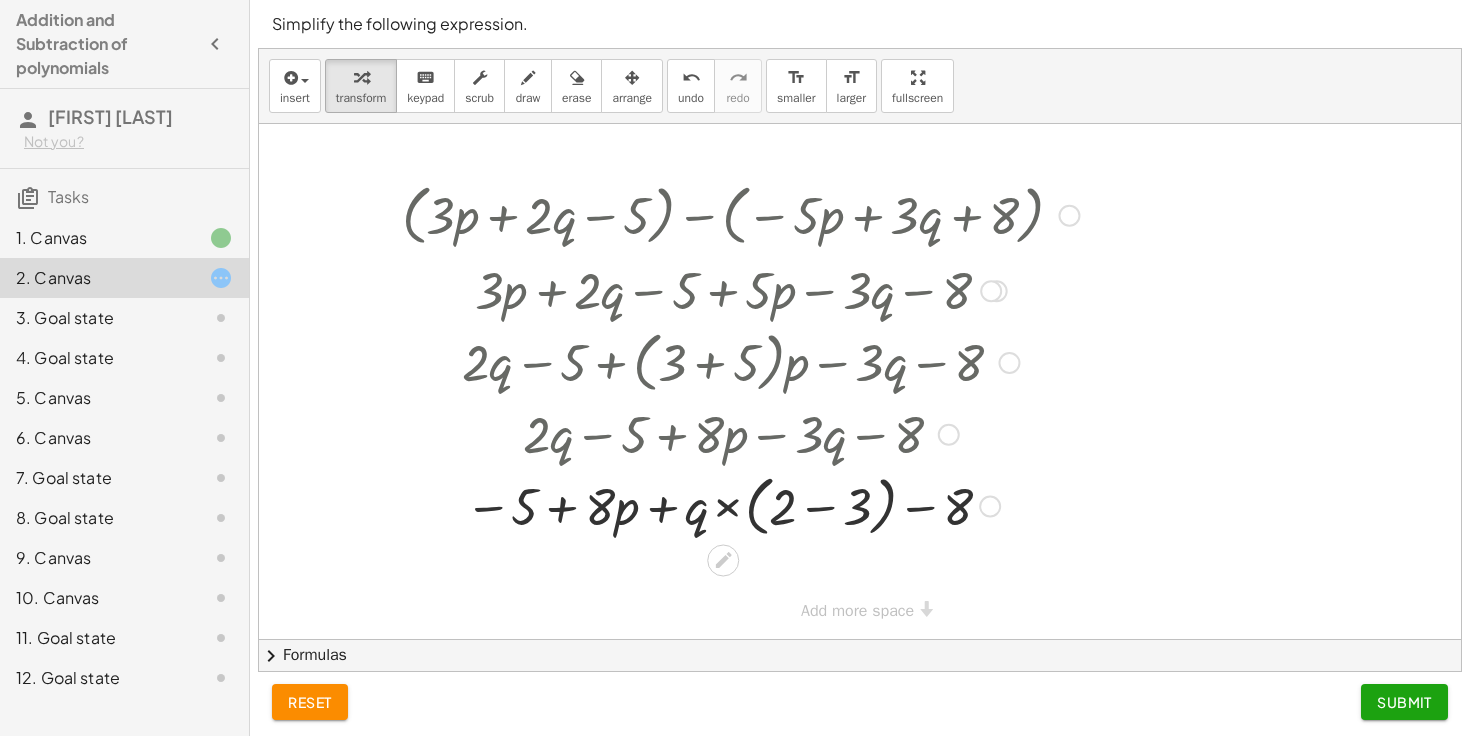 click at bounding box center [740, 505] 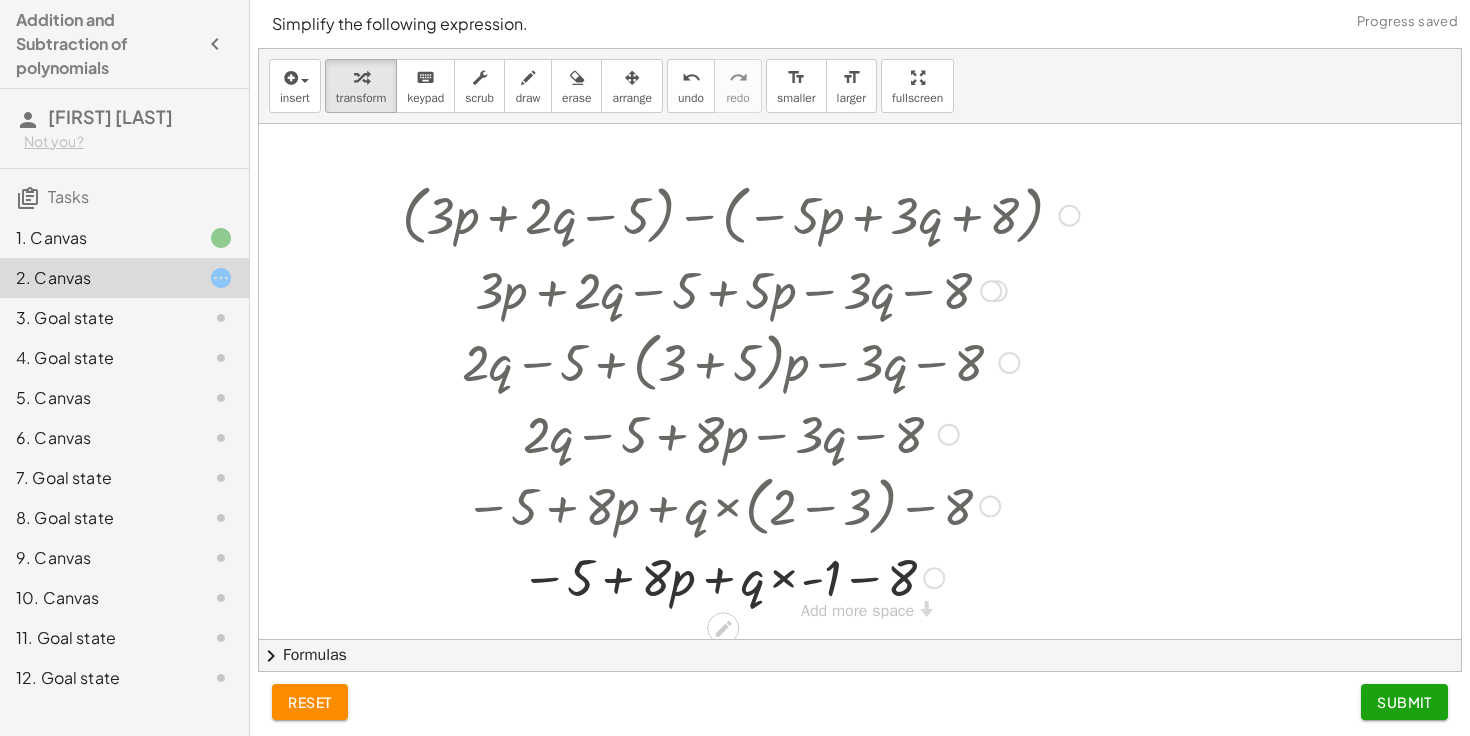click at bounding box center [740, 576] 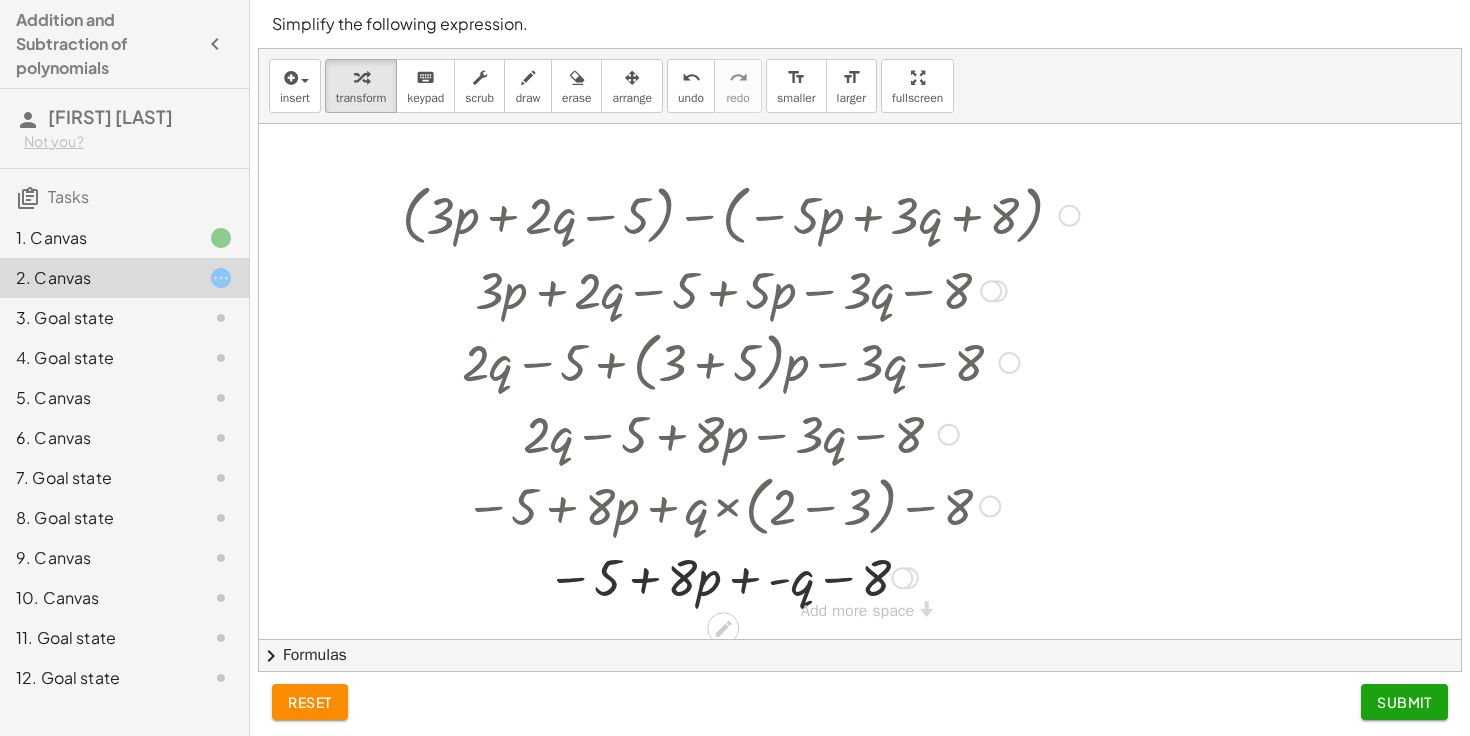 click at bounding box center (740, 576) 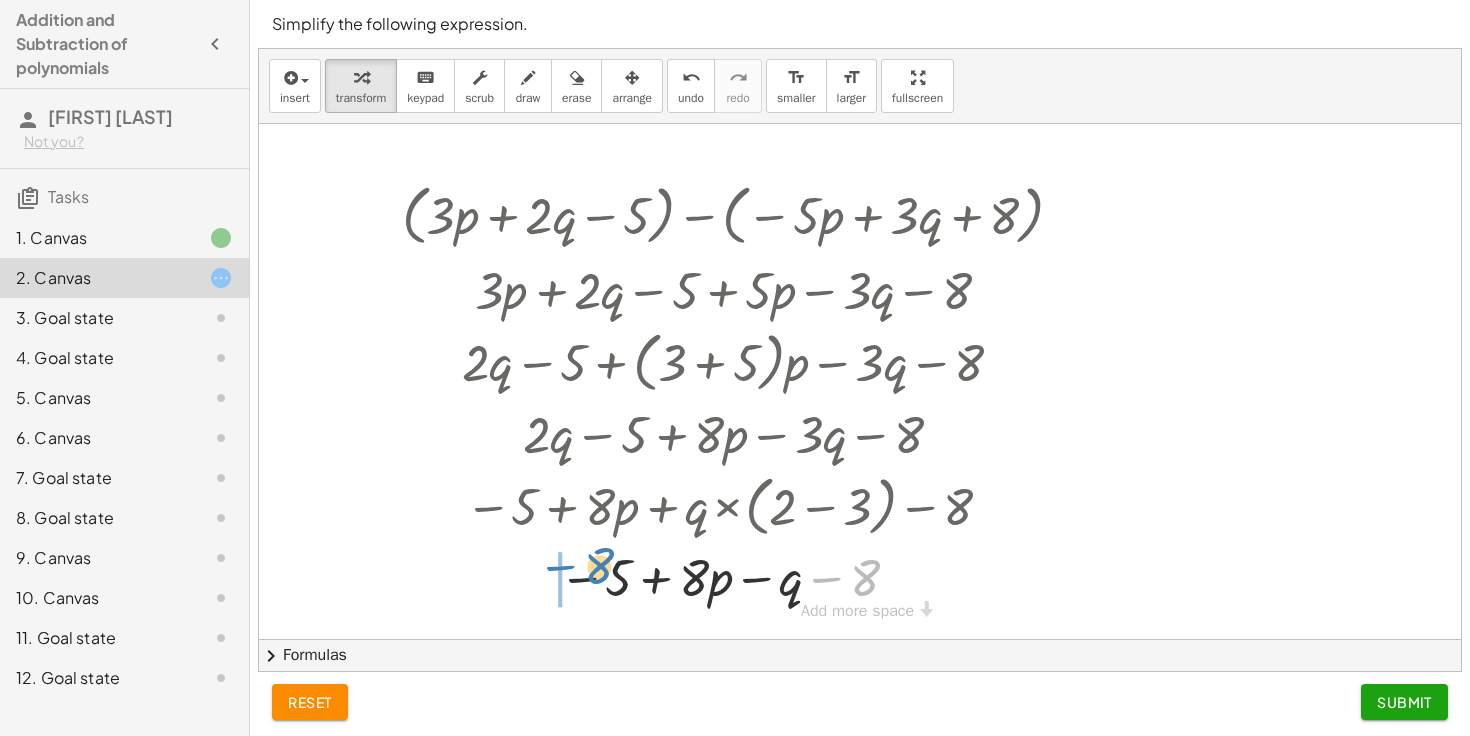 drag, startPoint x: 862, startPoint y: 586, endPoint x: 594, endPoint y: 574, distance: 268.26852 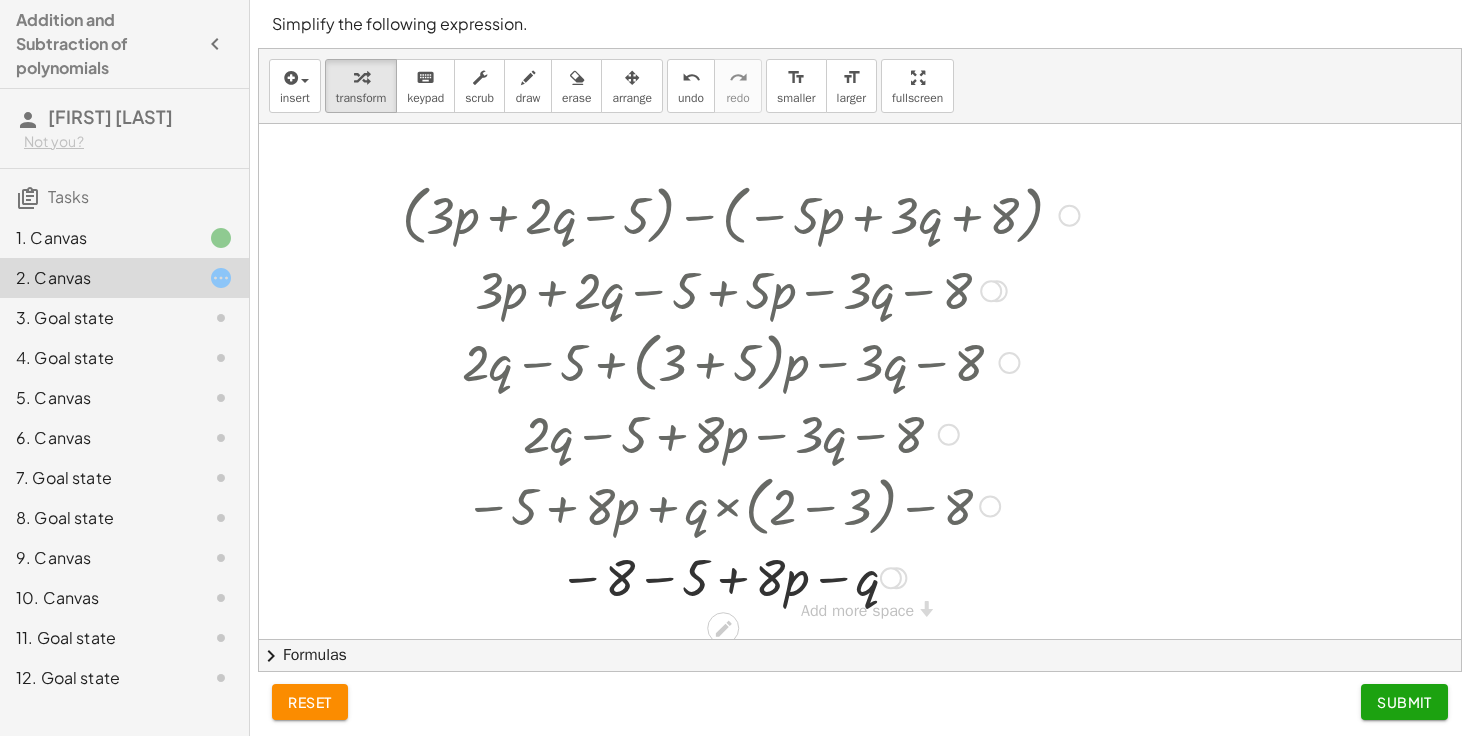 click at bounding box center (740, 576) 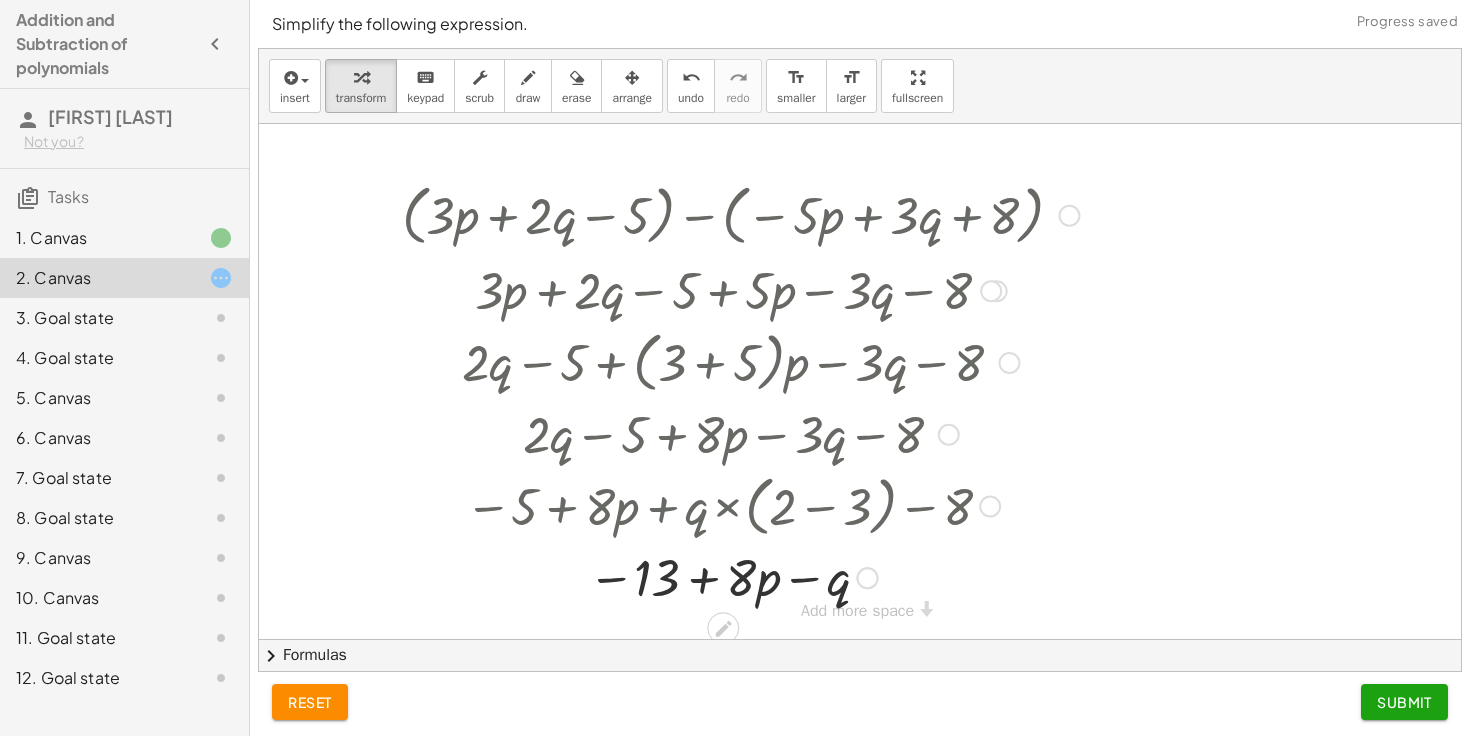 click at bounding box center (740, 576) 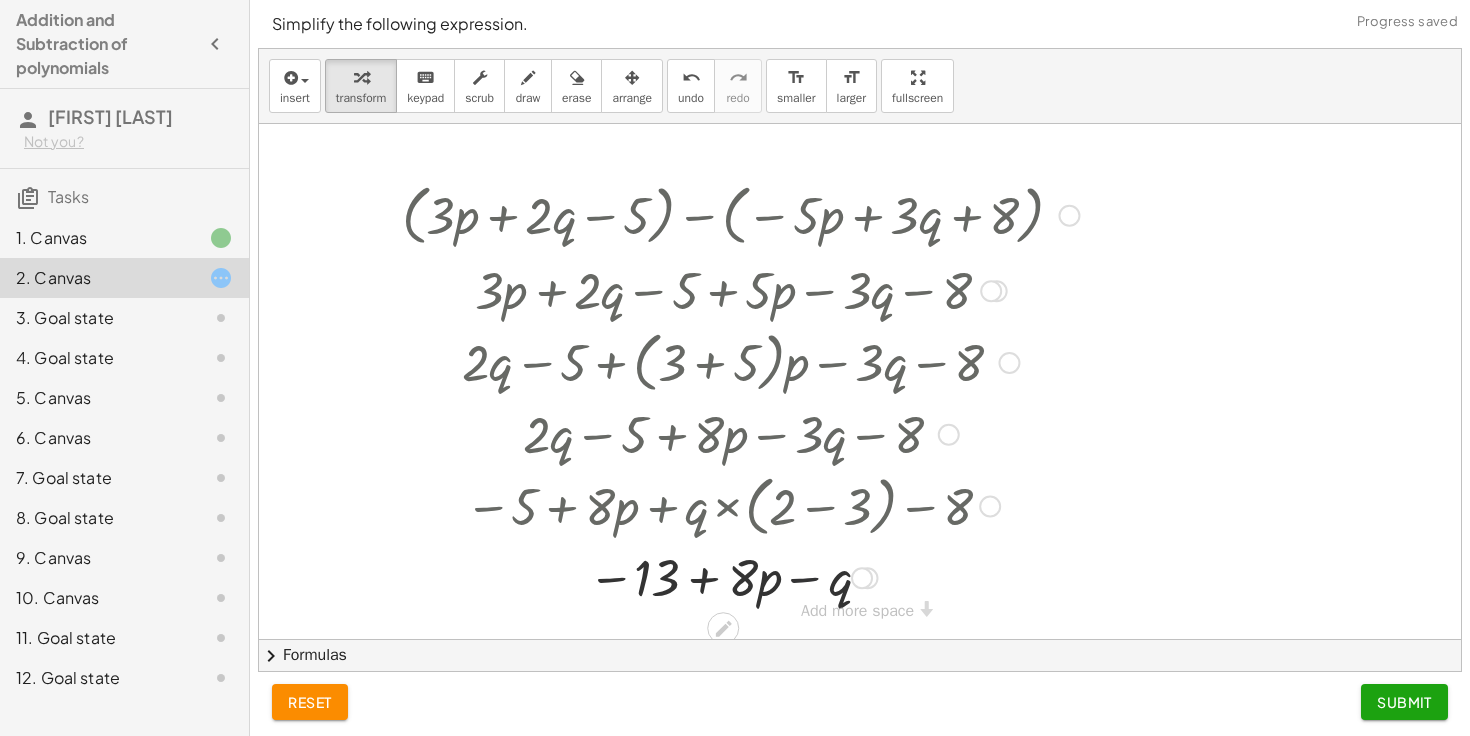 click at bounding box center [740, 576] 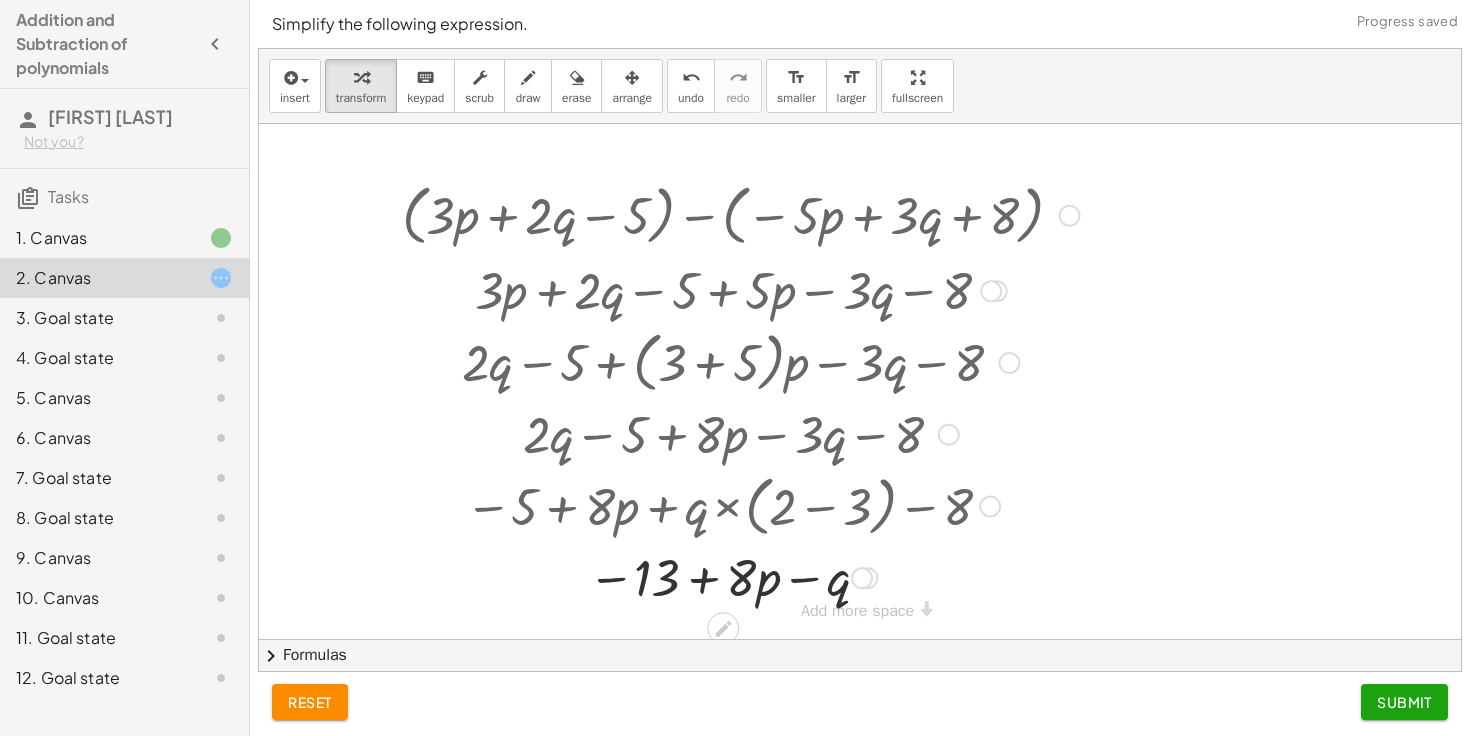scroll, scrollTop: 5, scrollLeft: 0, axis: vertical 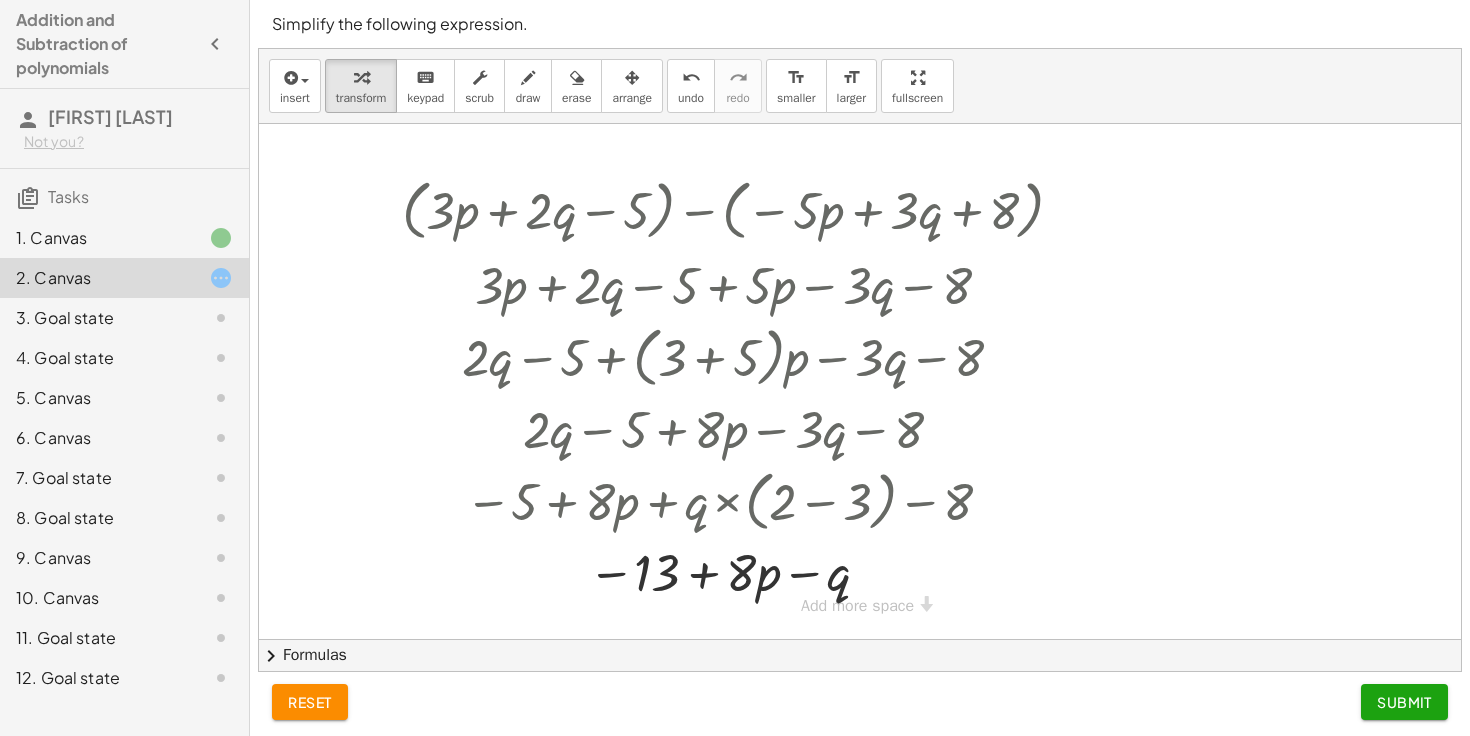 click on "Submit" 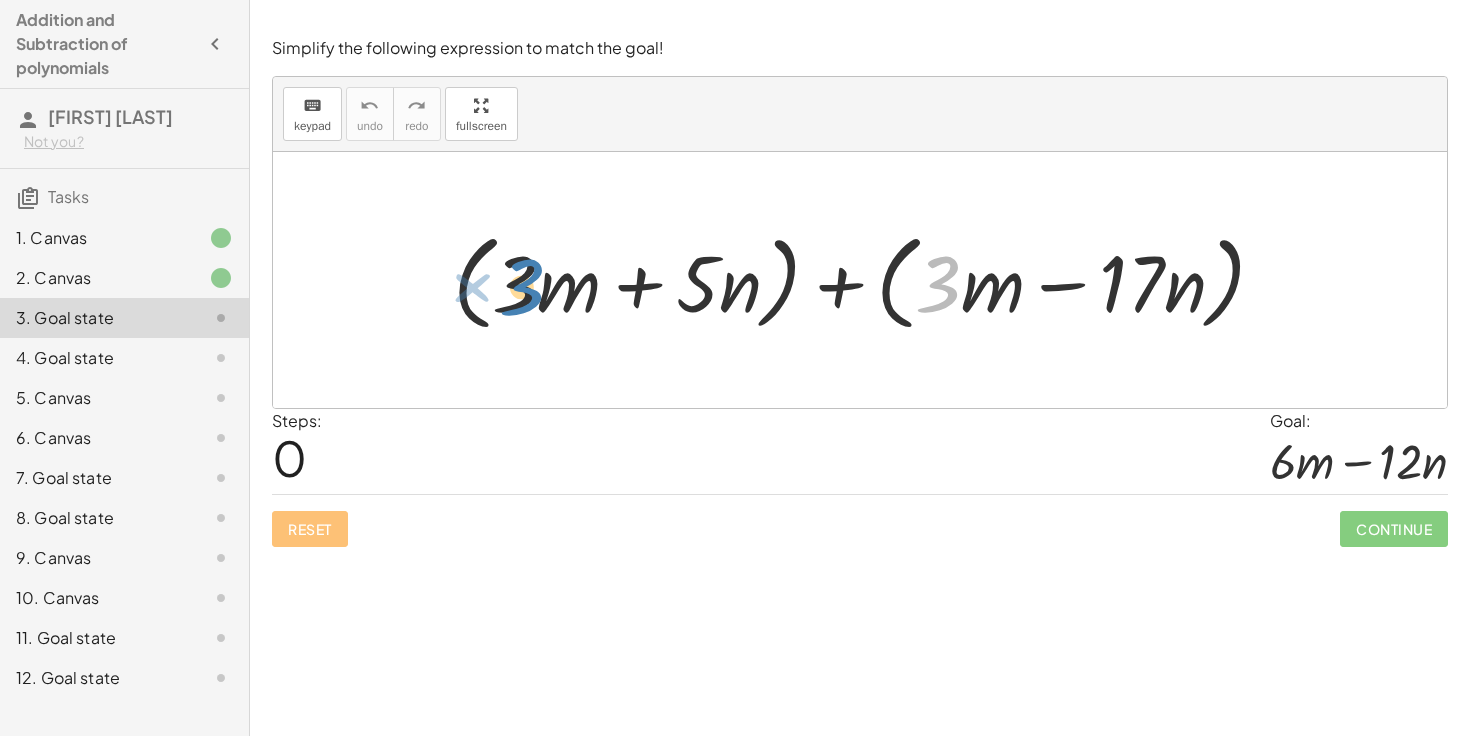drag, startPoint x: 923, startPoint y: 288, endPoint x: 503, endPoint y: 288, distance: 420 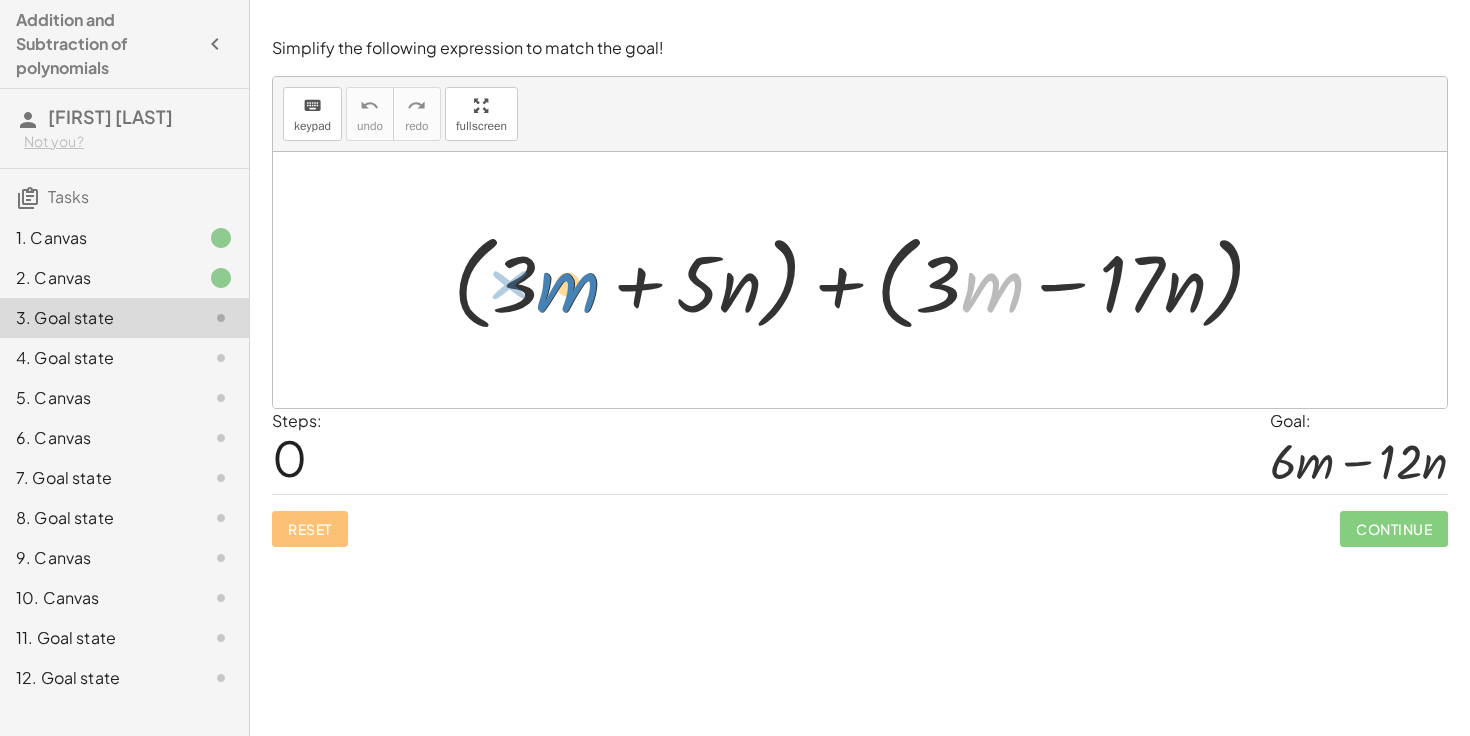 drag, startPoint x: 982, startPoint y: 295, endPoint x: 555, endPoint y: 295, distance: 427 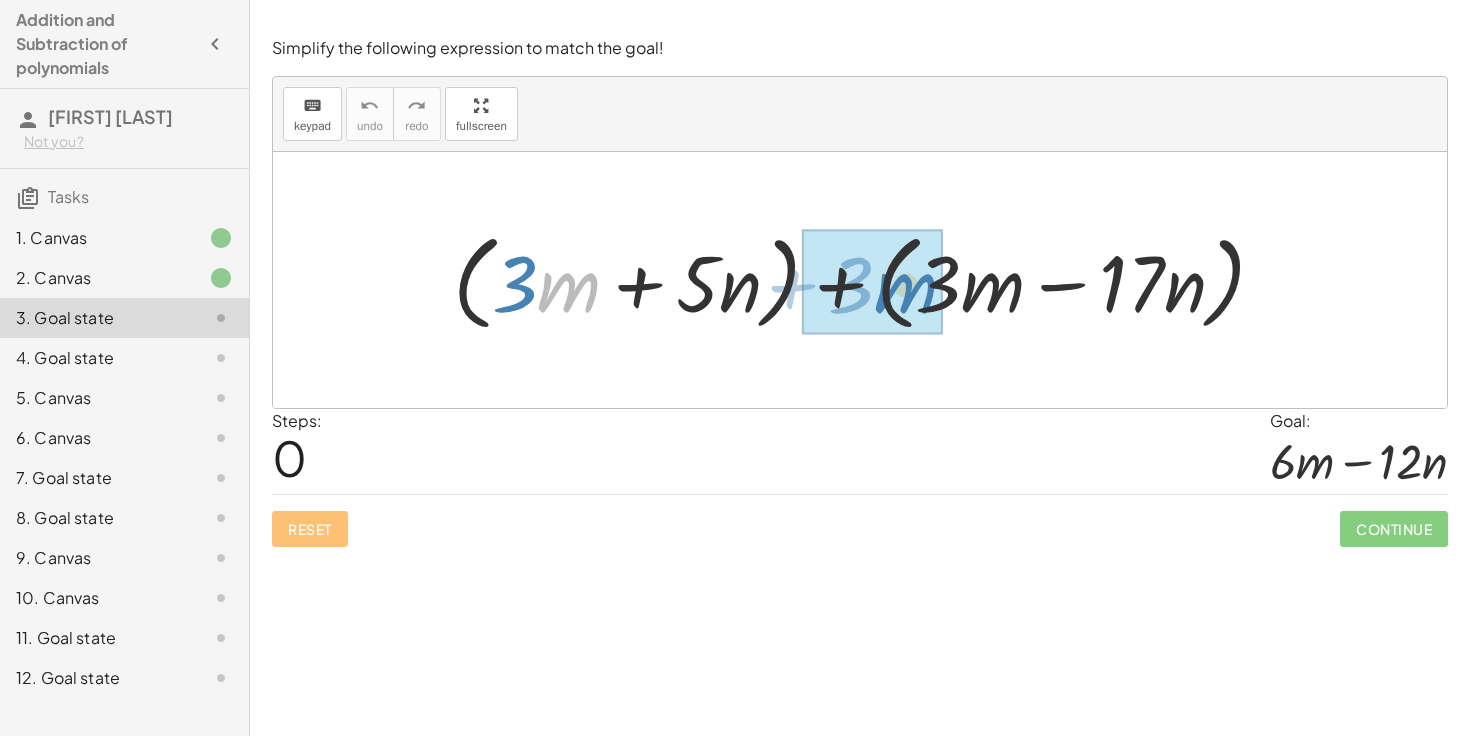 drag, startPoint x: 581, startPoint y: 304, endPoint x: 917, endPoint y: 299, distance: 336.0372 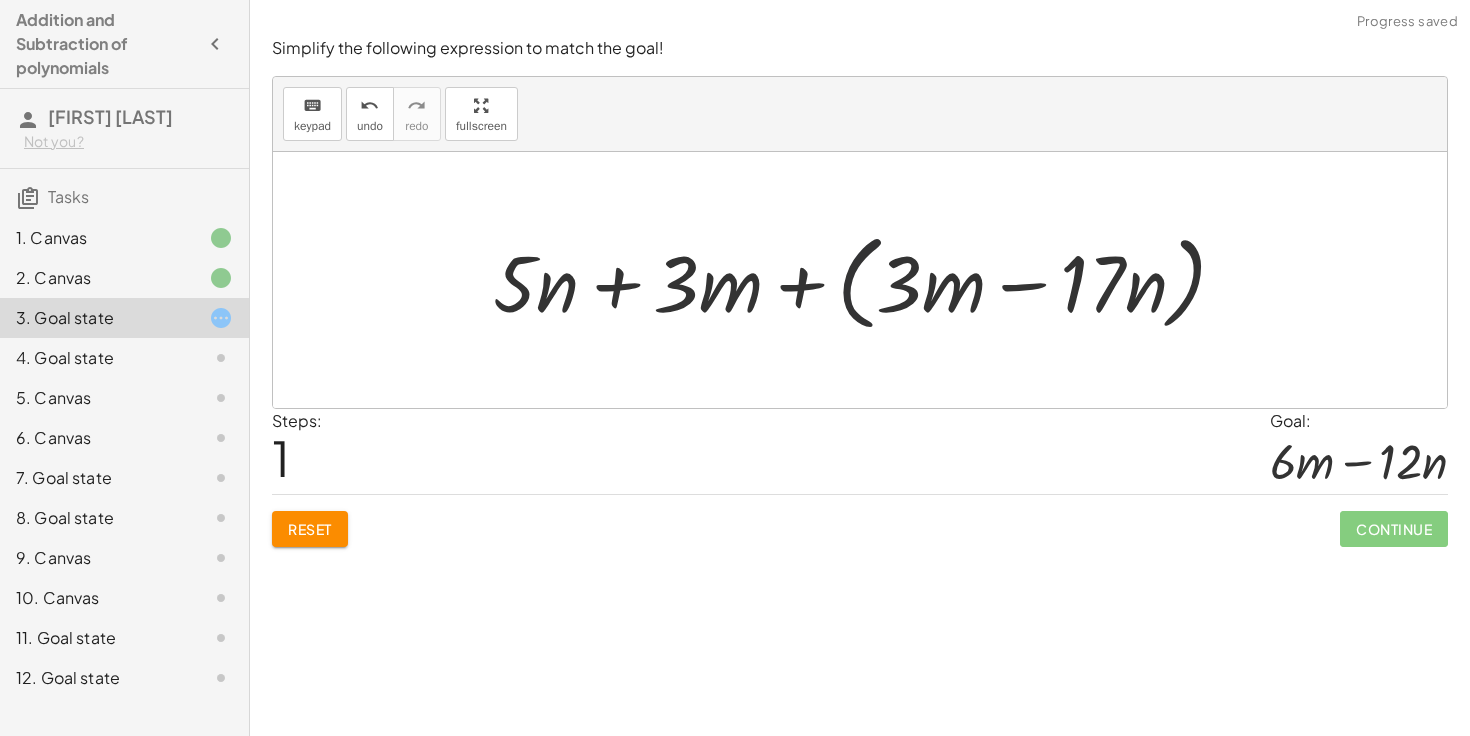 click at bounding box center (868, 280) 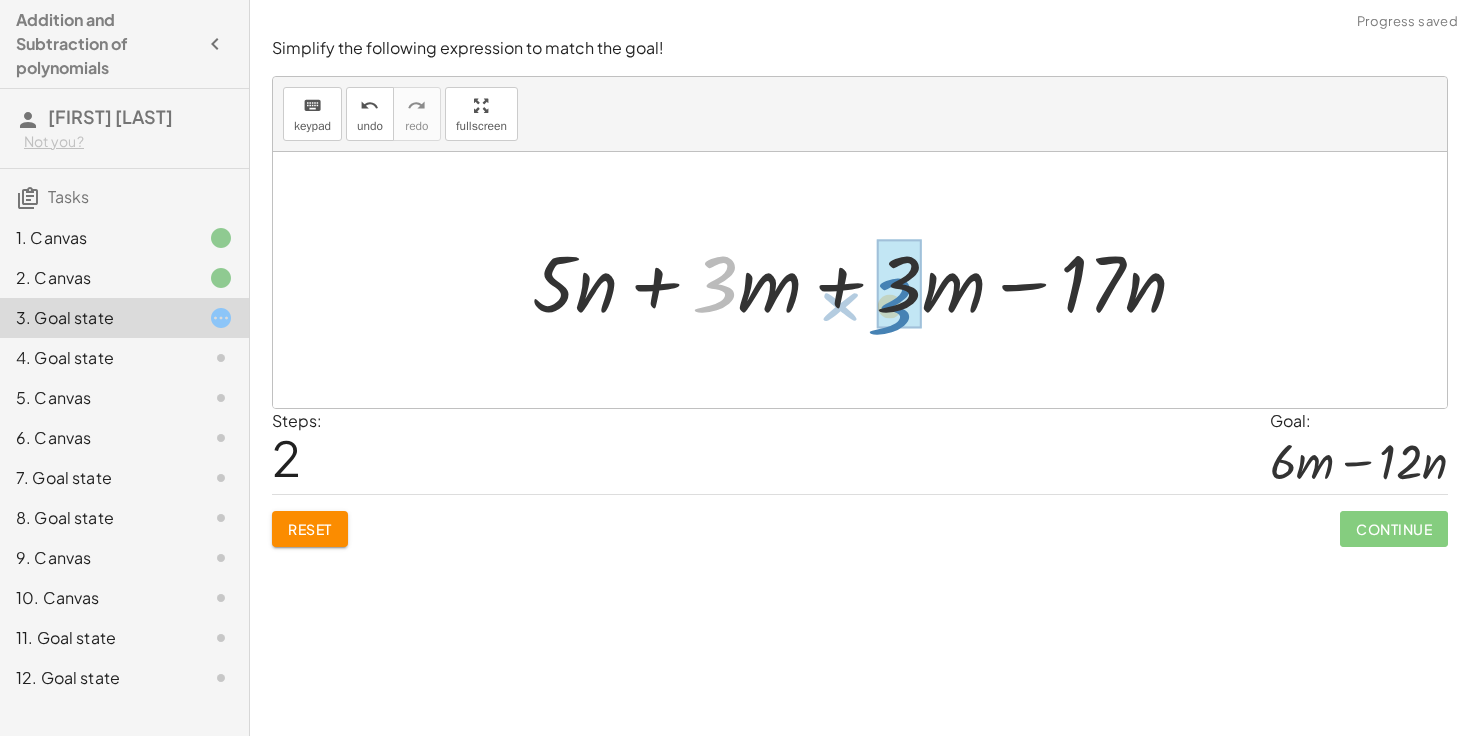 drag, startPoint x: 731, startPoint y: 281, endPoint x: 904, endPoint y: 302, distance: 174.26991 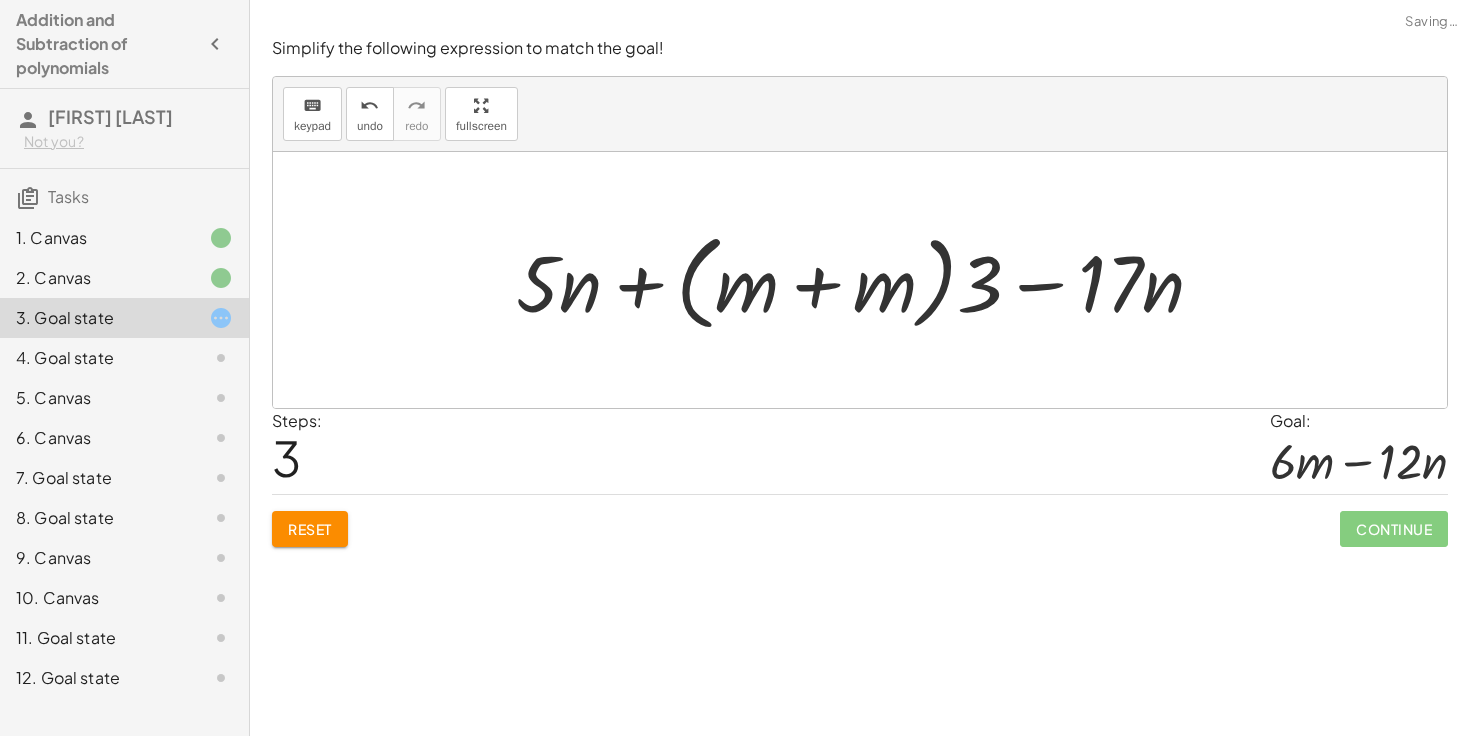 click at bounding box center (868, 280) 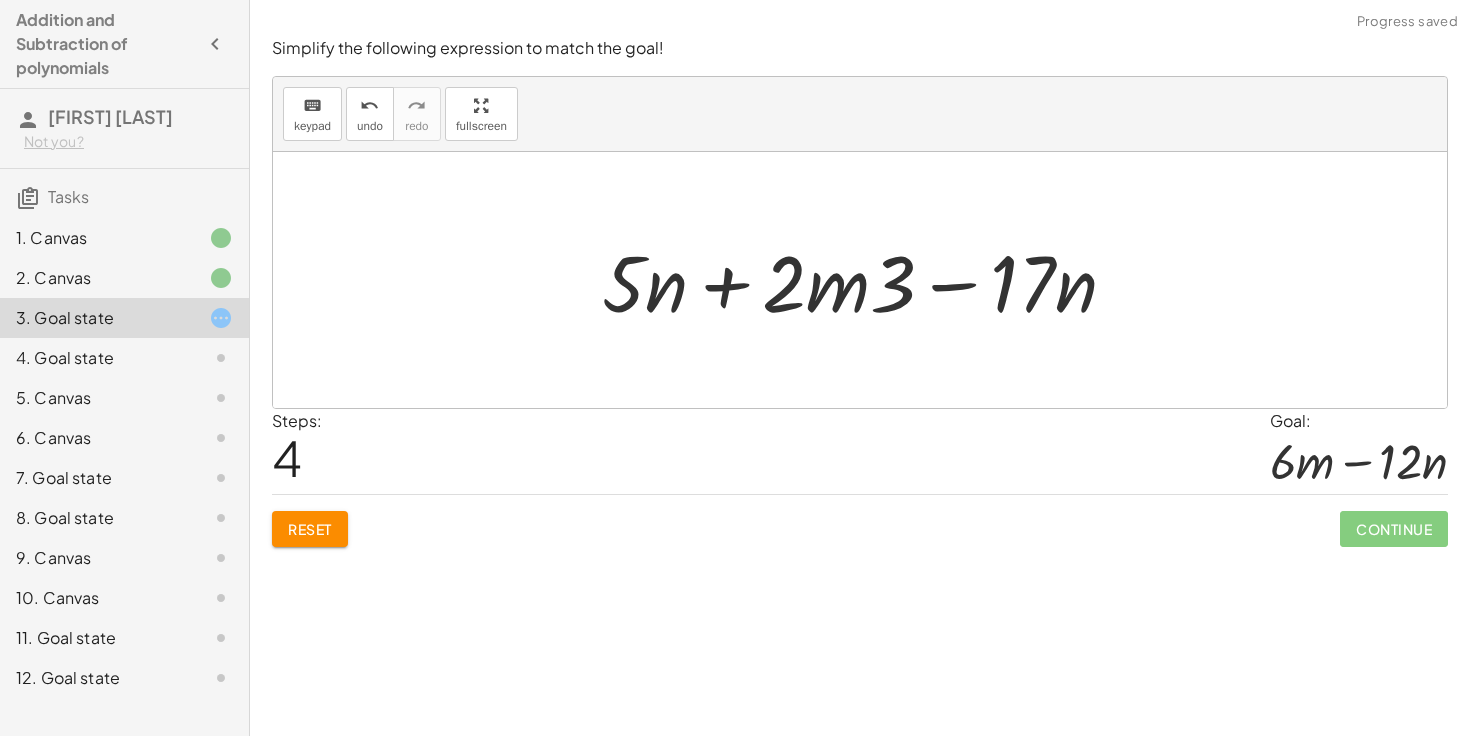 click at bounding box center (867, 280) 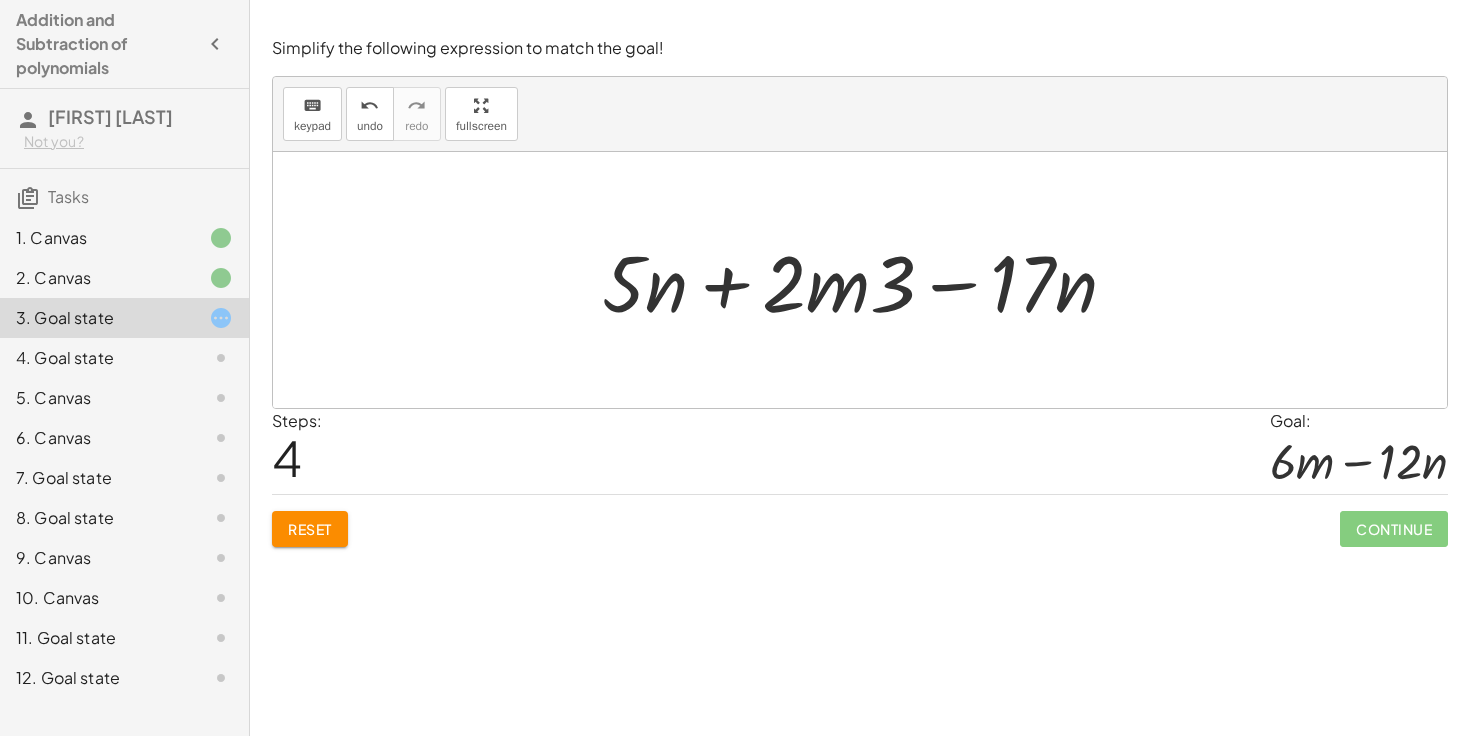 click at bounding box center [867, 280] 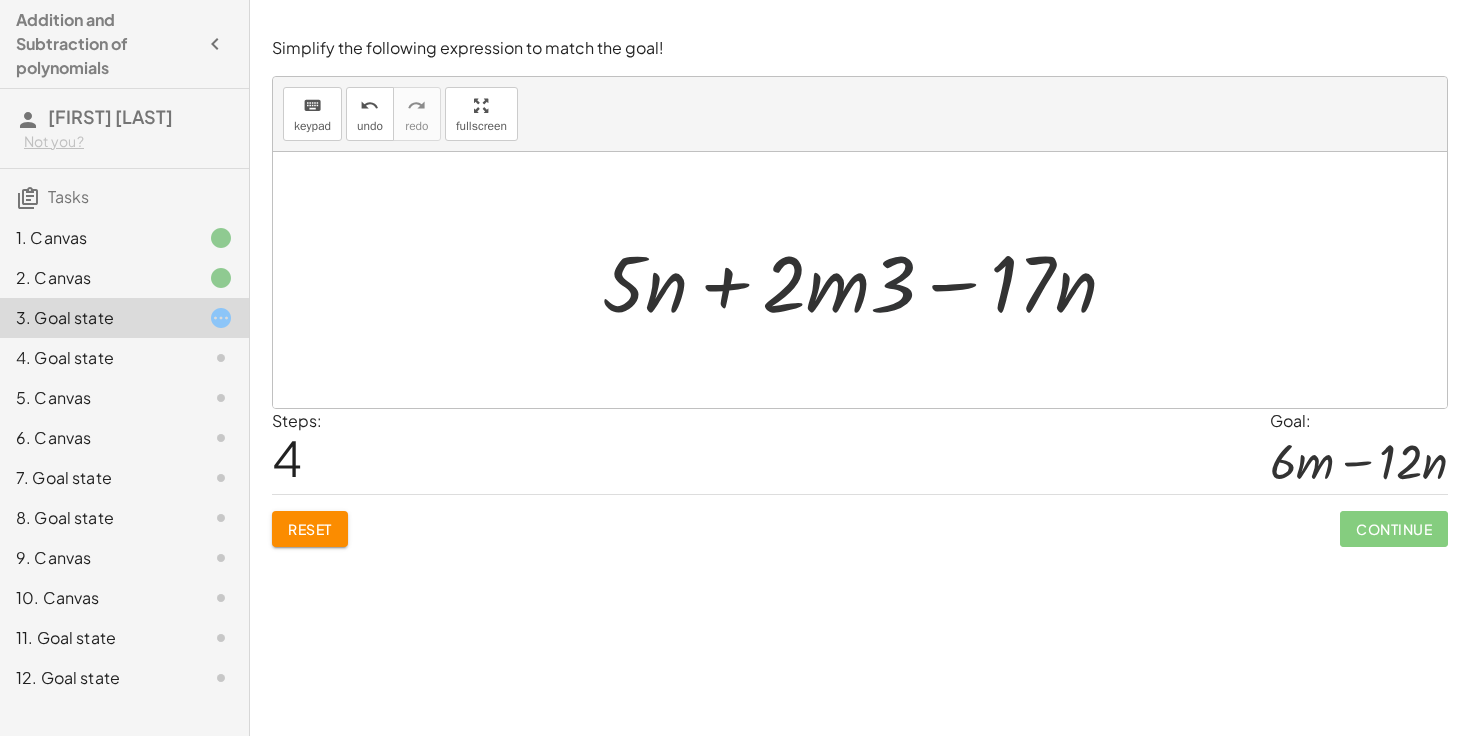 click at bounding box center [867, 280] 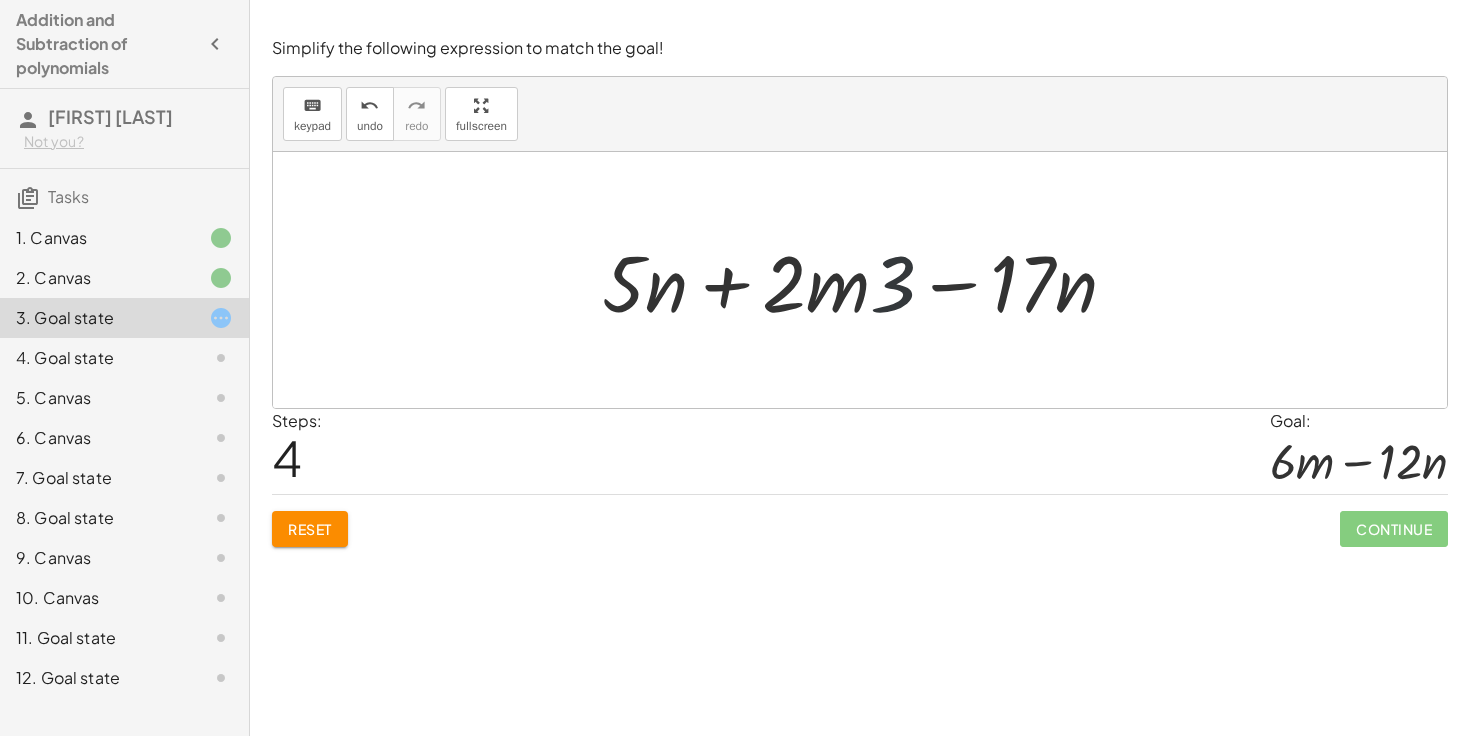 click at bounding box center (867, 280) 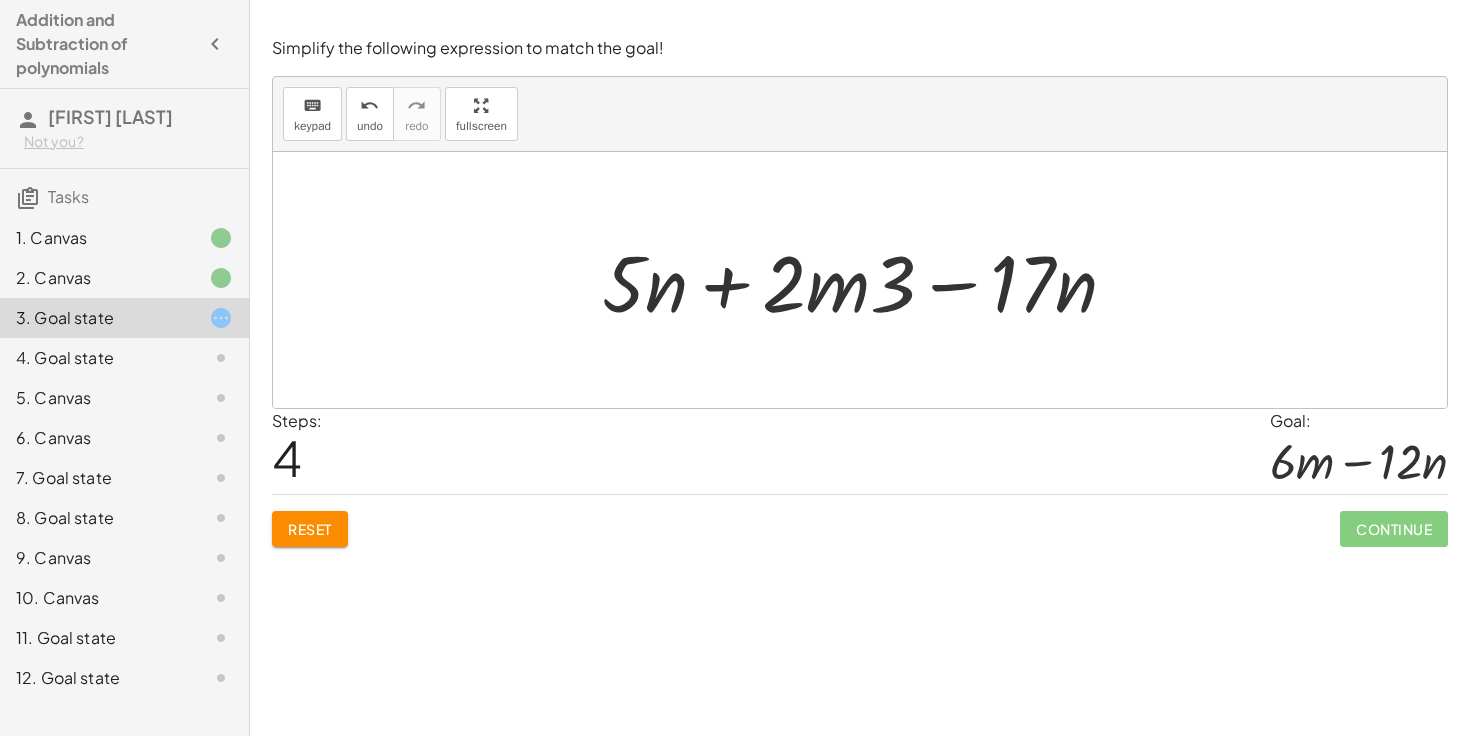click at bounding box center [867, 280] 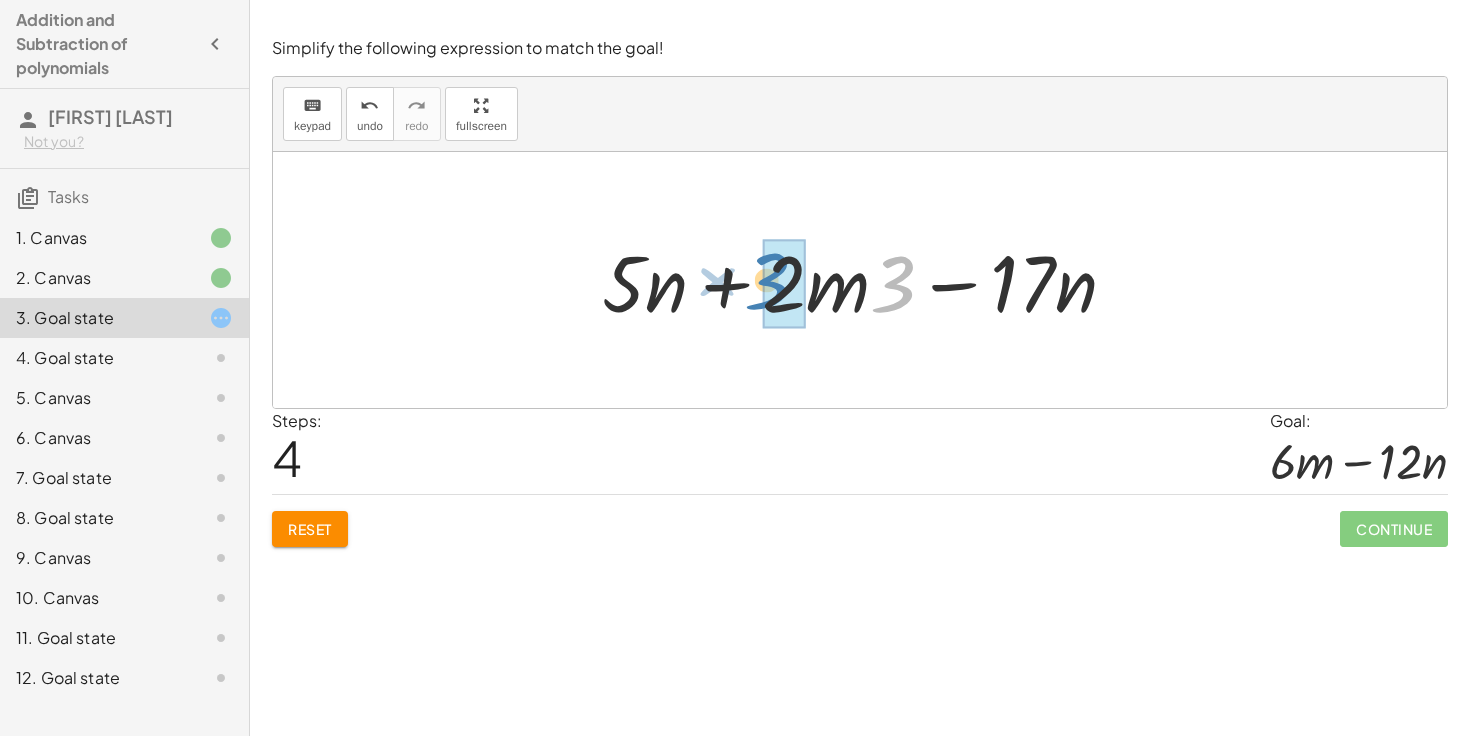 drag, startPoint x: 885, startPoint y: 297, endPoint x: 765, endPoint y: 295, distance: 120.01666 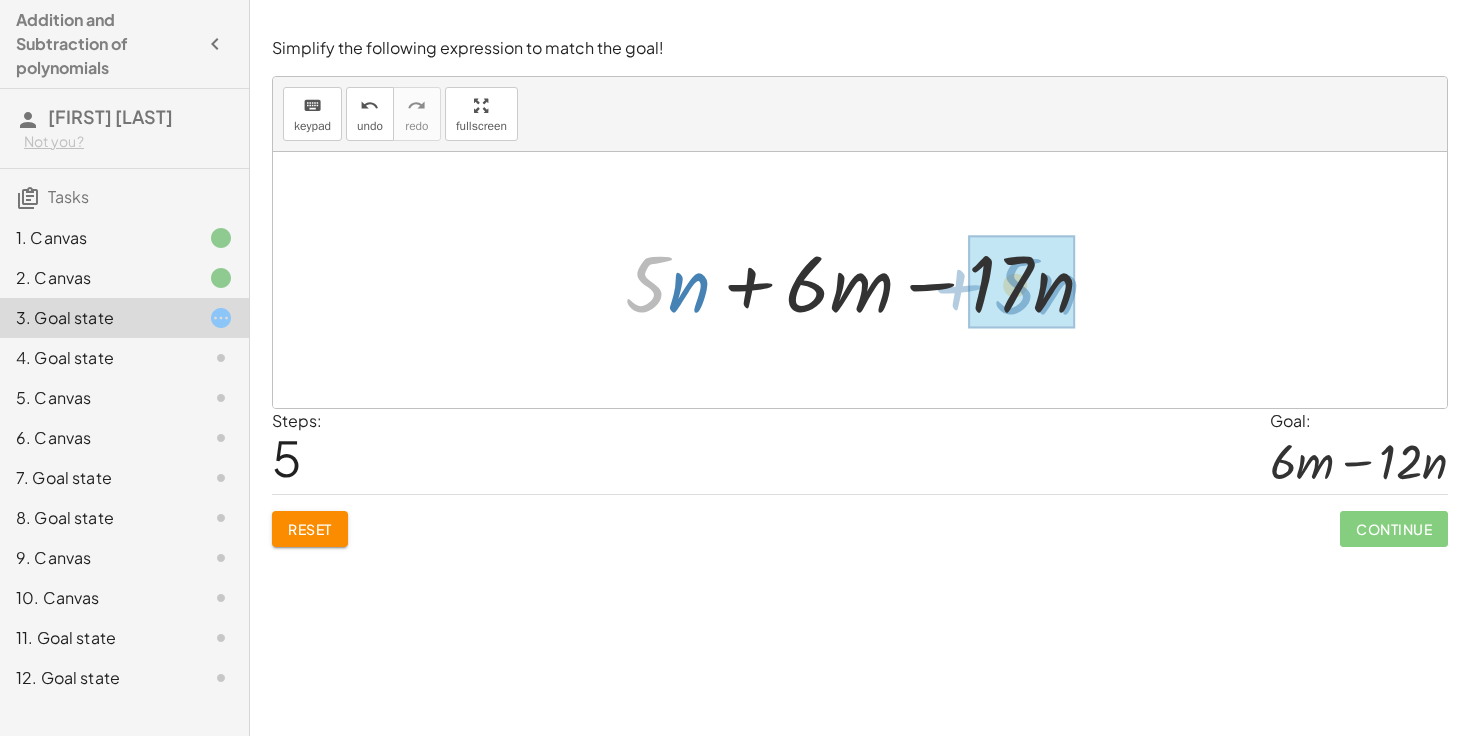 drag, startPoint x: 654, startPoint y: 290, endPoint x: 1023, endPoint y: 289, distance: 369.00134 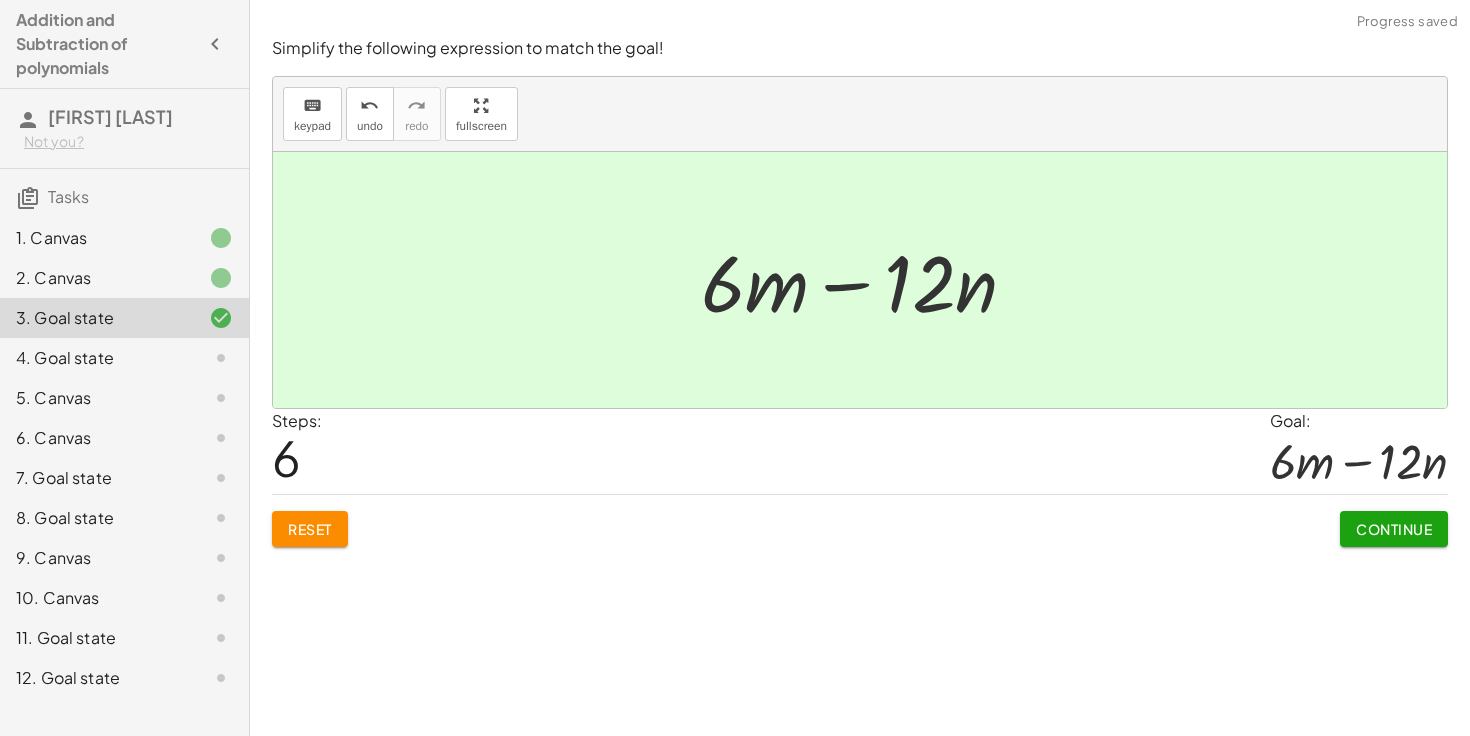 click on "Continue" 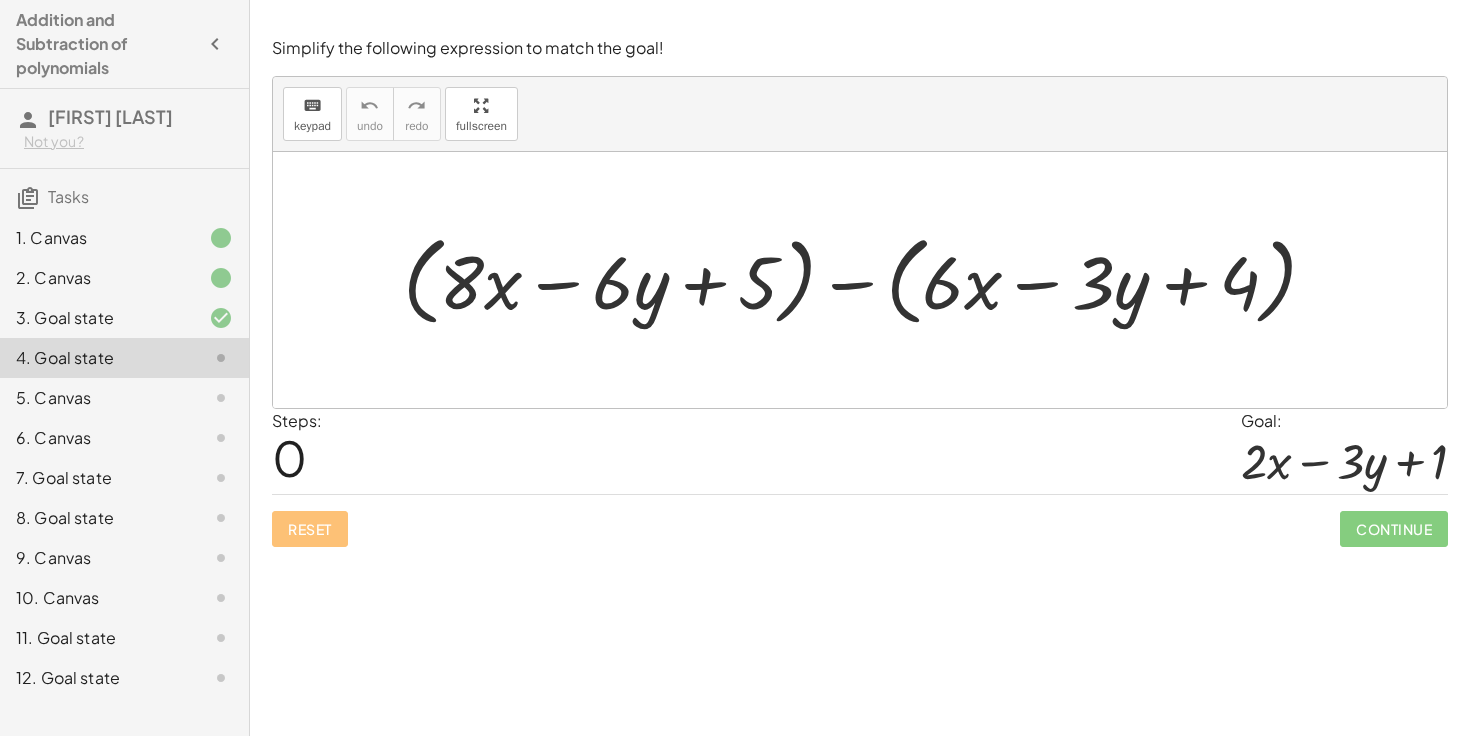 click at bounding box center [868, 280] 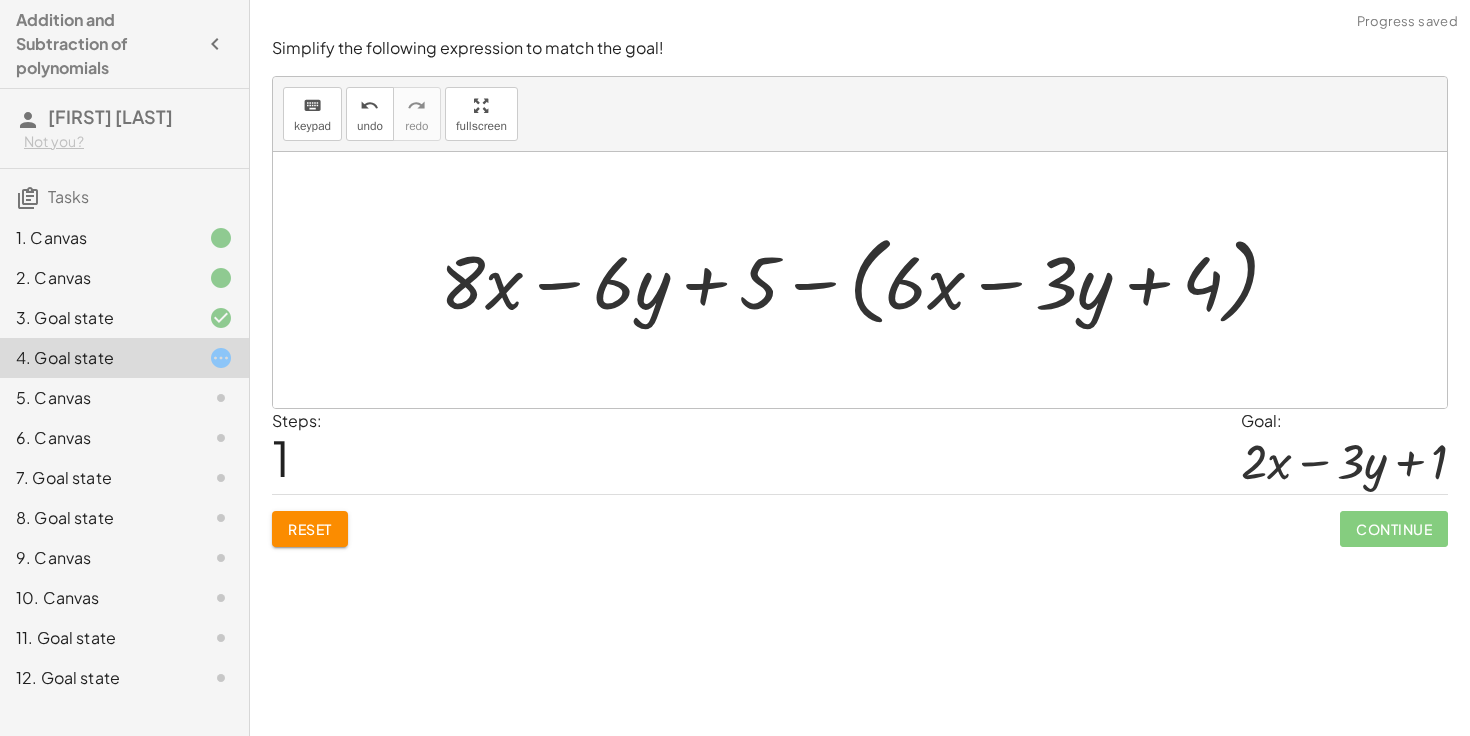 click at bounding box center (868, 280) 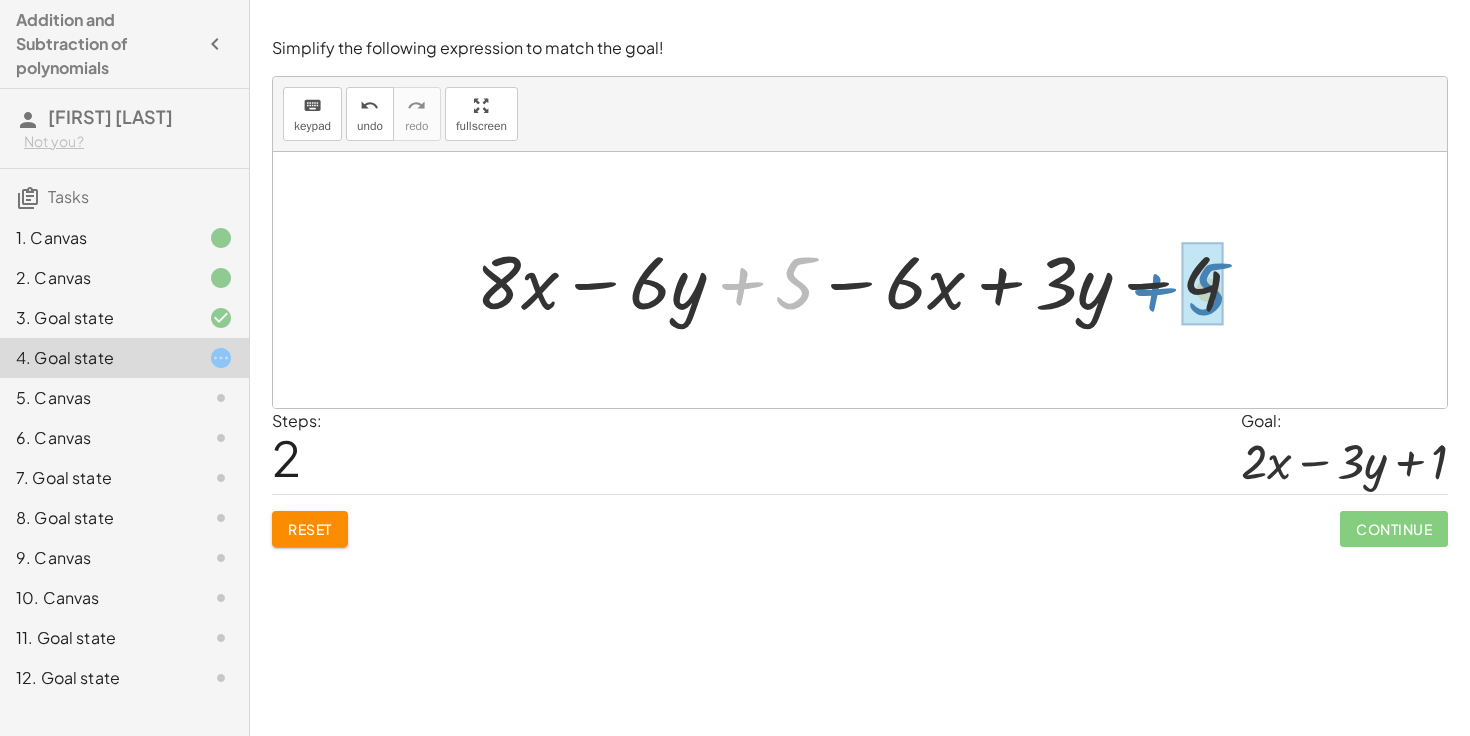 drag, startPoint x: 794, startPoint y: 290, endPoint x: 1207, endPoint y: 295, distance: 413.03027 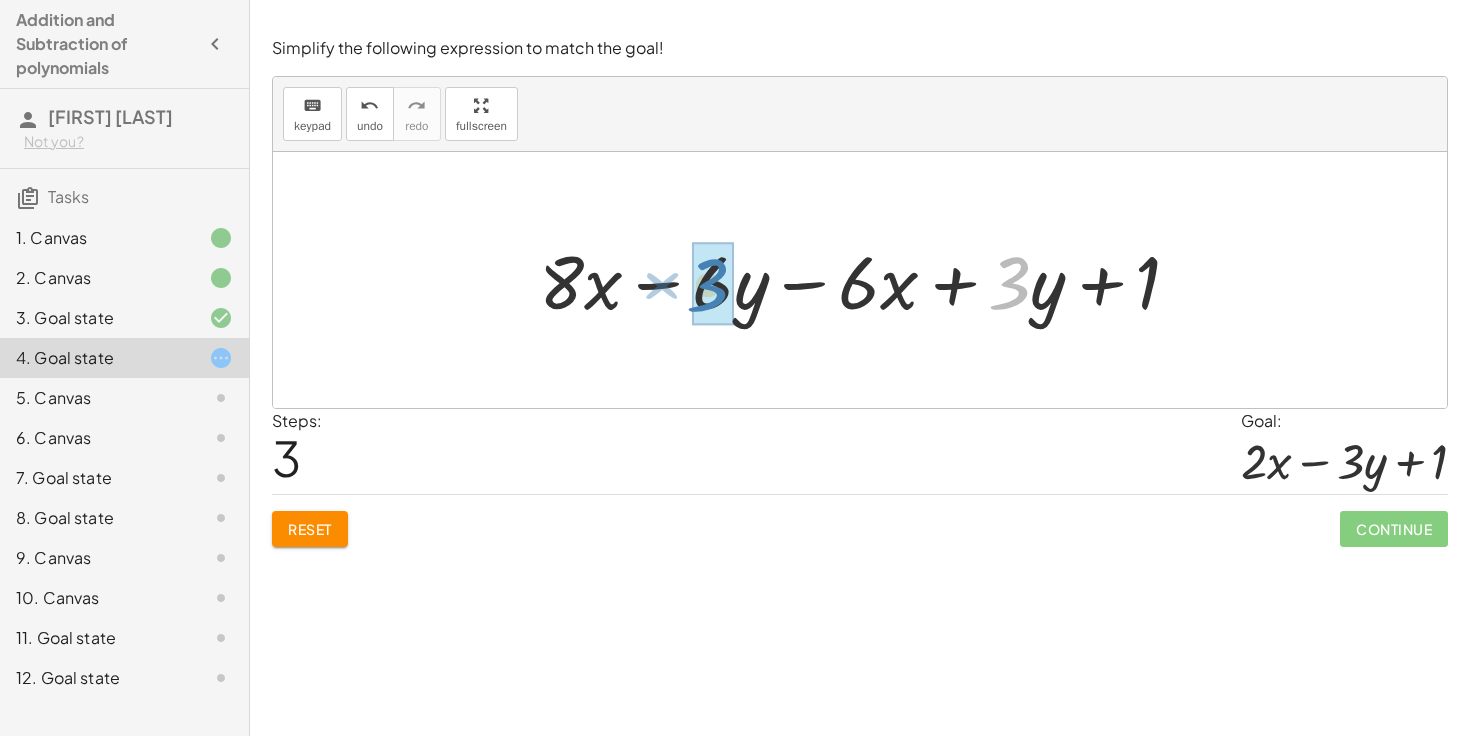 drag, startPoint x: 1016, startPoint y: 279, endPoint x: 712, endPoint y: 276, distance: 304.0148 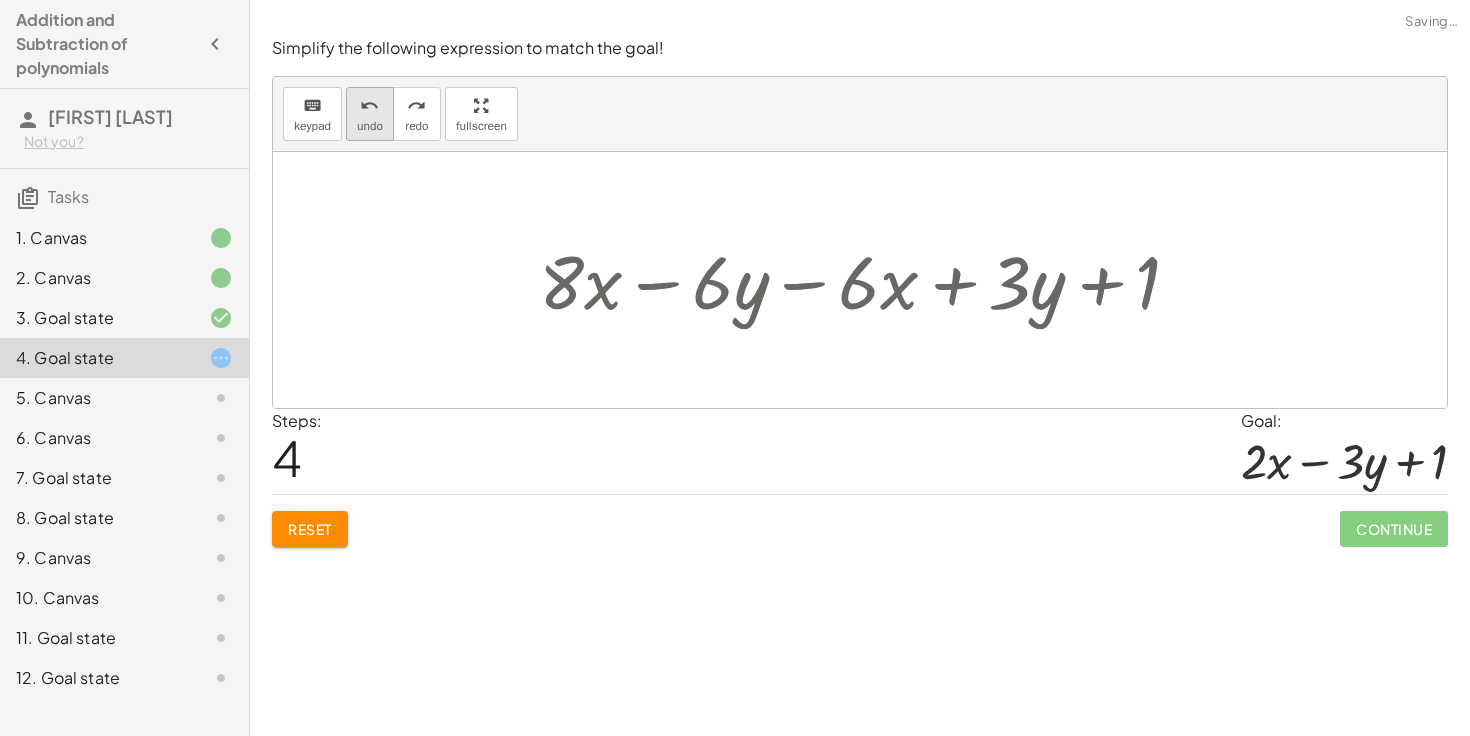click on "undo" at bounding box center [369, 106] 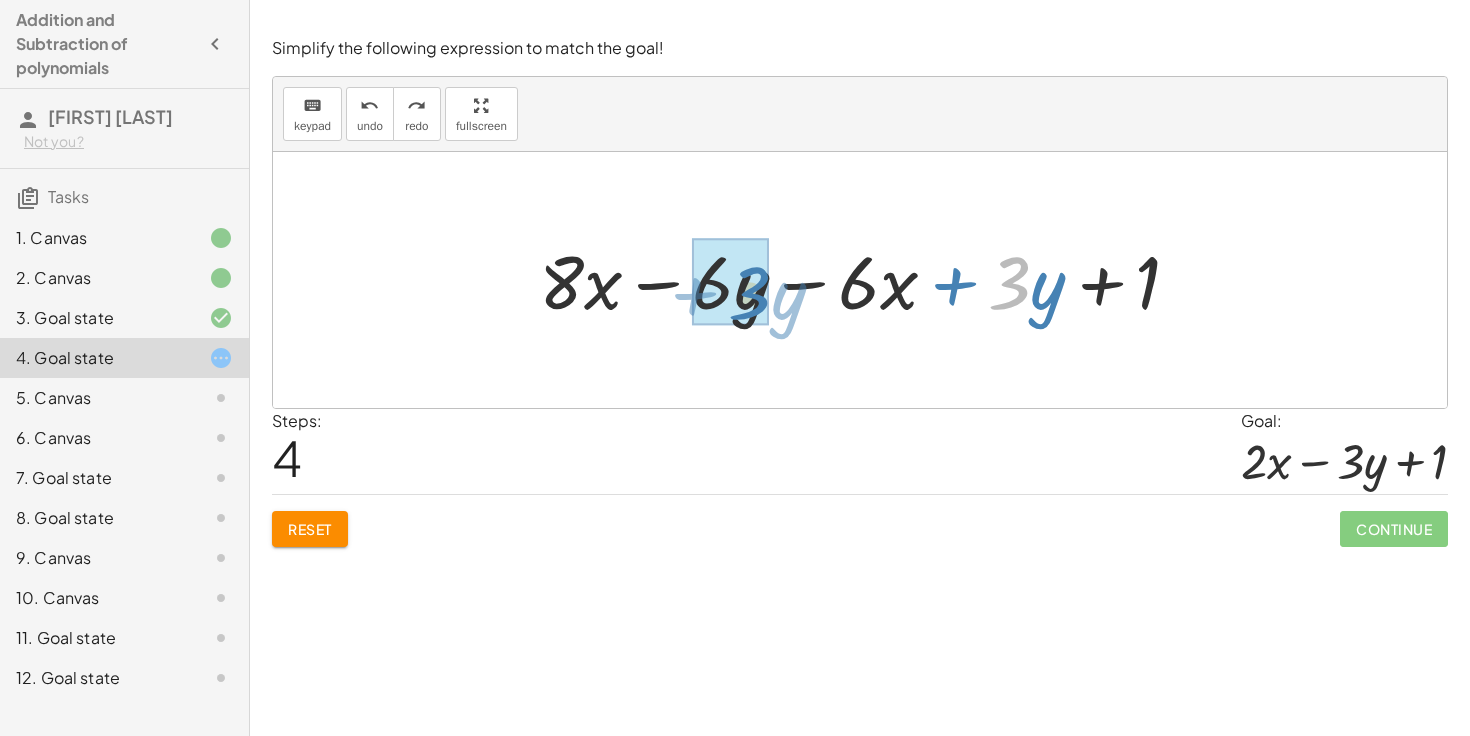 drag, startPoint x: 998, startPoint y: 289, endPoint x: 740, endPoint y: 298, distance: 258.15692 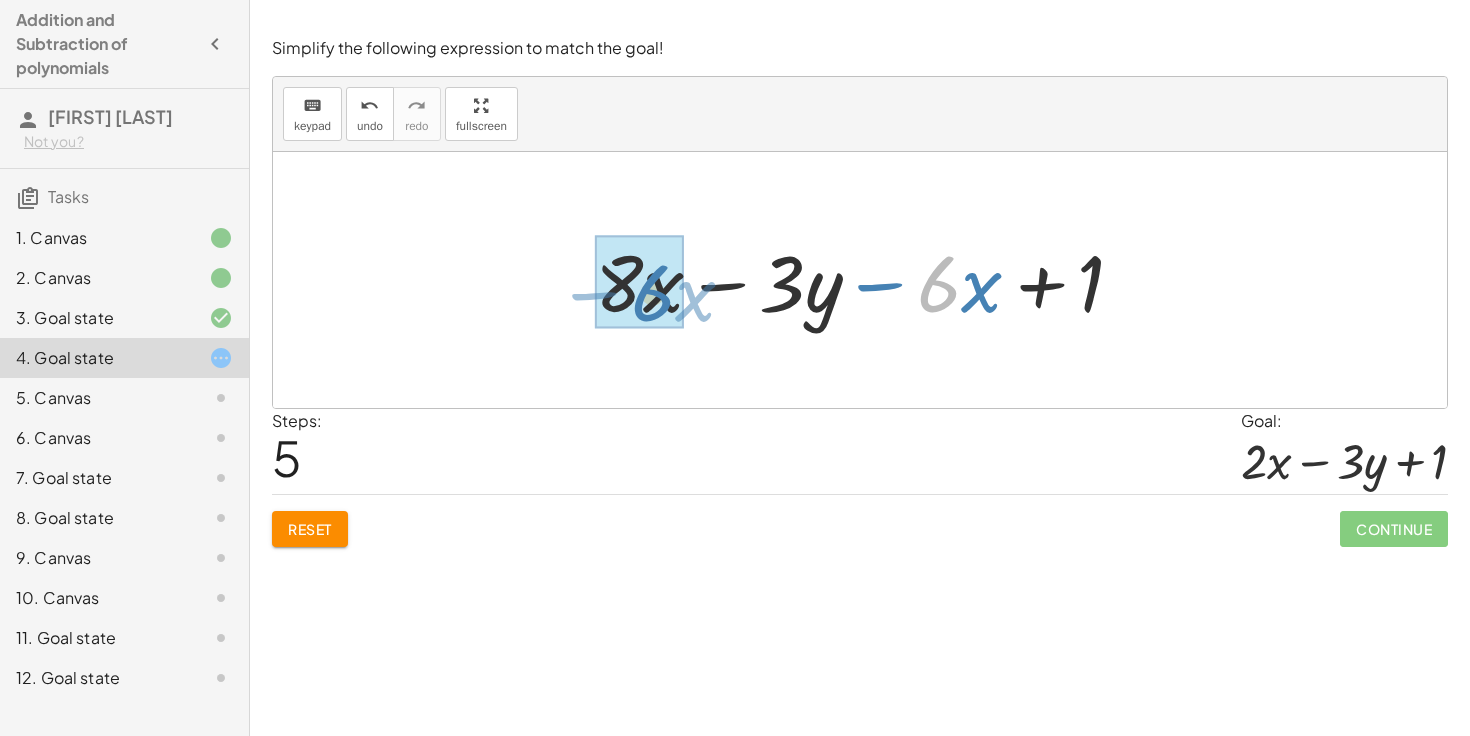 drag, startPoint x: 929, startPoint y: 290, endPoint x: 638, endPoint y: 297, distance: 291.08417 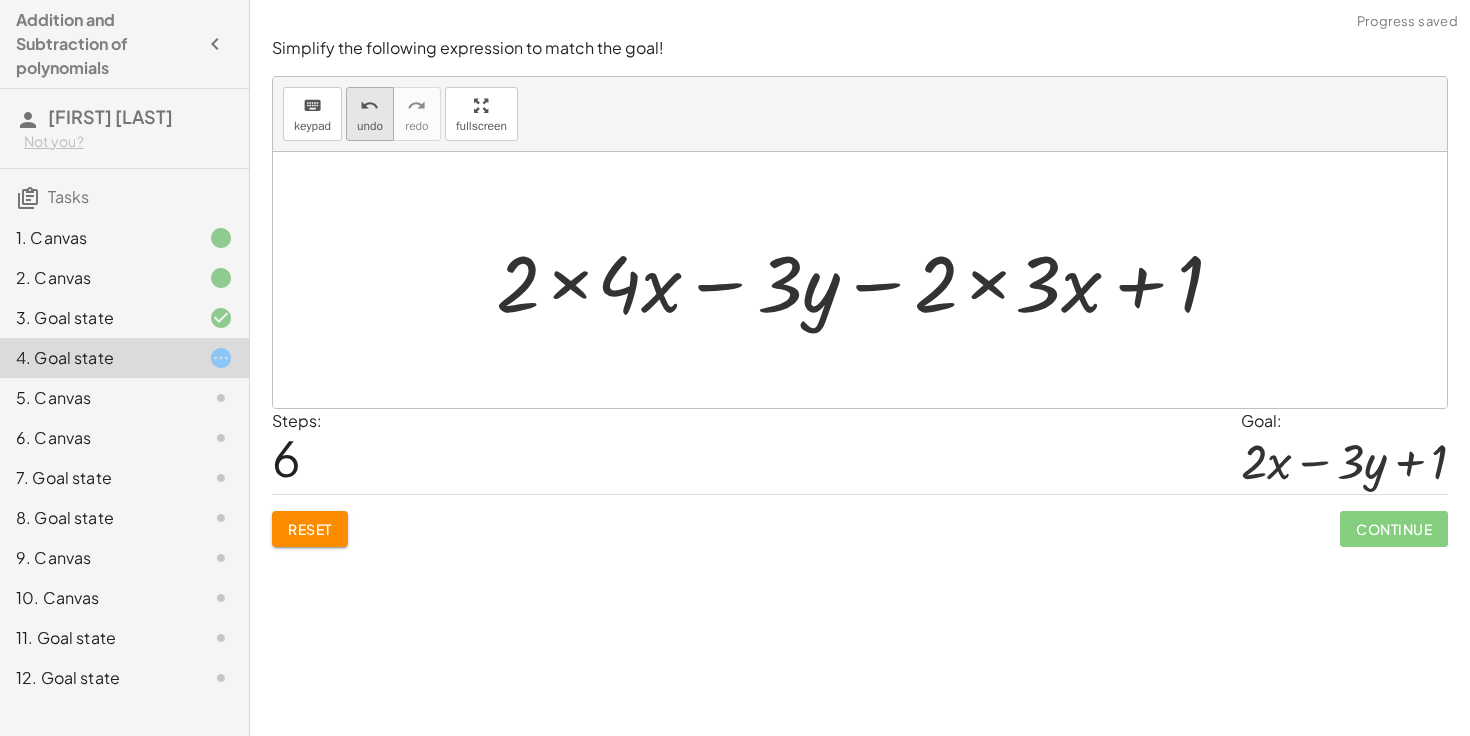 click on "undo" at bounding box center [369, 106] 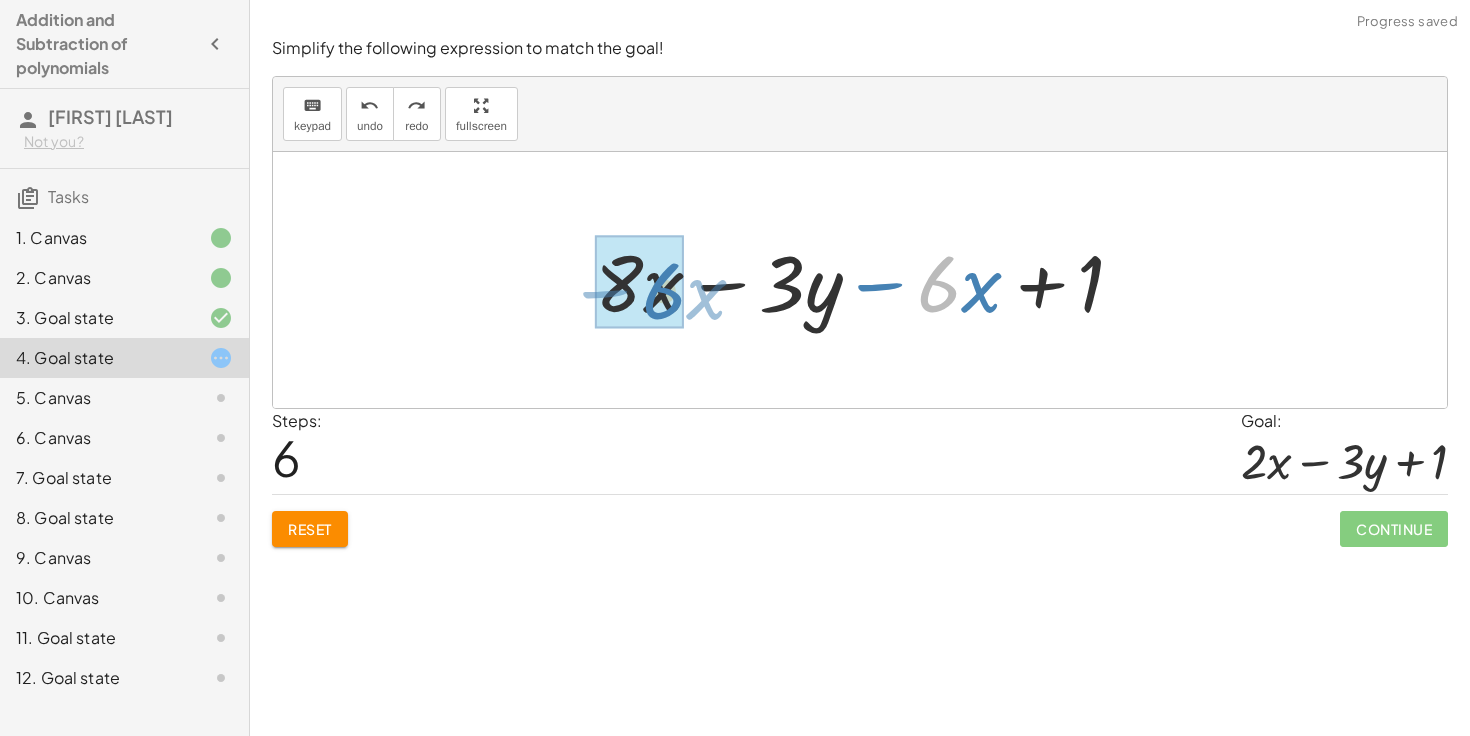 drag, startPoint x: 943, startPoint y: 293, endPoint x: 665, endPoint y: 299, distance: 278.06473 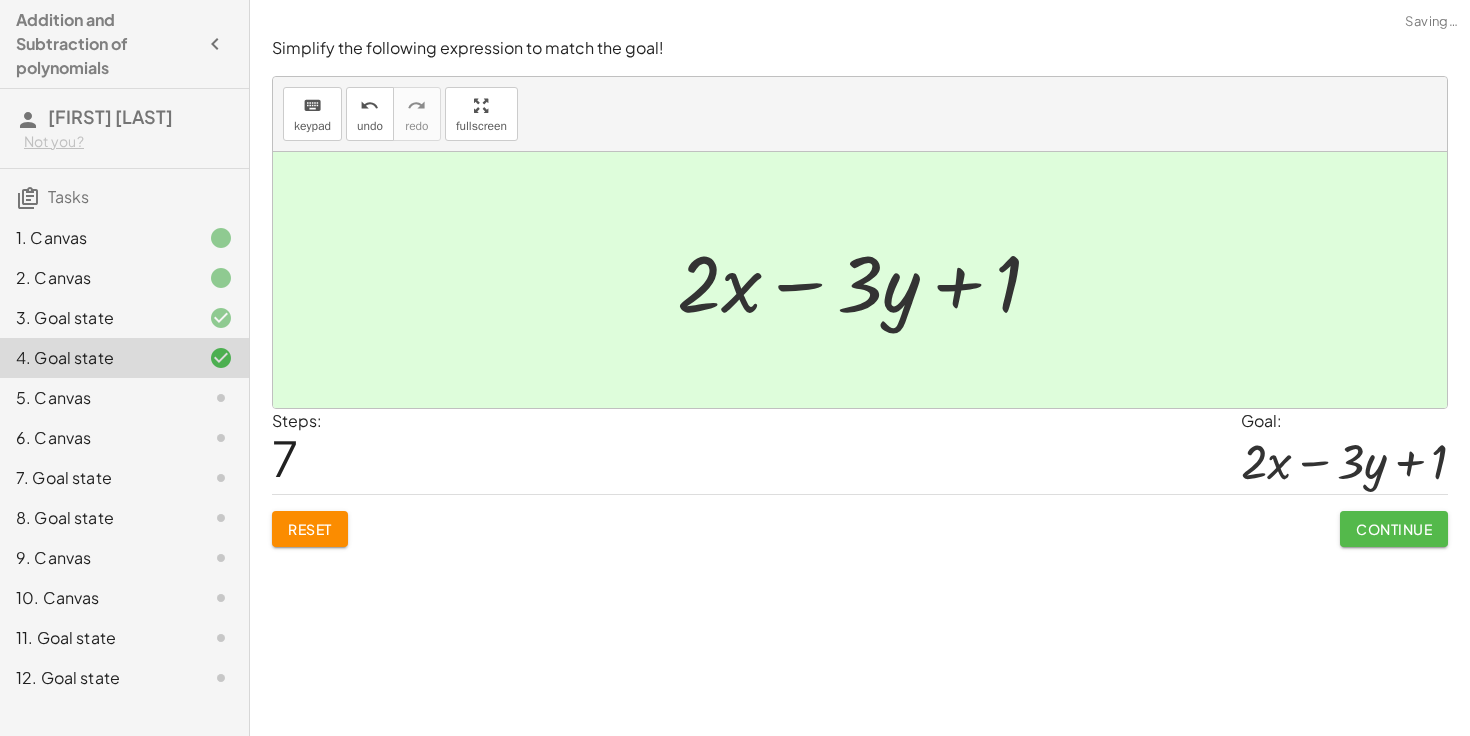 click on "Continue" 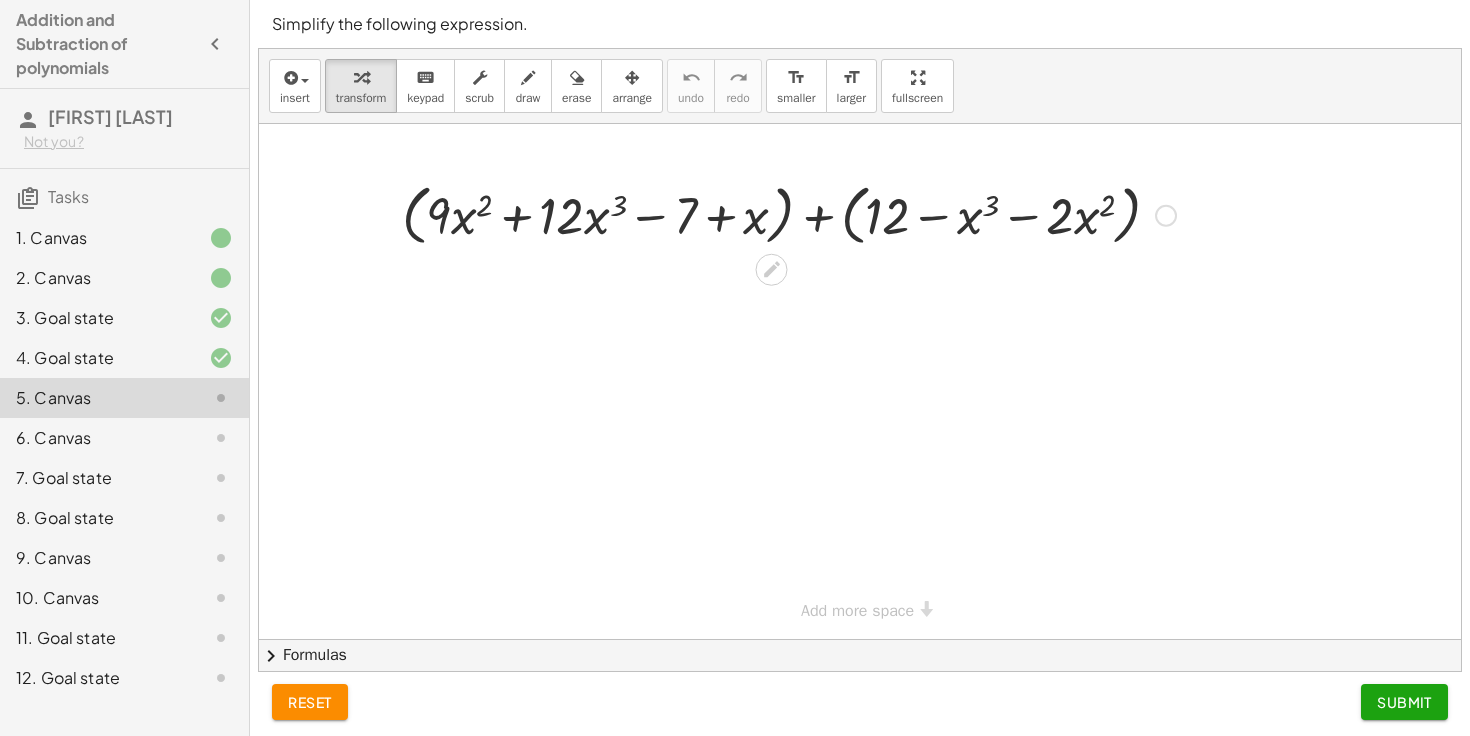 click at bounding box center [789, 214] 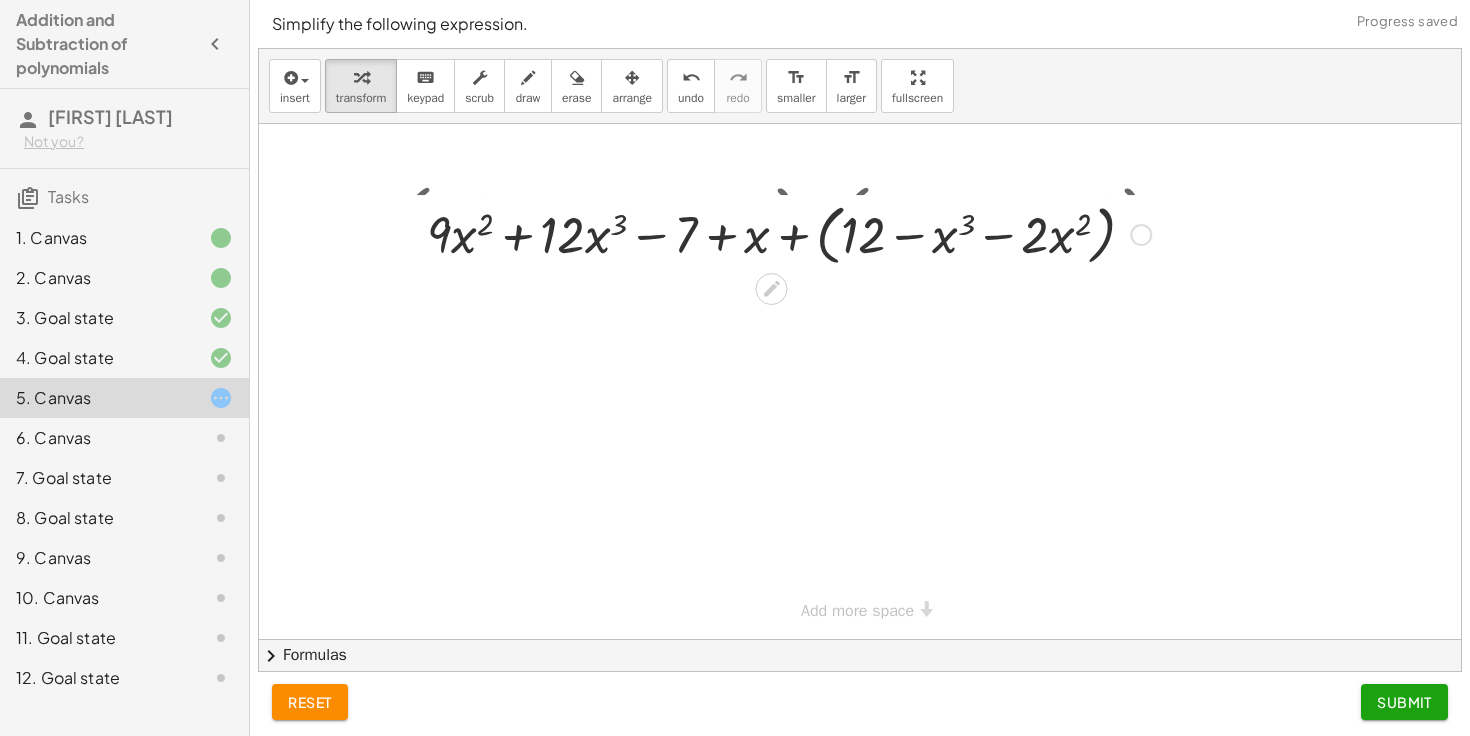 click on "+ ( + × 9 × x 2 + × 12 × x 3 − 7 + x ) + ( + 12 − x 3 − × 2 × x 2 ) + × 9 × x 2 + × 12 × x 3 − 7 + x + ( + 12 − x 3 − × 2 × x 2 )" at bounding box center (772, 216) 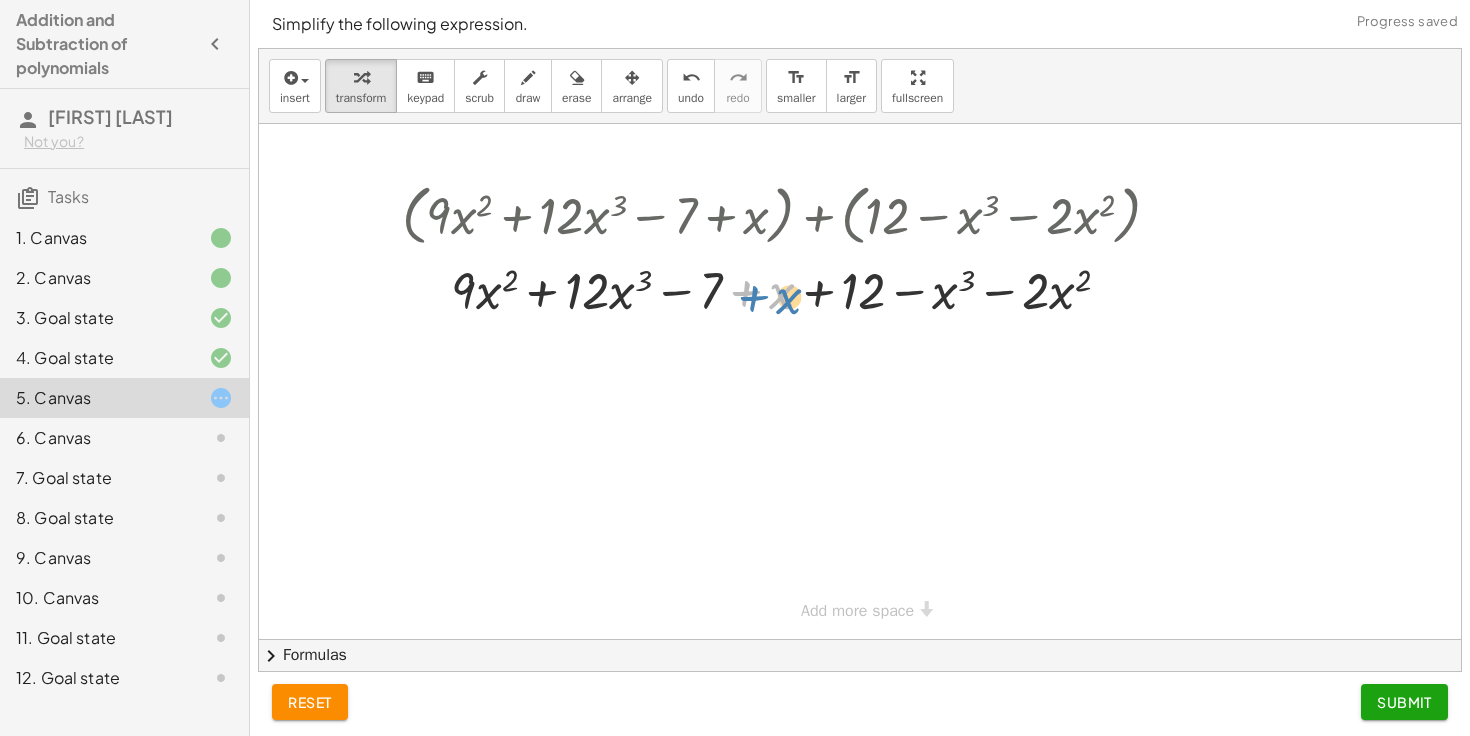 click at bounding box center [789, 289] 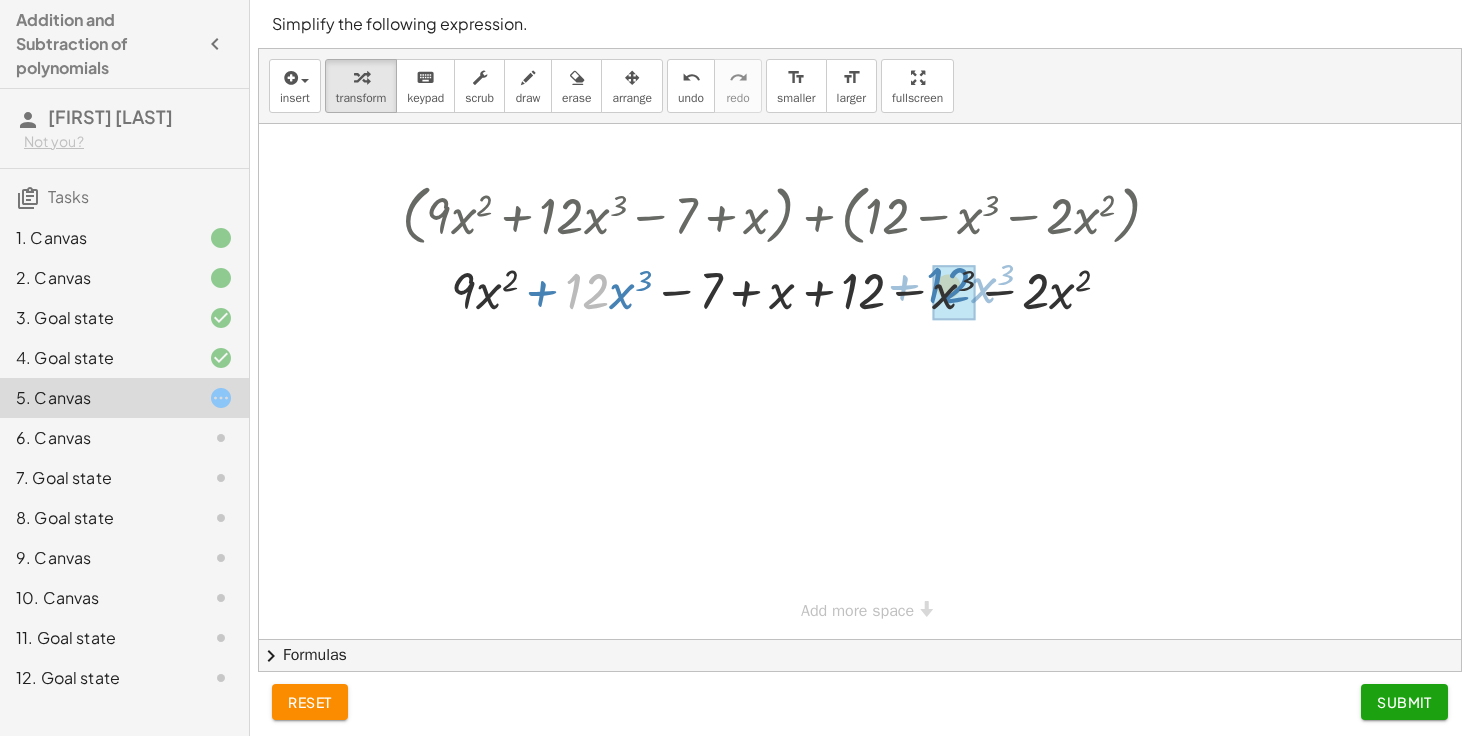 drag, startPoint x: 587, startPoint y: 300, endPoint x: 946, endPoint y: 291, distance: 359.1128 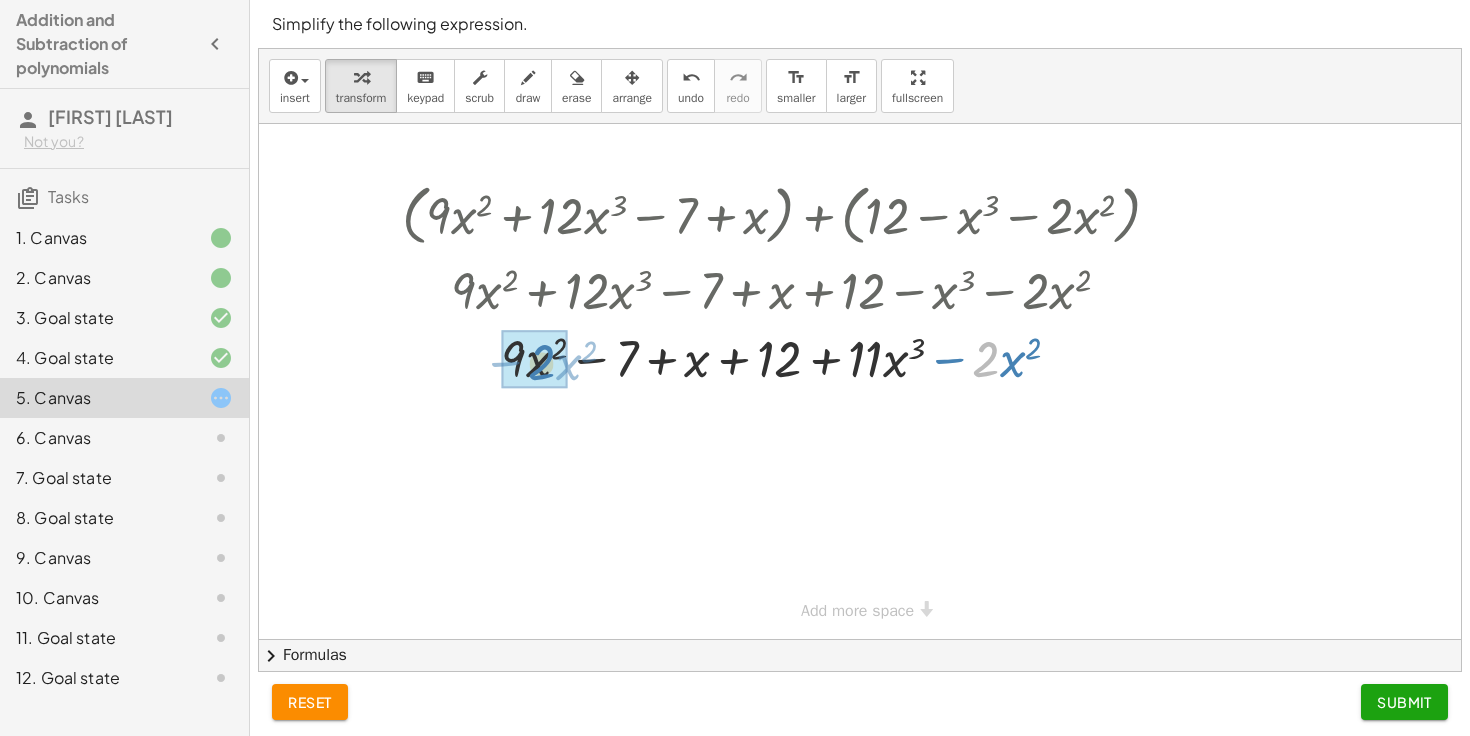 drag, startPoint x: 984, startPoint y: 369, endPoint x: 540, endPoint y: 372, distance: 444.01013 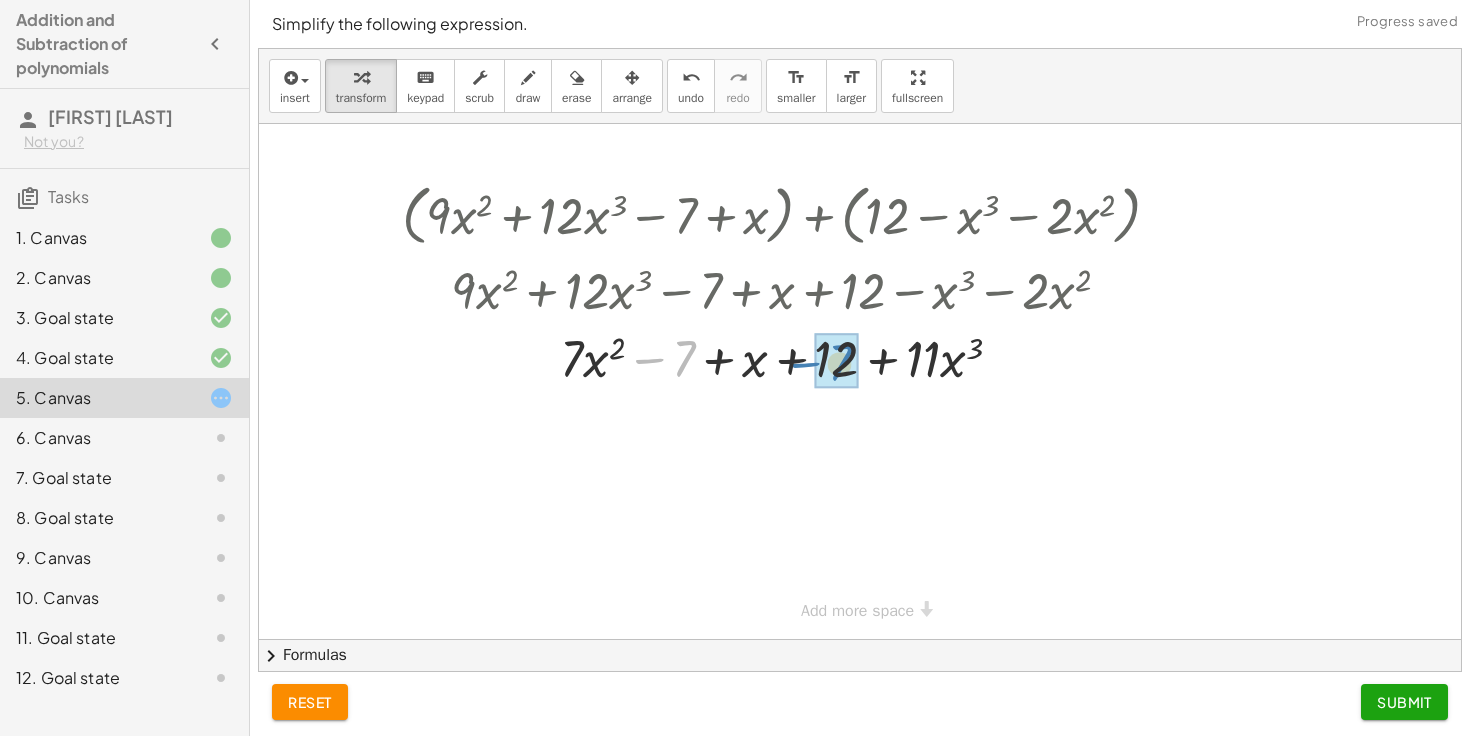 drag, startPoint x: 679, startPoint y: 359, endPoint x: 832, endPoint y: 361, distance: 153.01308 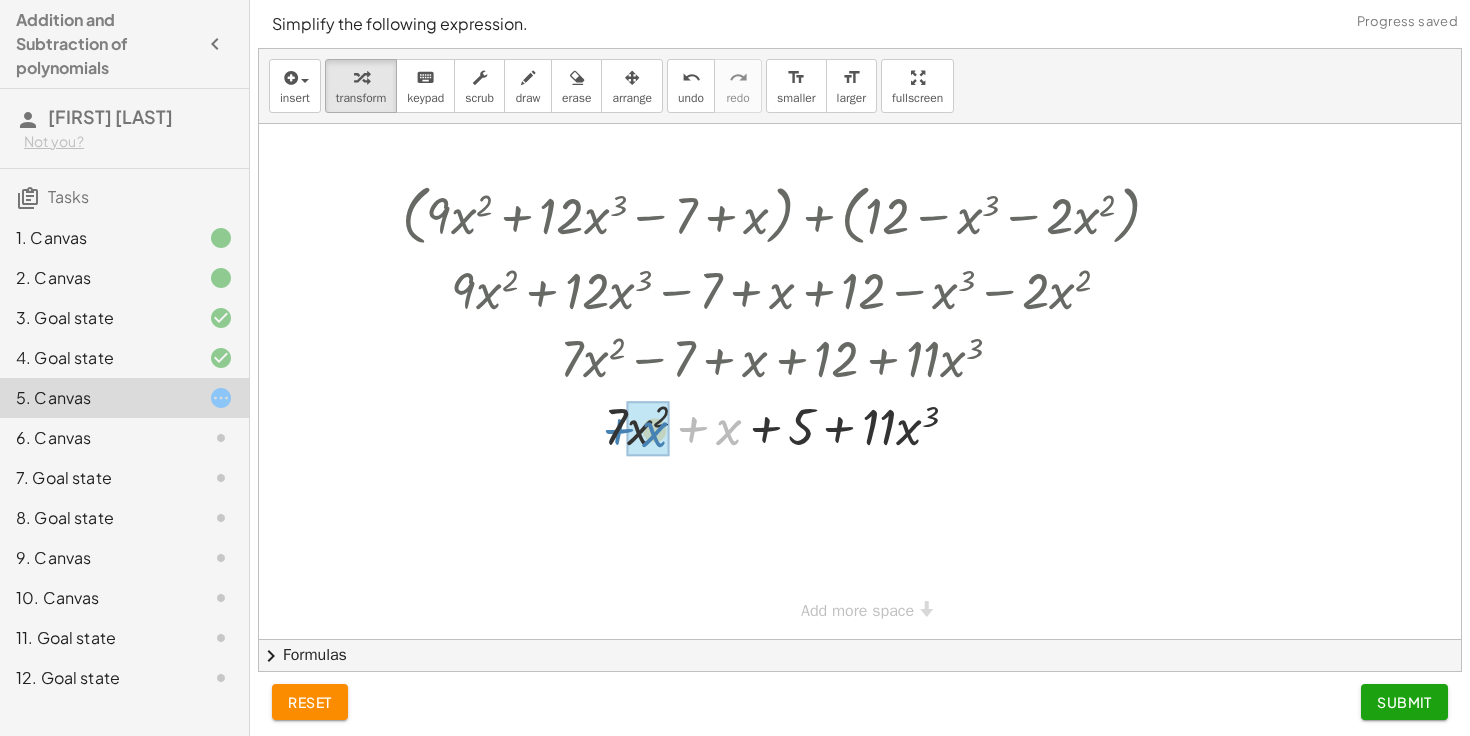 drag, startPoint x: 726, startPoint y: 437, endPoint x: 652, endPoint y: 439, distance: 74.02702 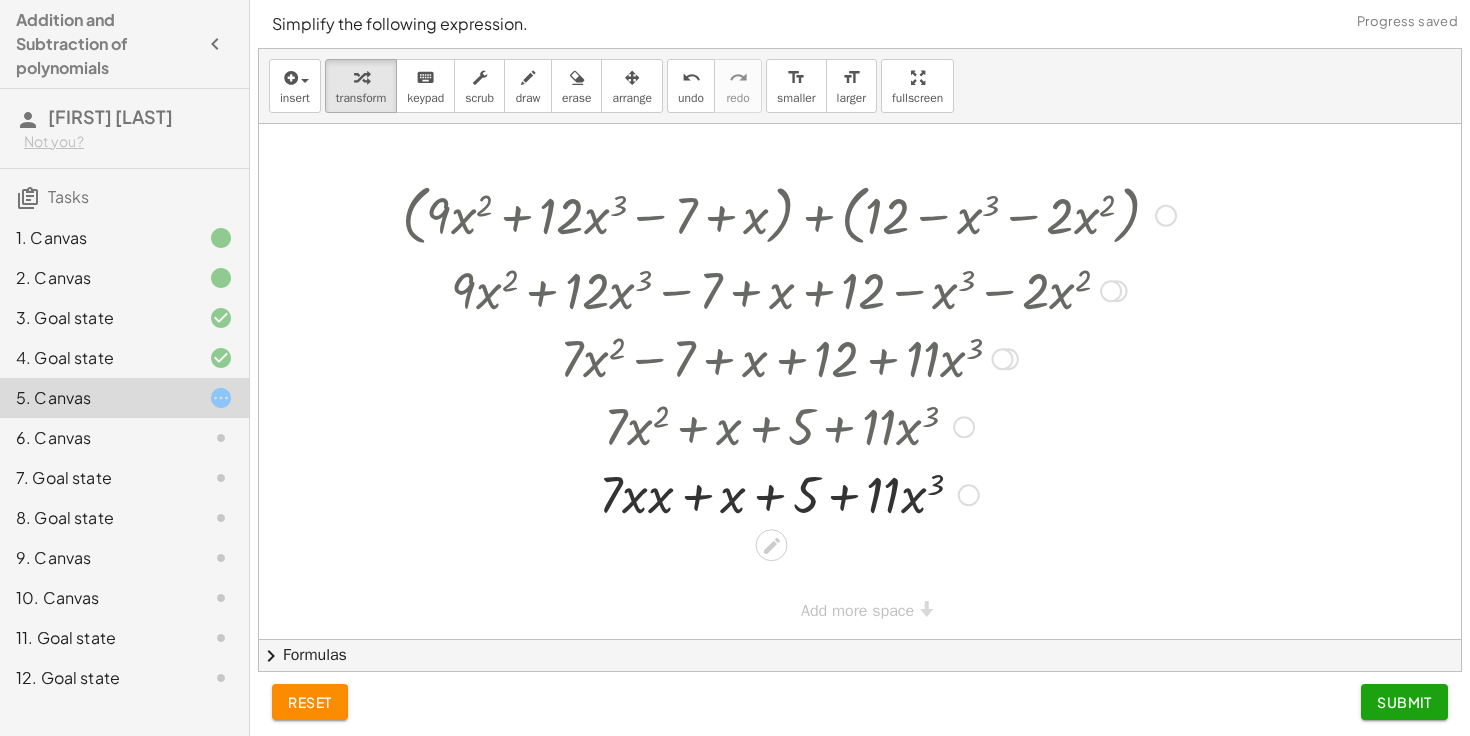 click at bounding box center (789, 493) 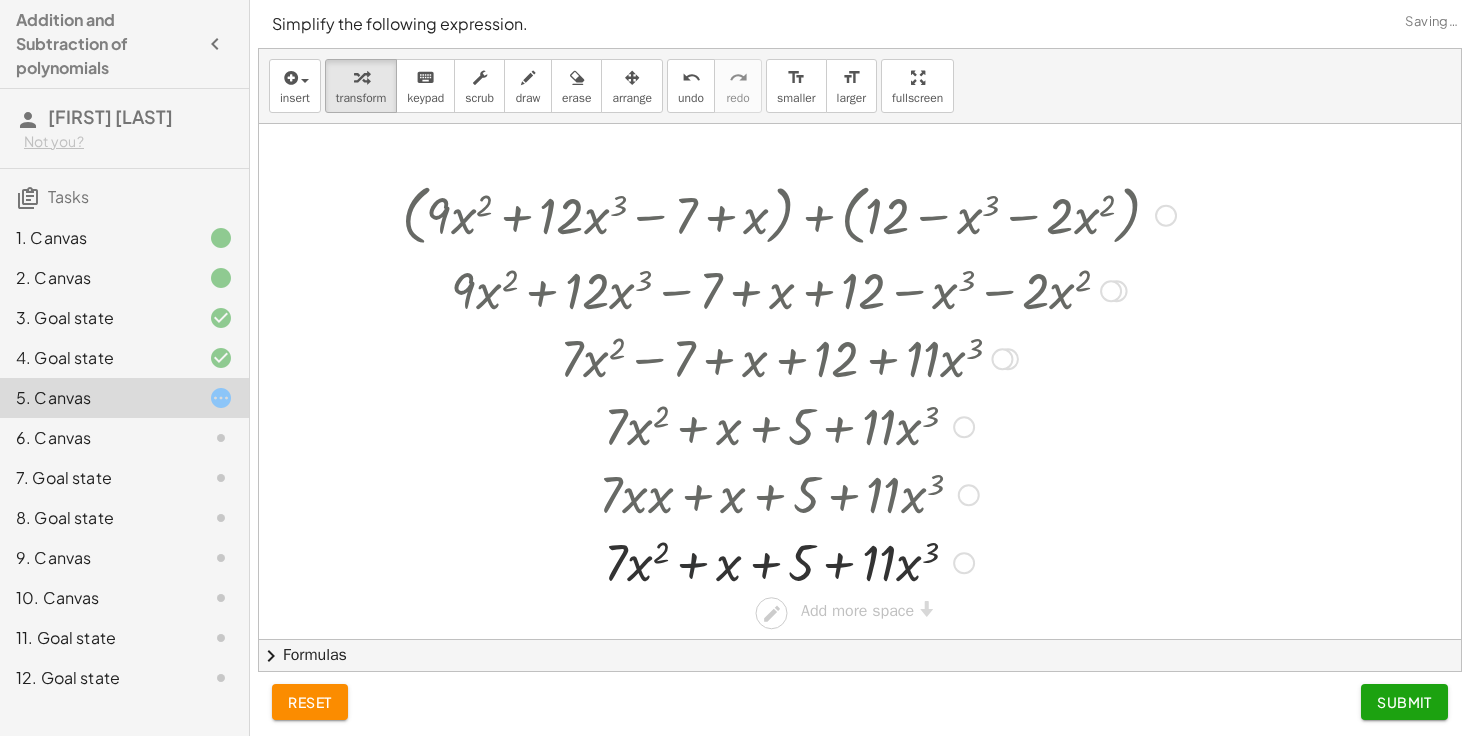 click at bounding box center (789, 561) 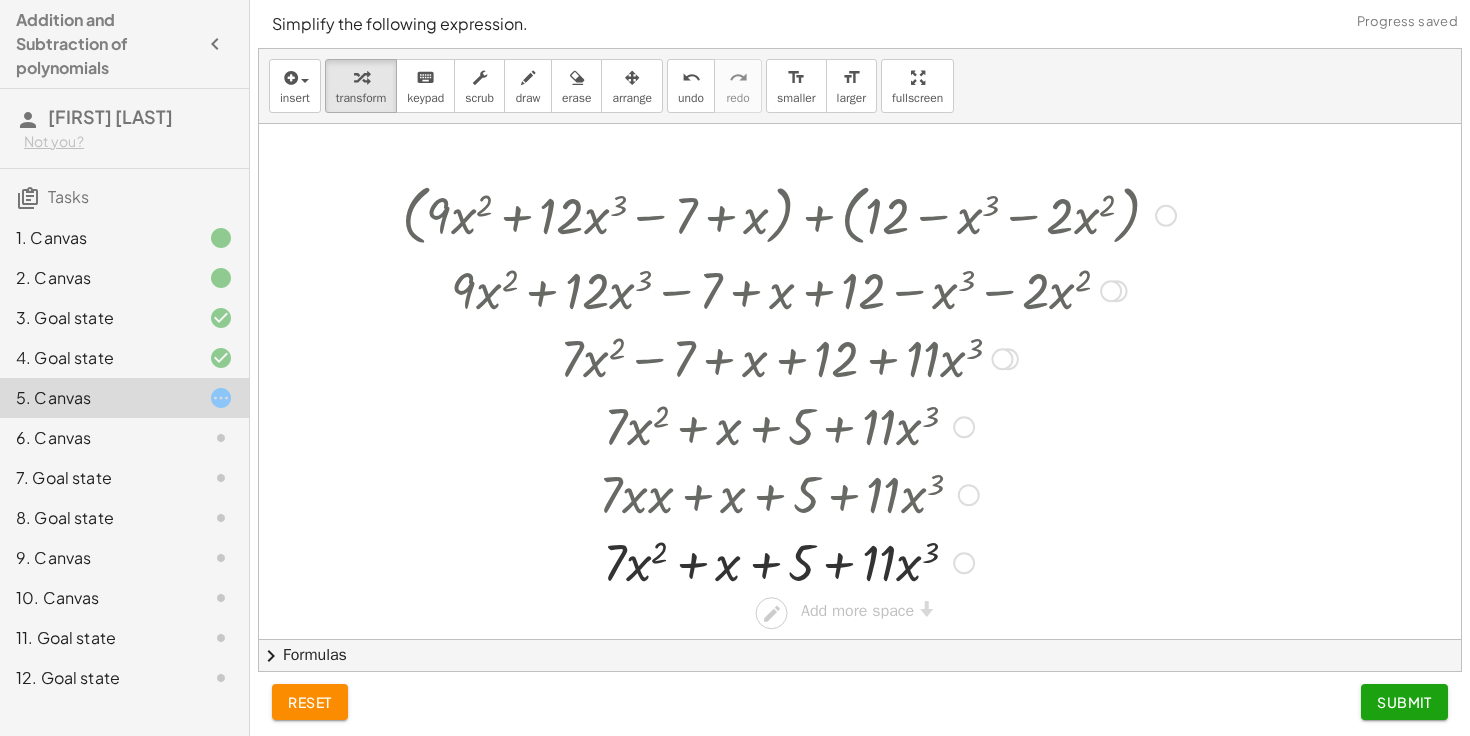 click at bounding box center (789, 561) 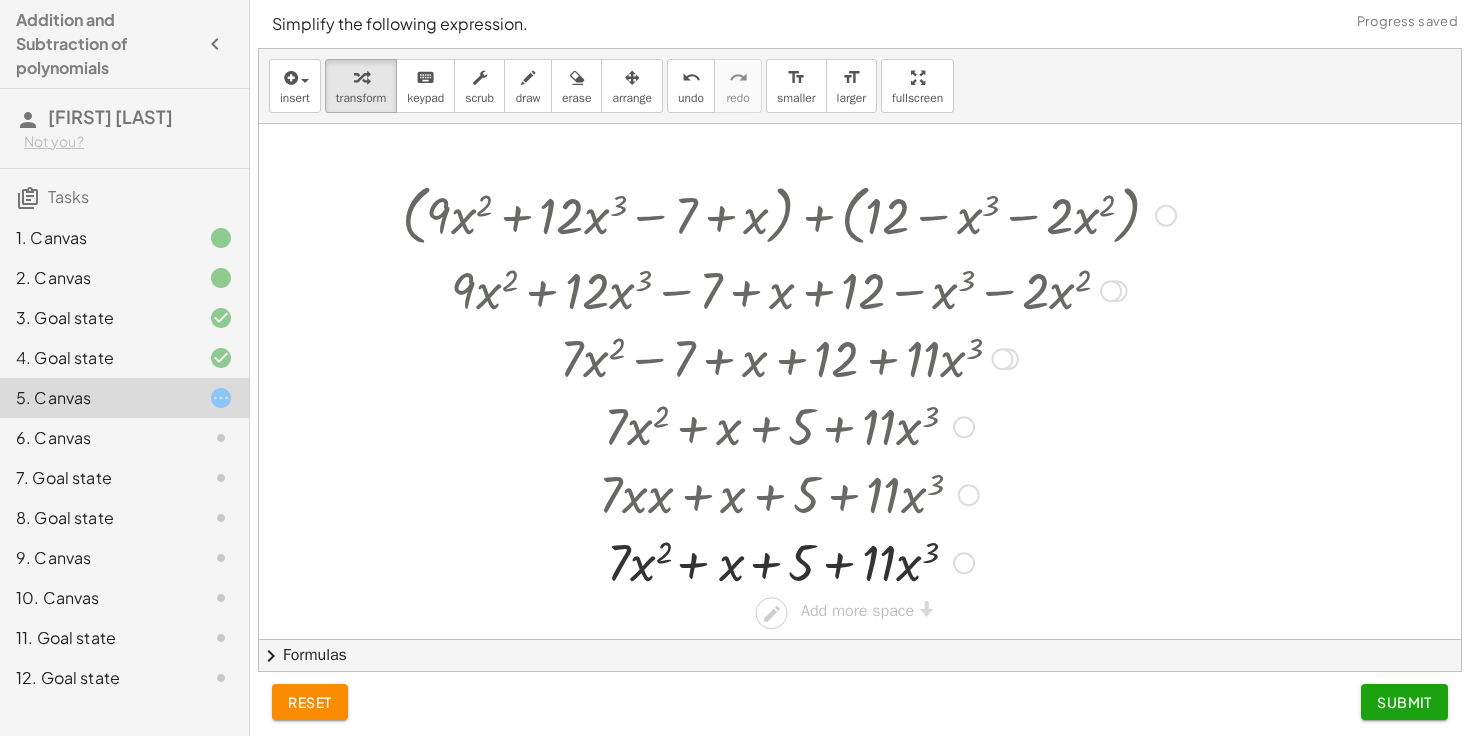 click at bounding box center [789, 561] 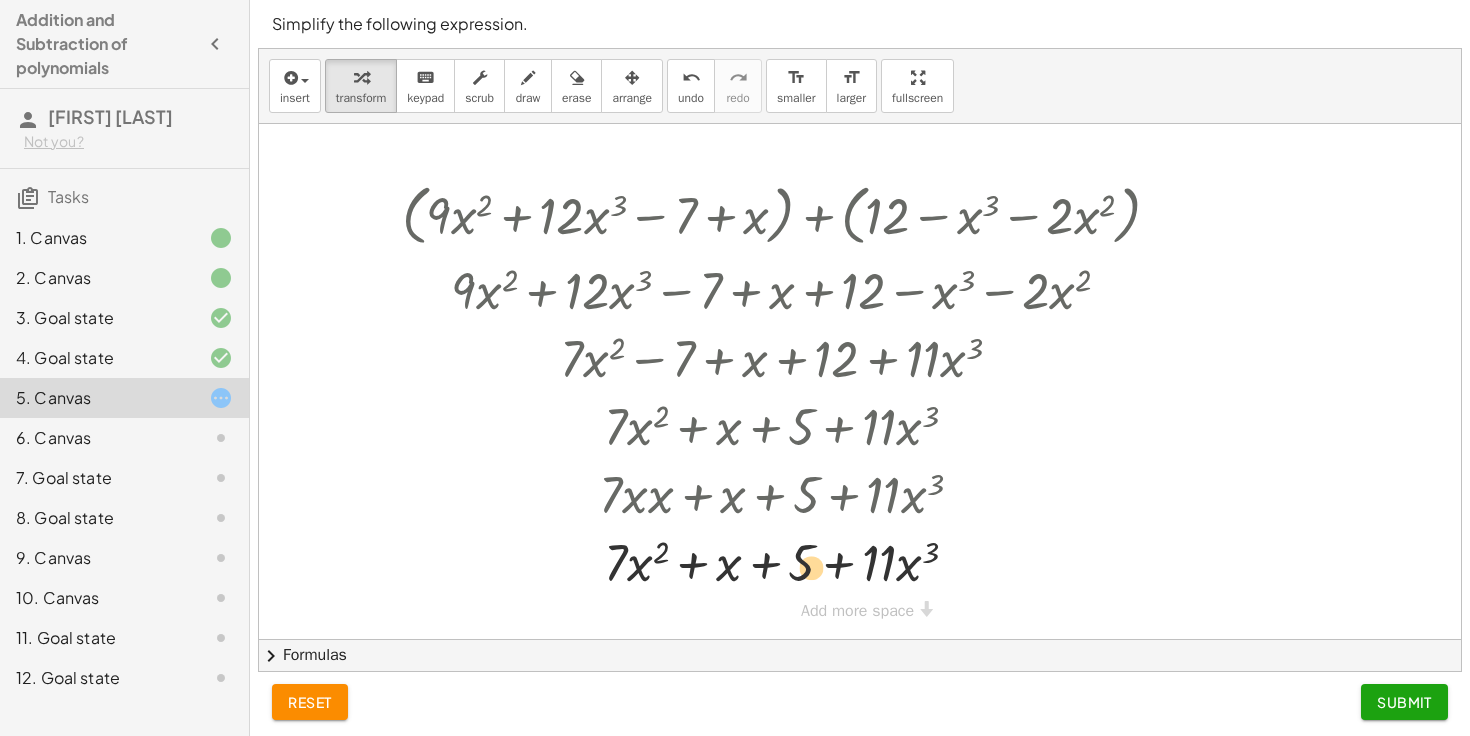 click at bounding box center [789, 561] 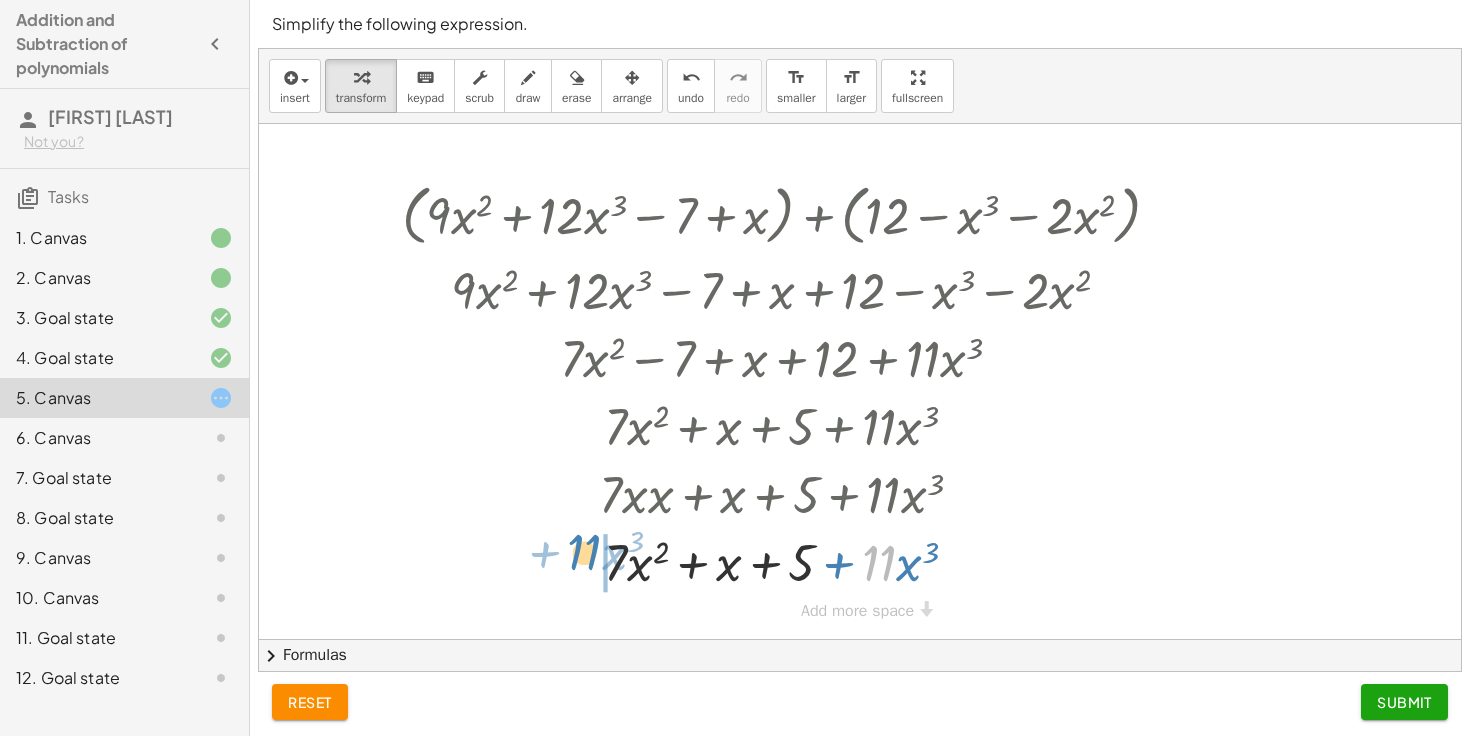 drag, startPoint x: 888, startPoint y: 568, endPoint x: 588, endPoint y: 558, distance: 300.16663 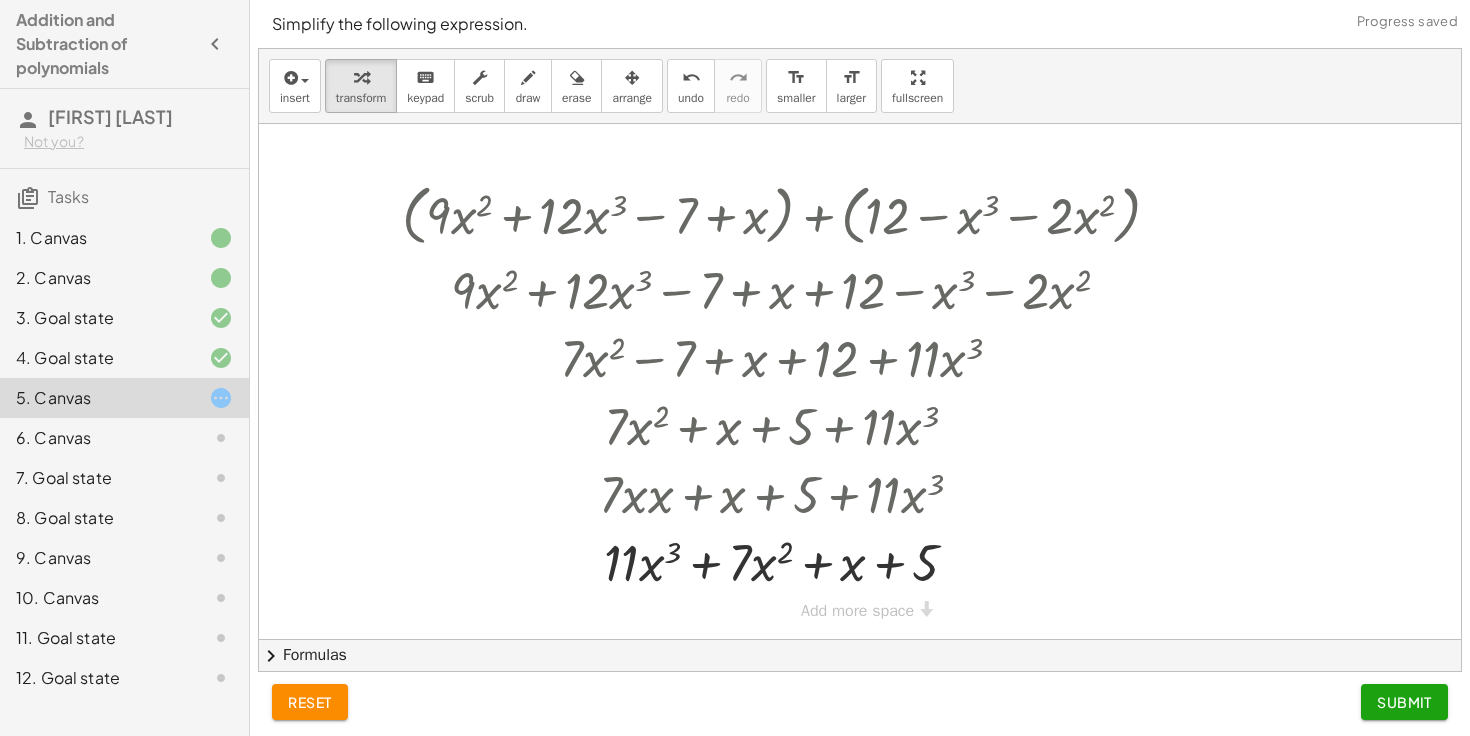 click on "Submit" 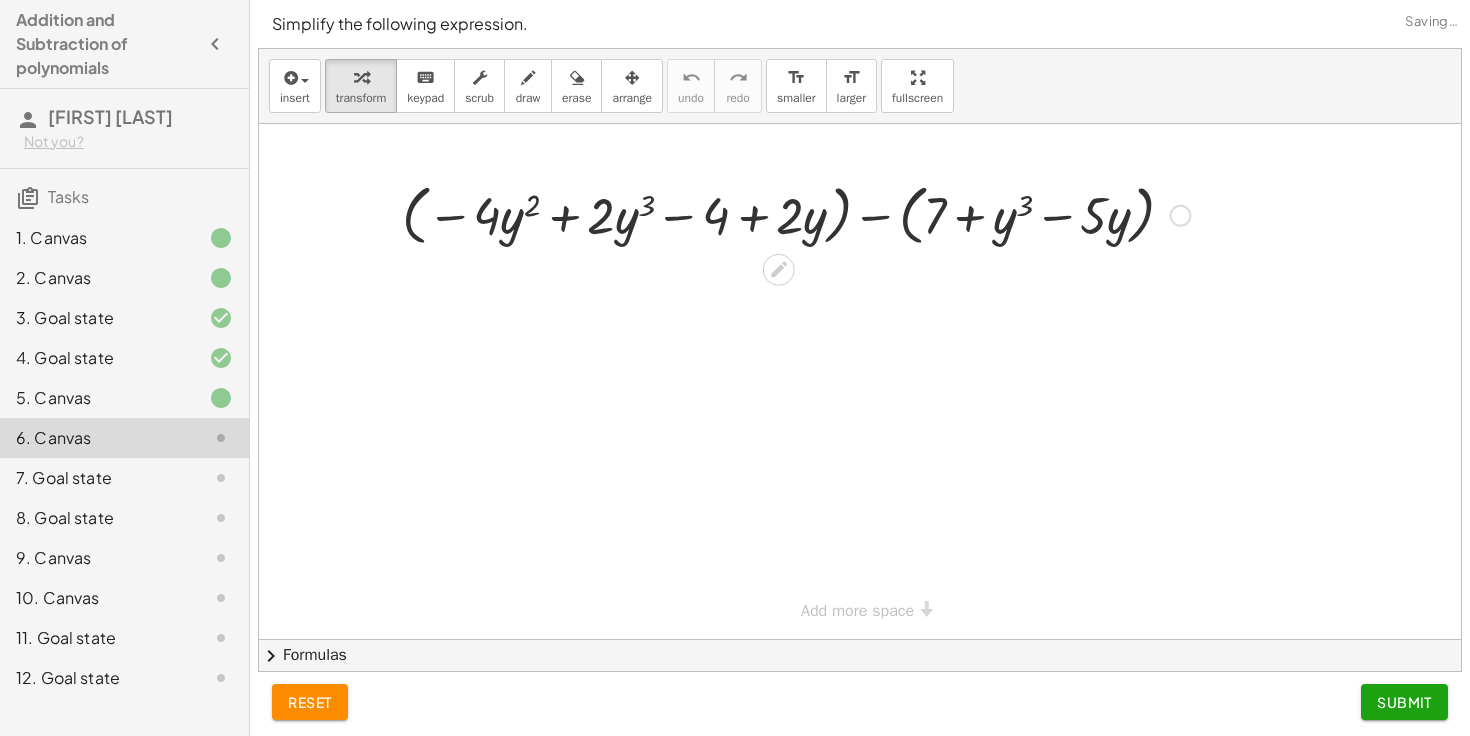 click at bounding box center (796, 214) 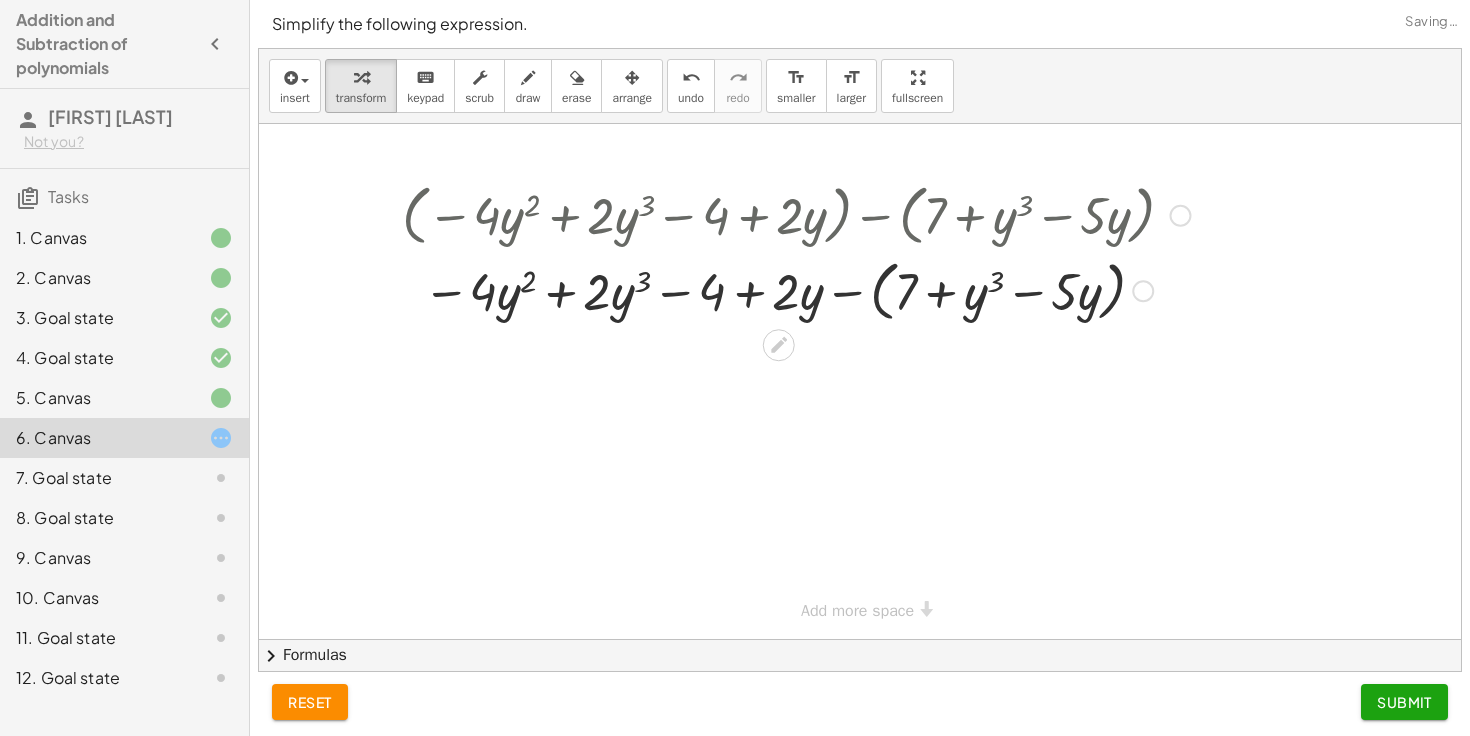 click at bounding box center (796, 290) 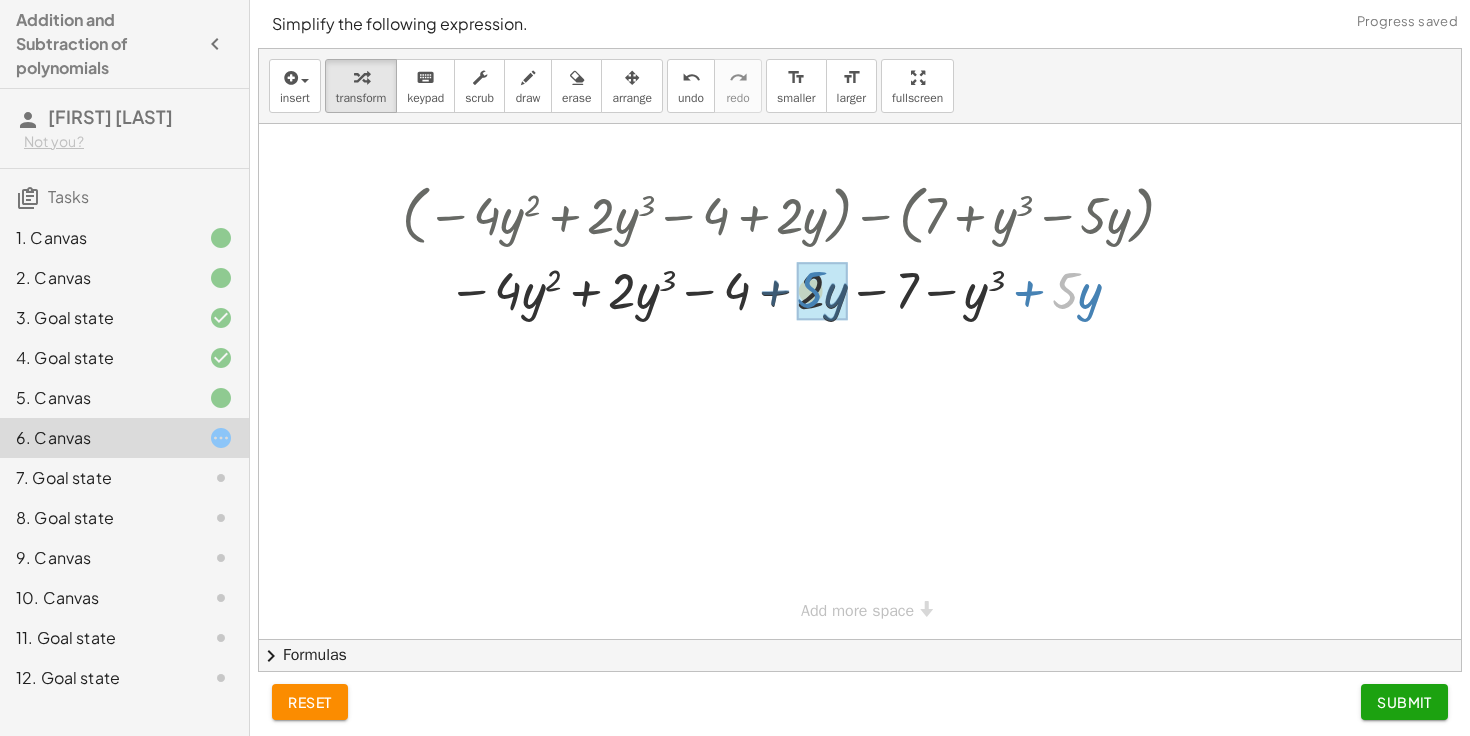 drag, startPoint x: 1062, startPoint y: 301, endPoint x: 809, endPoint y: 298, distance: 253.01779 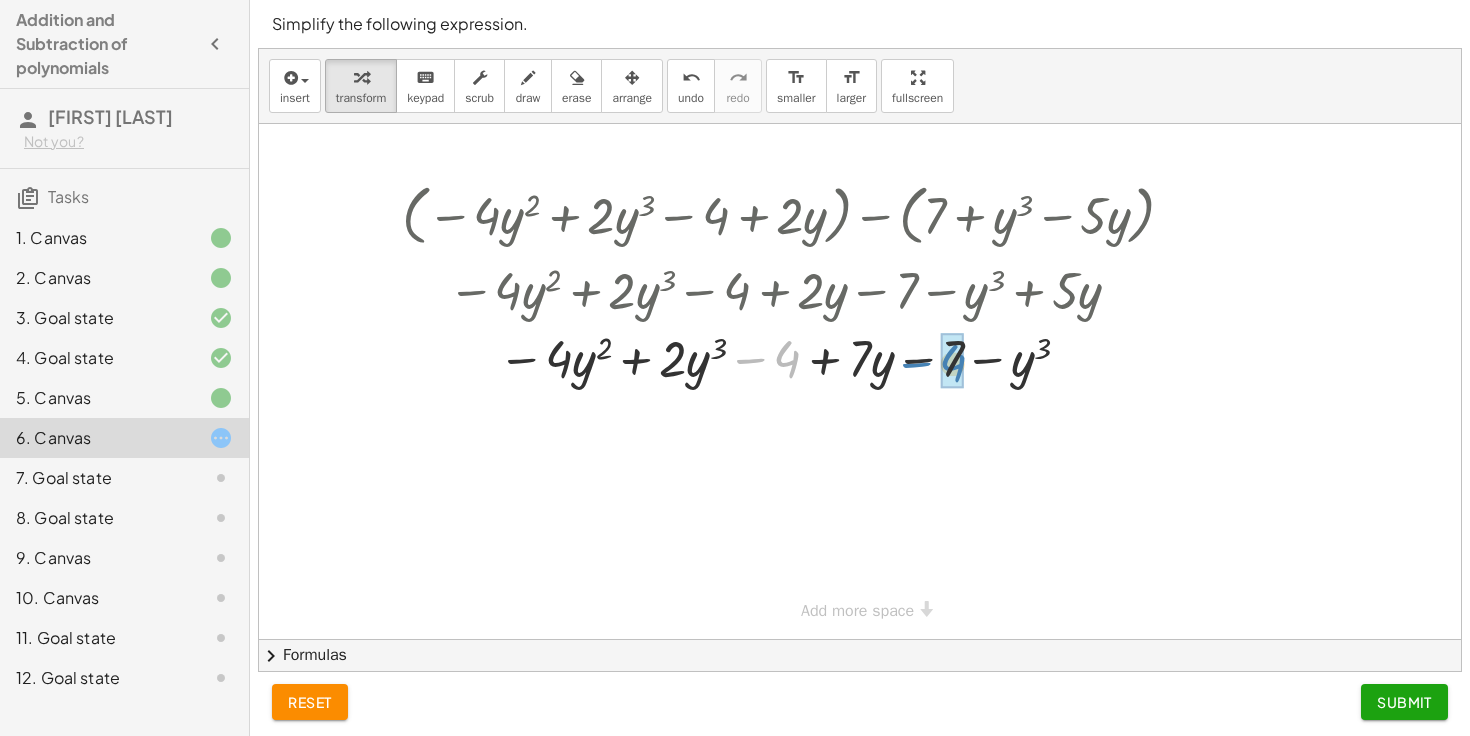 drag, startPoint x: 760, startPoint y: 364, endPoint x: 923, endPoint y: 367, distance: 163.0276 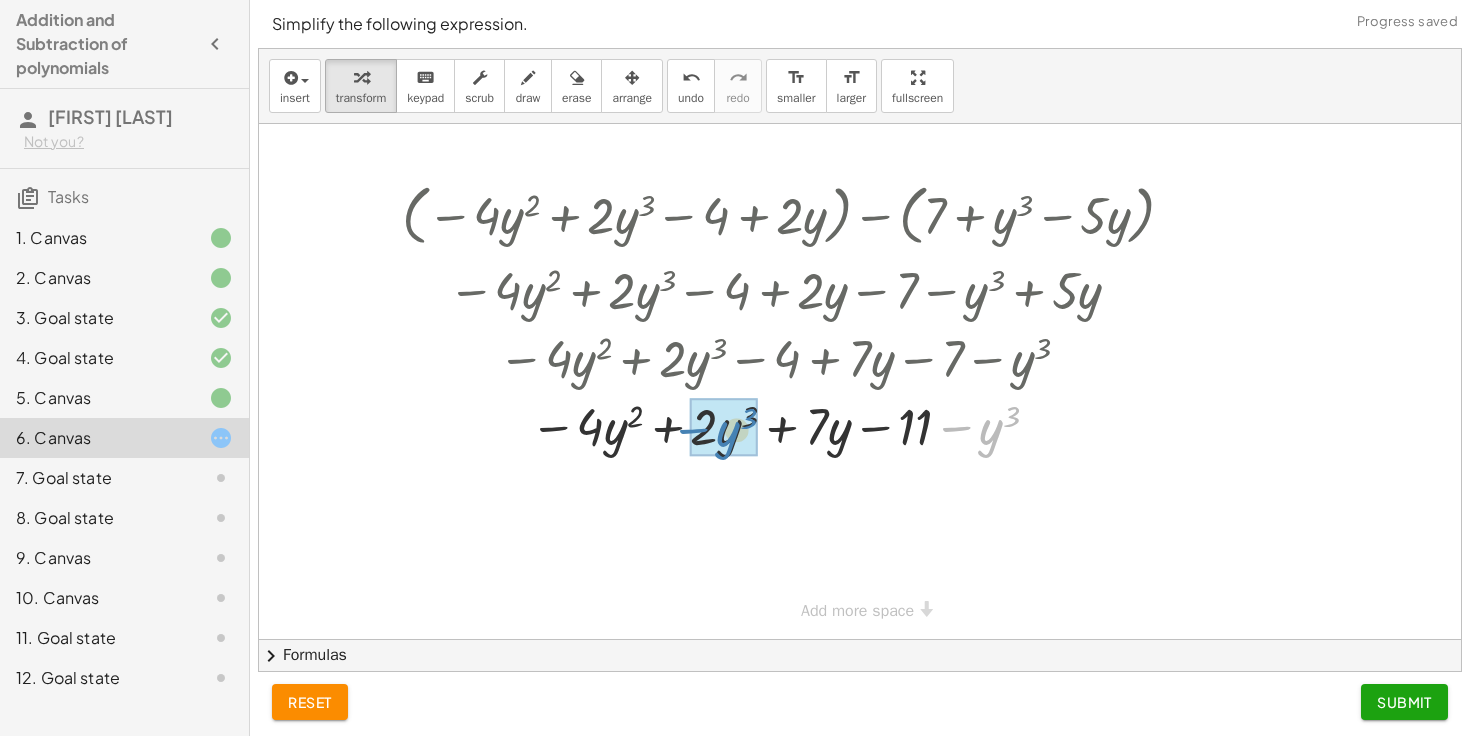 drag, startPoint x: 990, startPoint y: 429, endPoint x: 725, endPoint y: 431, distance: 265.00754 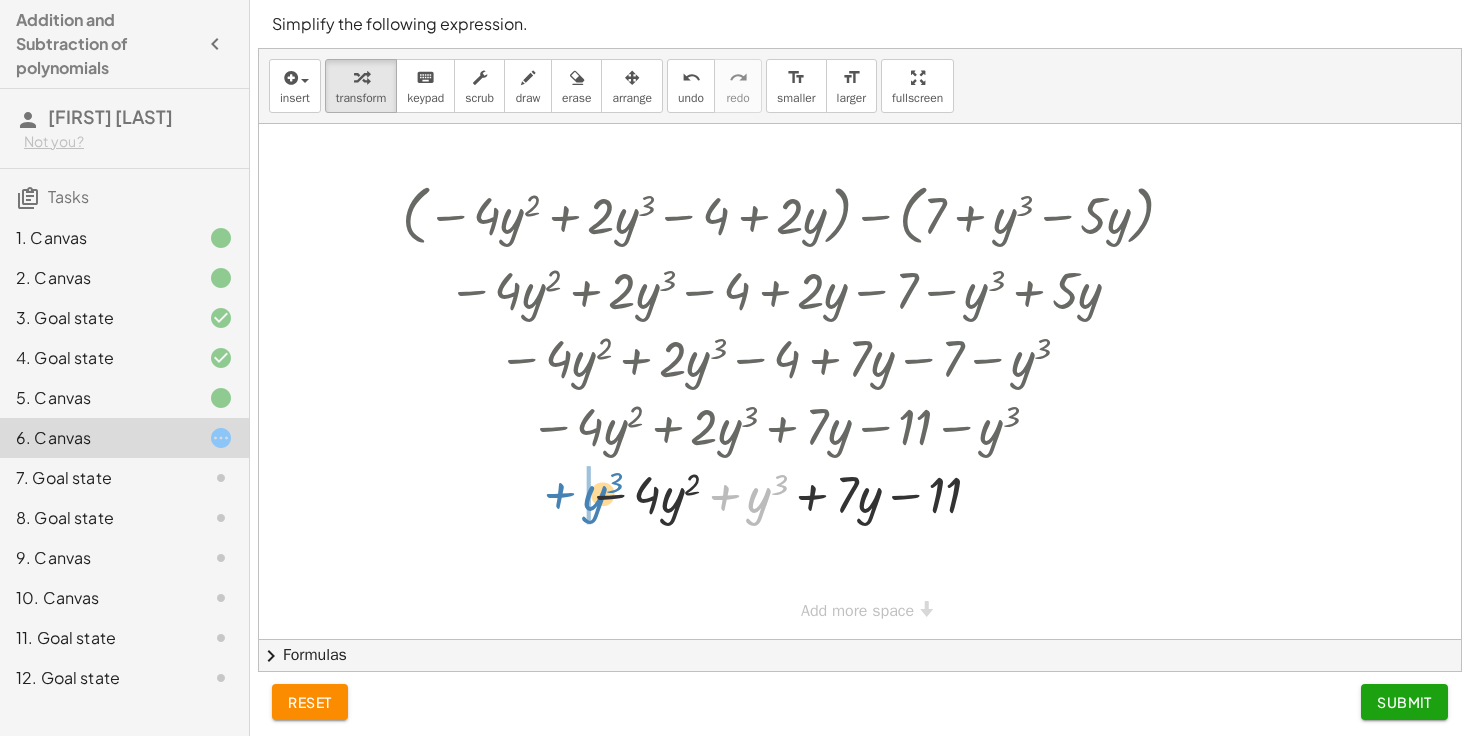 drag, startPoint x: 757, startPoint y: 500, endPoint x: 591, endPoint y: 498, distance: 166.01205 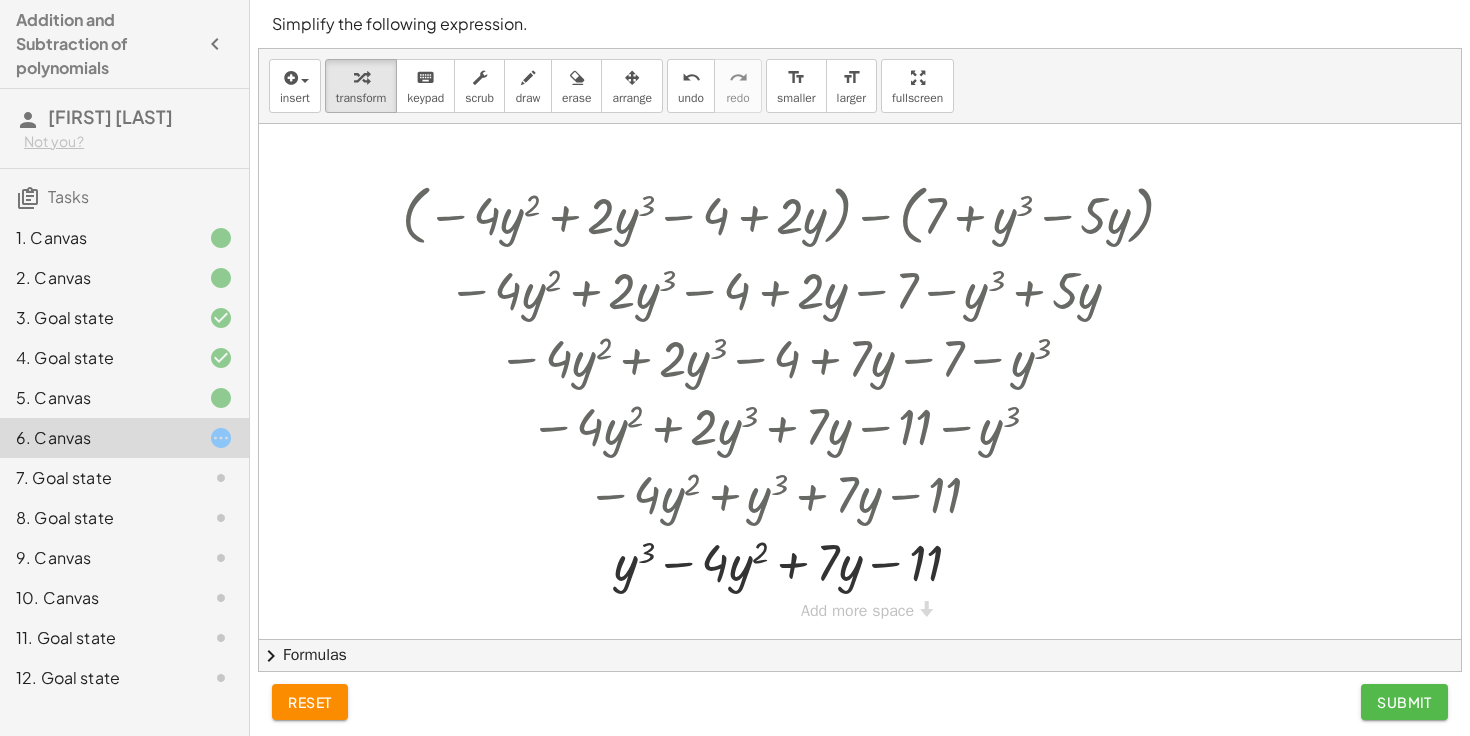 click on "Submit" 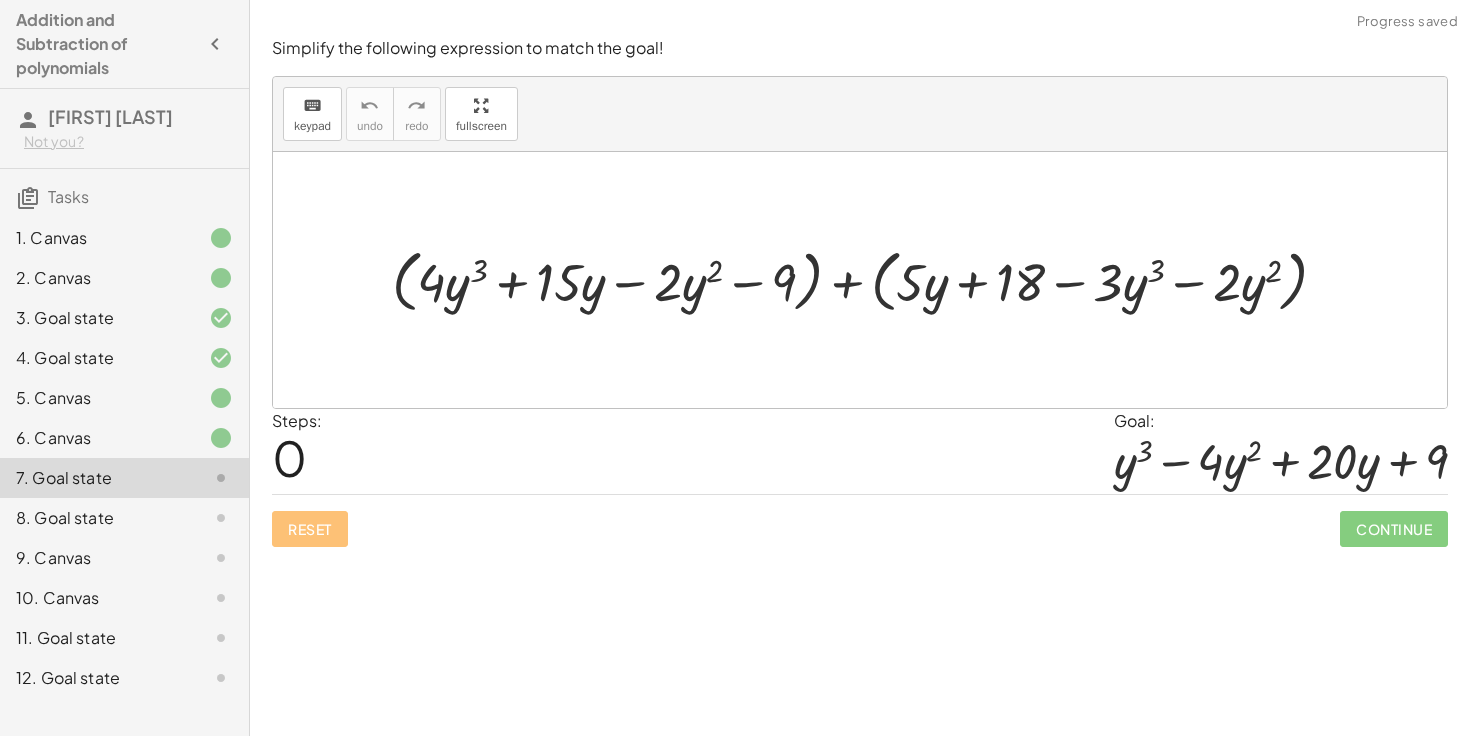 click at bounding box center (867, 280) 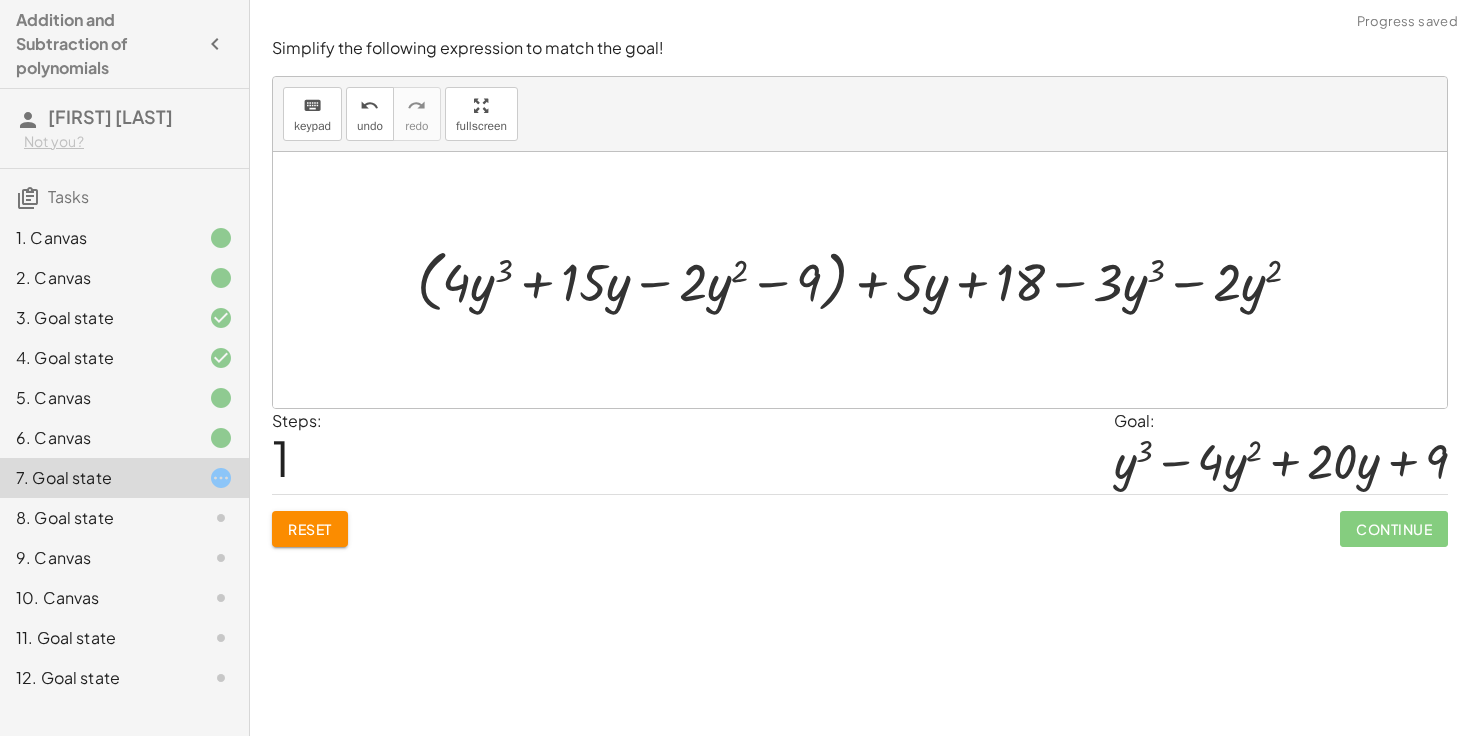 click at bounding box center [867, 280] 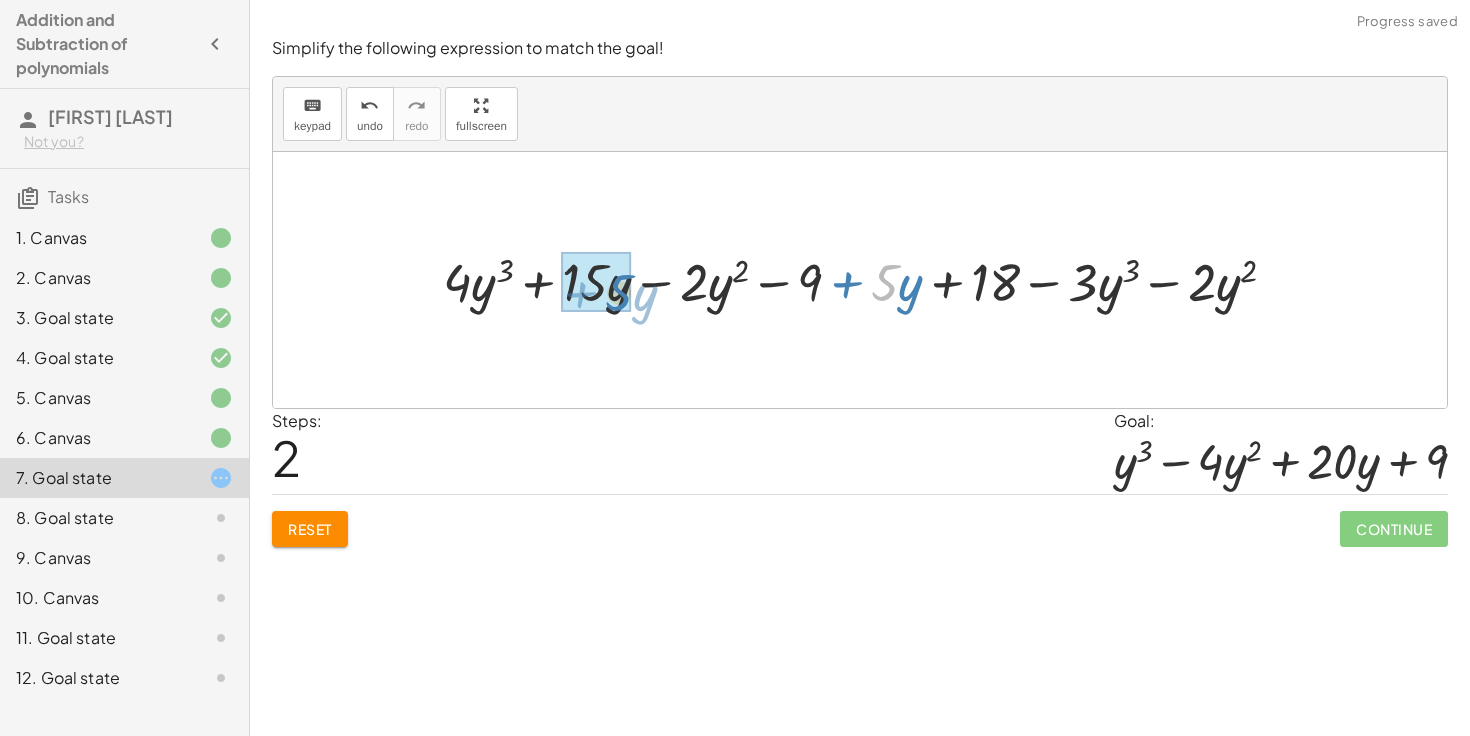 drag, startPoint x: 893, startPoint y: 288, endPoint x: 619, endPoint y: 296, distance: 274.11676 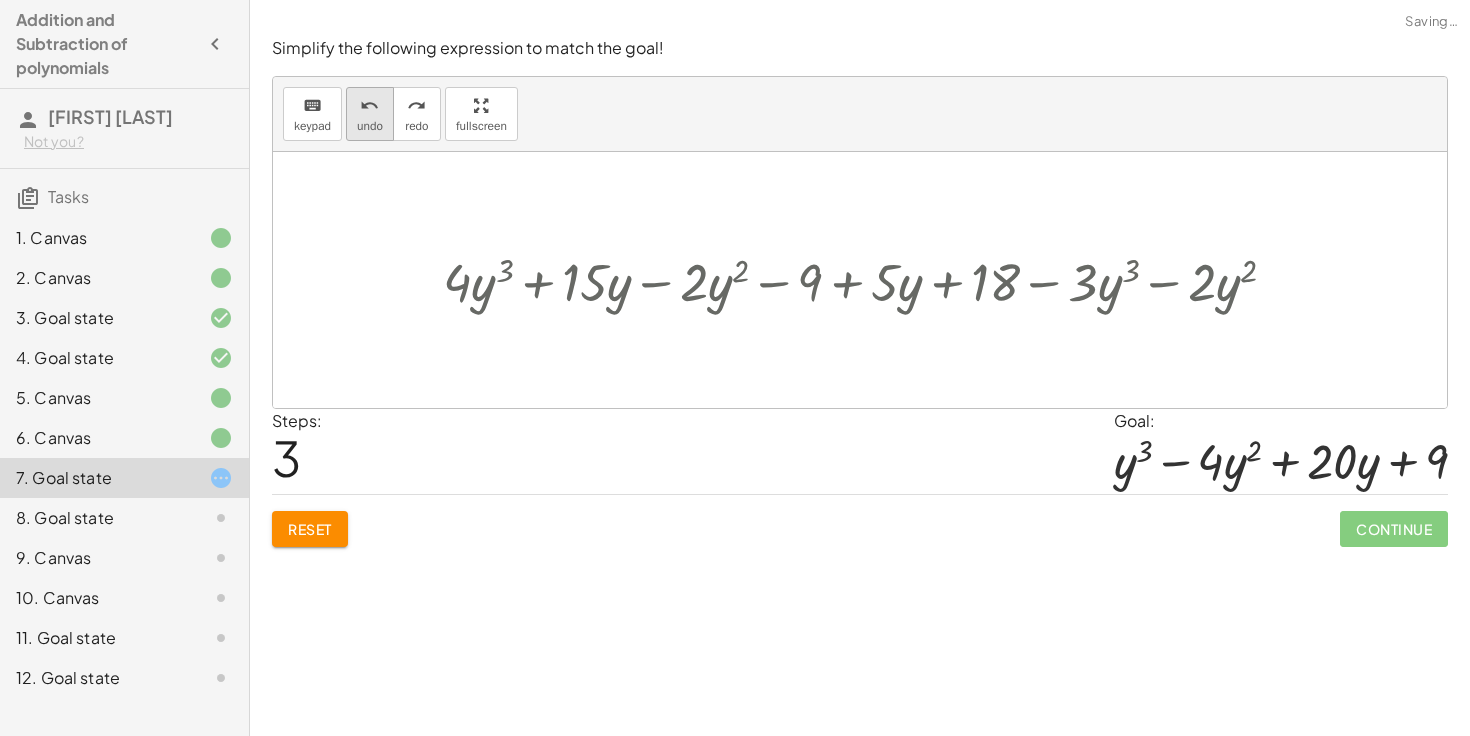 click on "undo" at bounding box center [370, 126] 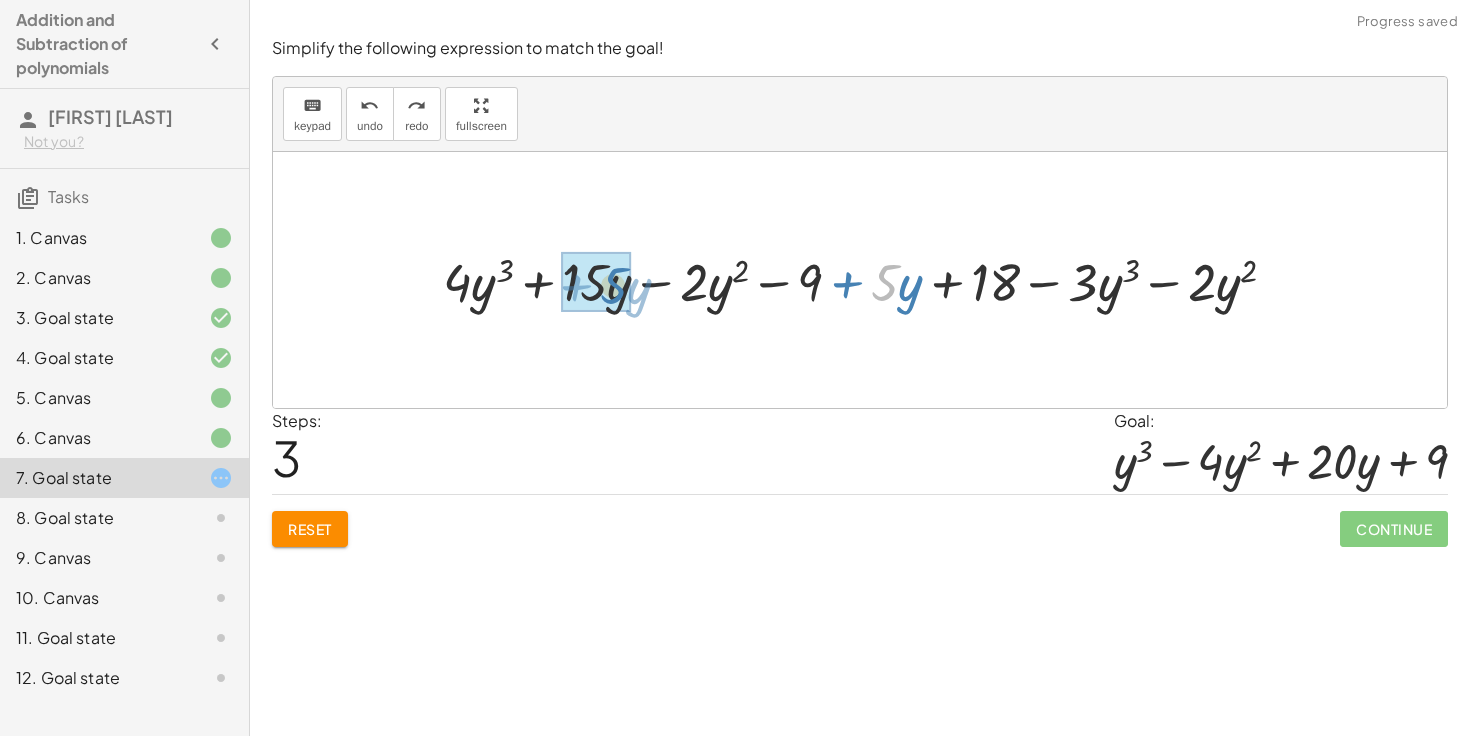 drag, startPoint x: 876, startPoint y: 288, endPoint x: 599, endPoint y: 291, distance: 277.01624 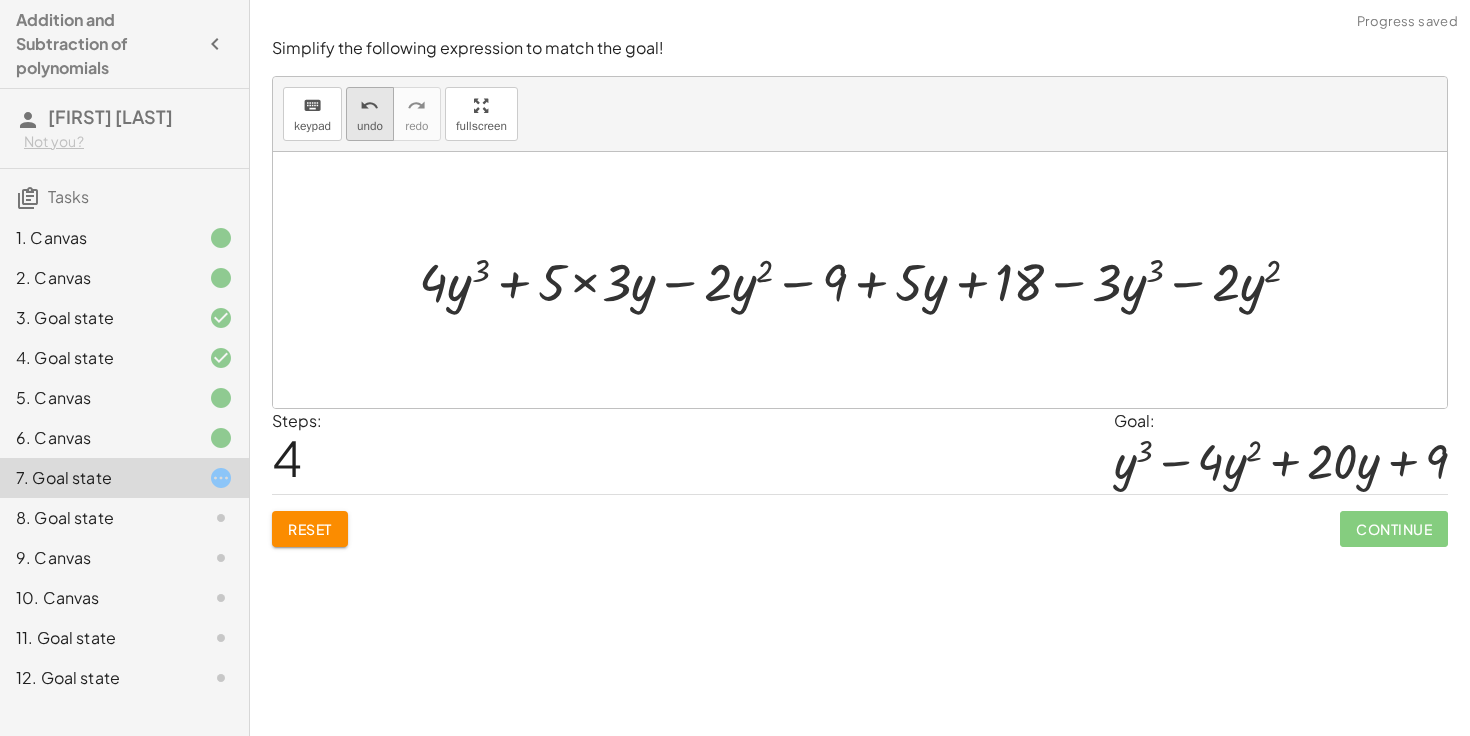 click on "undo undo" at bounding box center (370, 114) 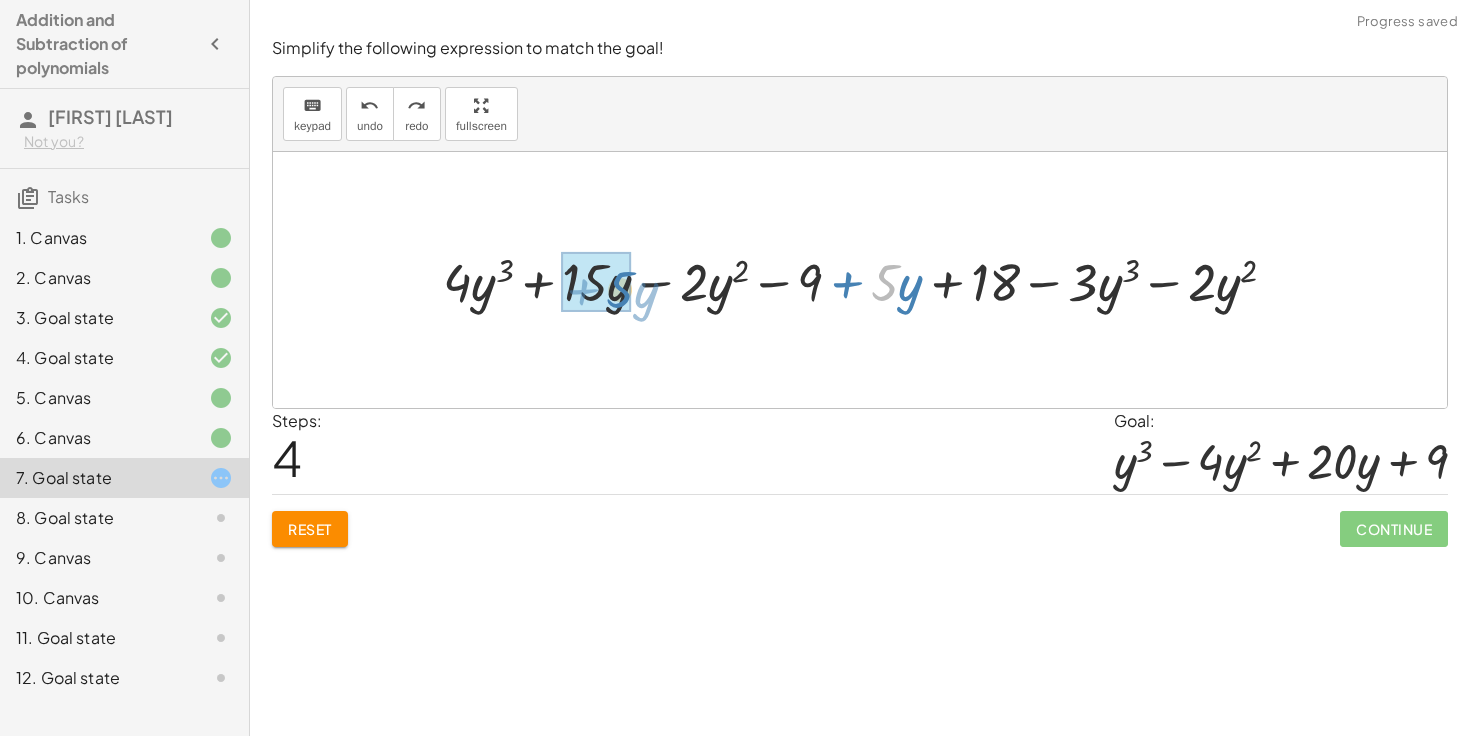 drag, startPoint x: 885, startPoint y: 284, endPoint x: 616, endPoint y: 287, distance: 269.01672 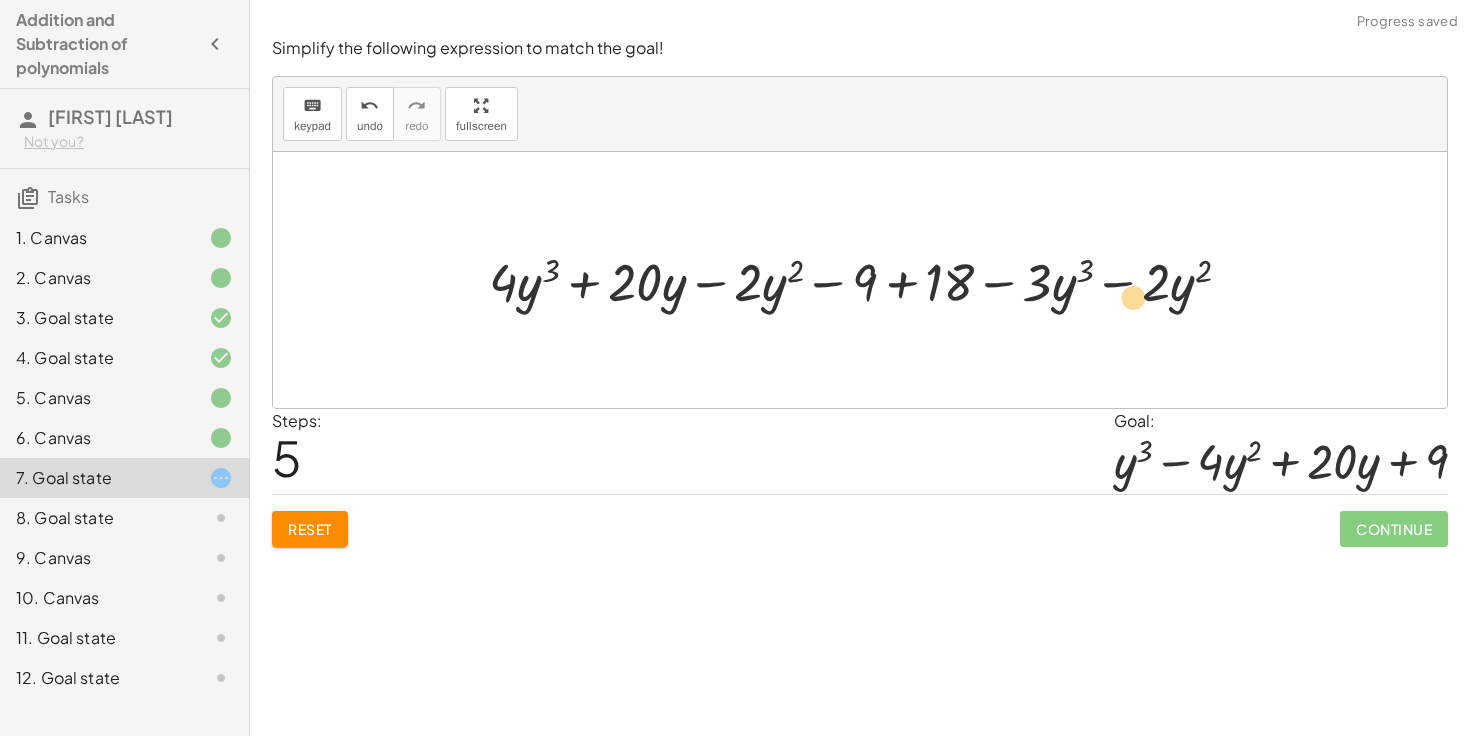 drag, startPoint x: 1166, startPoint y: 286, endPoint x: 1154, endPoint y: 297, distance: 16.27882 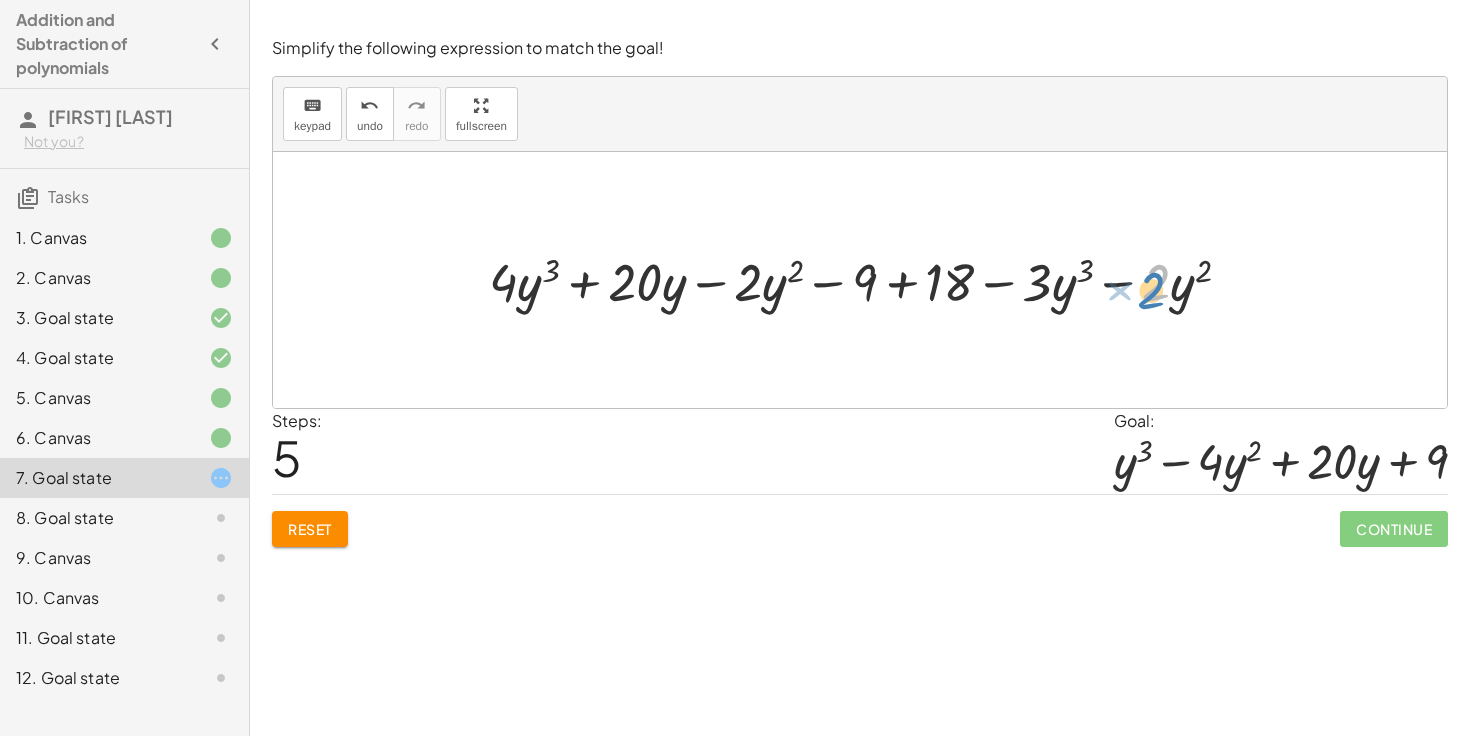 click at bounding box center [868, 280] 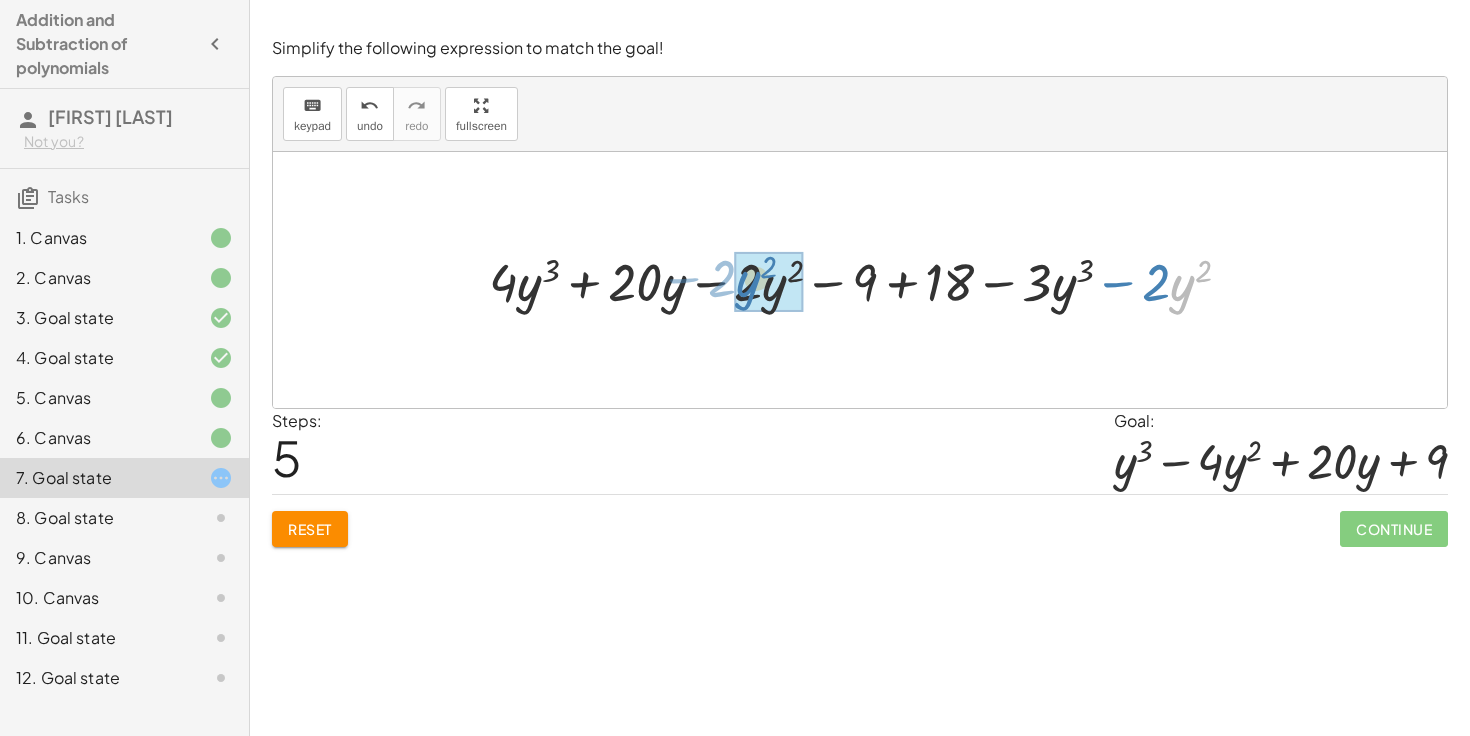 drag, startPoint x: 1177, startPoint y: 290, endPoint x: 741, endPoint y: 284, distance: 436.0413 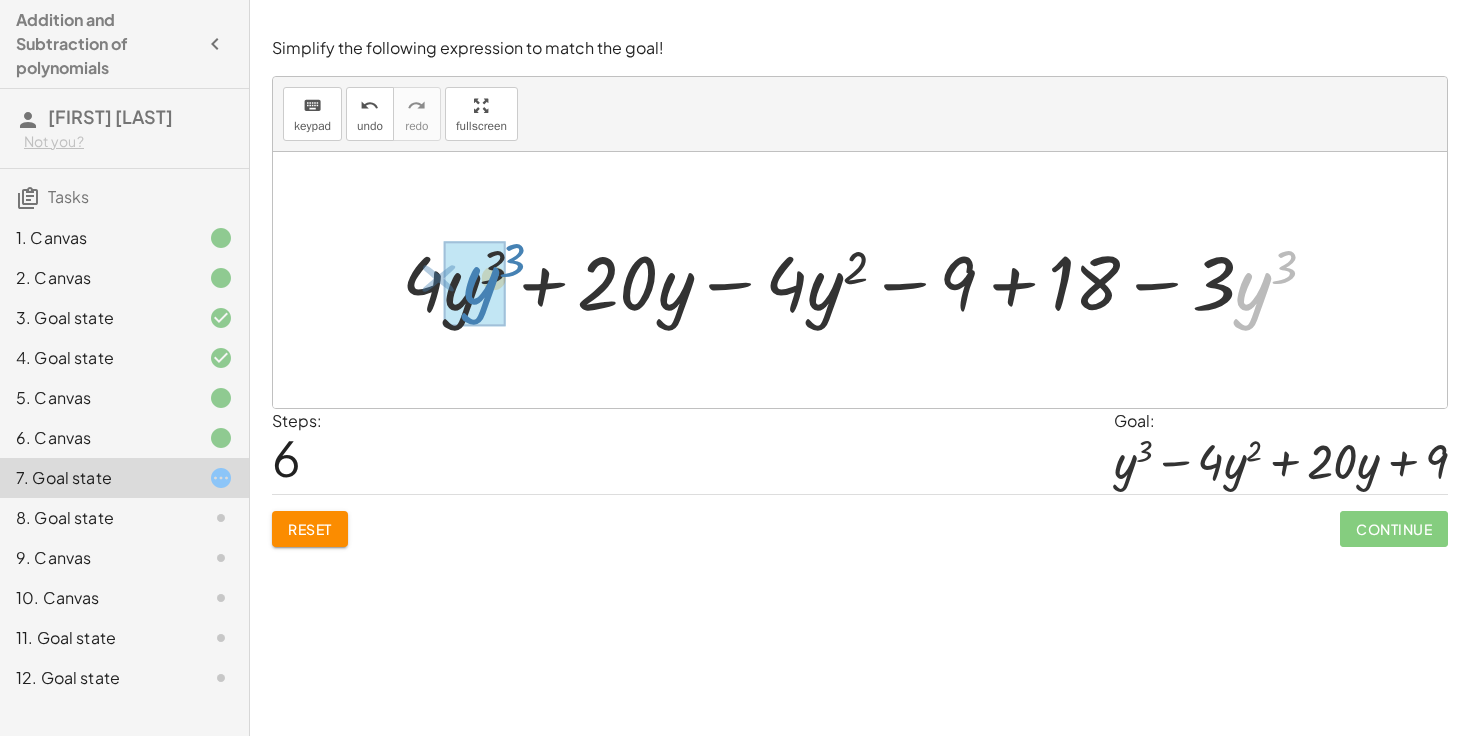 drag, startPoint x: 1253, startPoint y: 290, endPoint x: 480, endPoint y: 282, distance: 773.0414 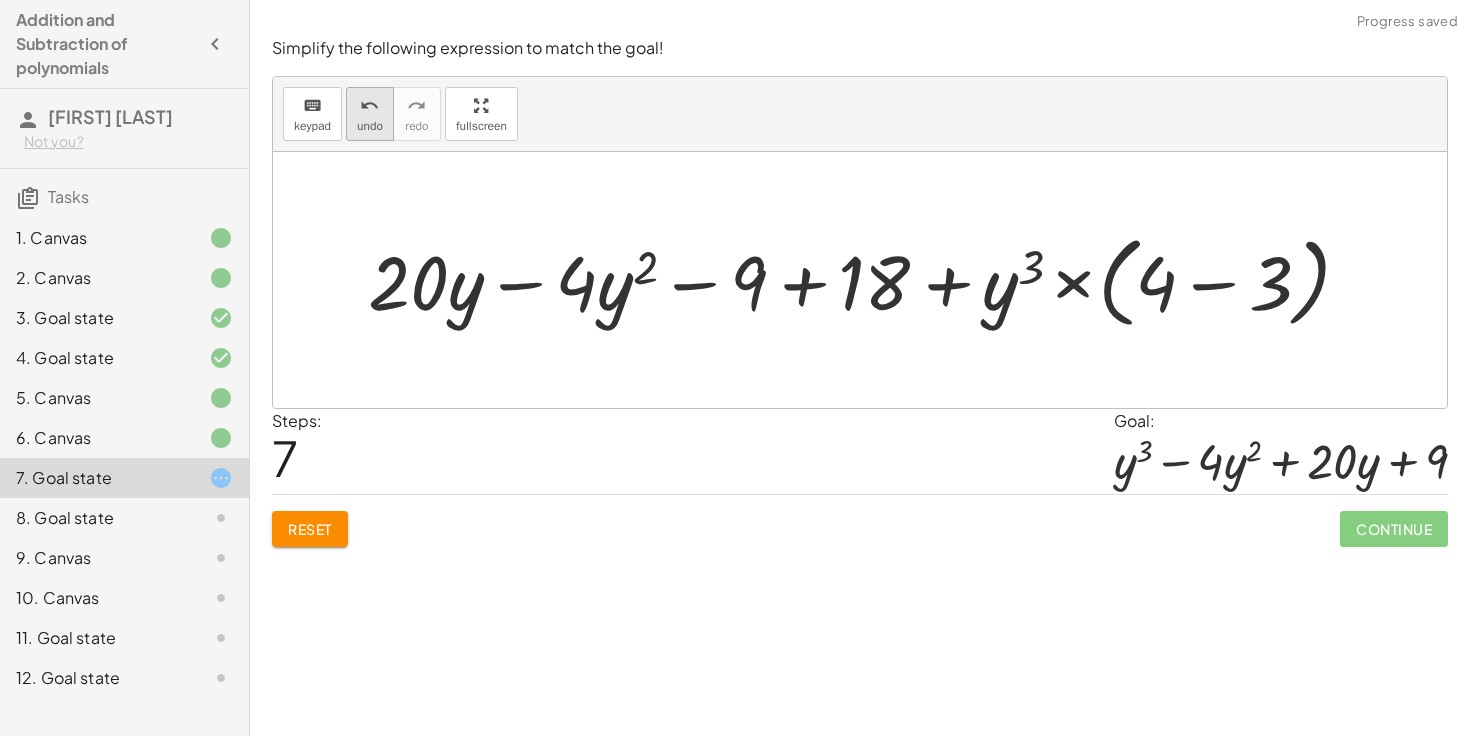 click on "undo" at bounding box center [369, 106] 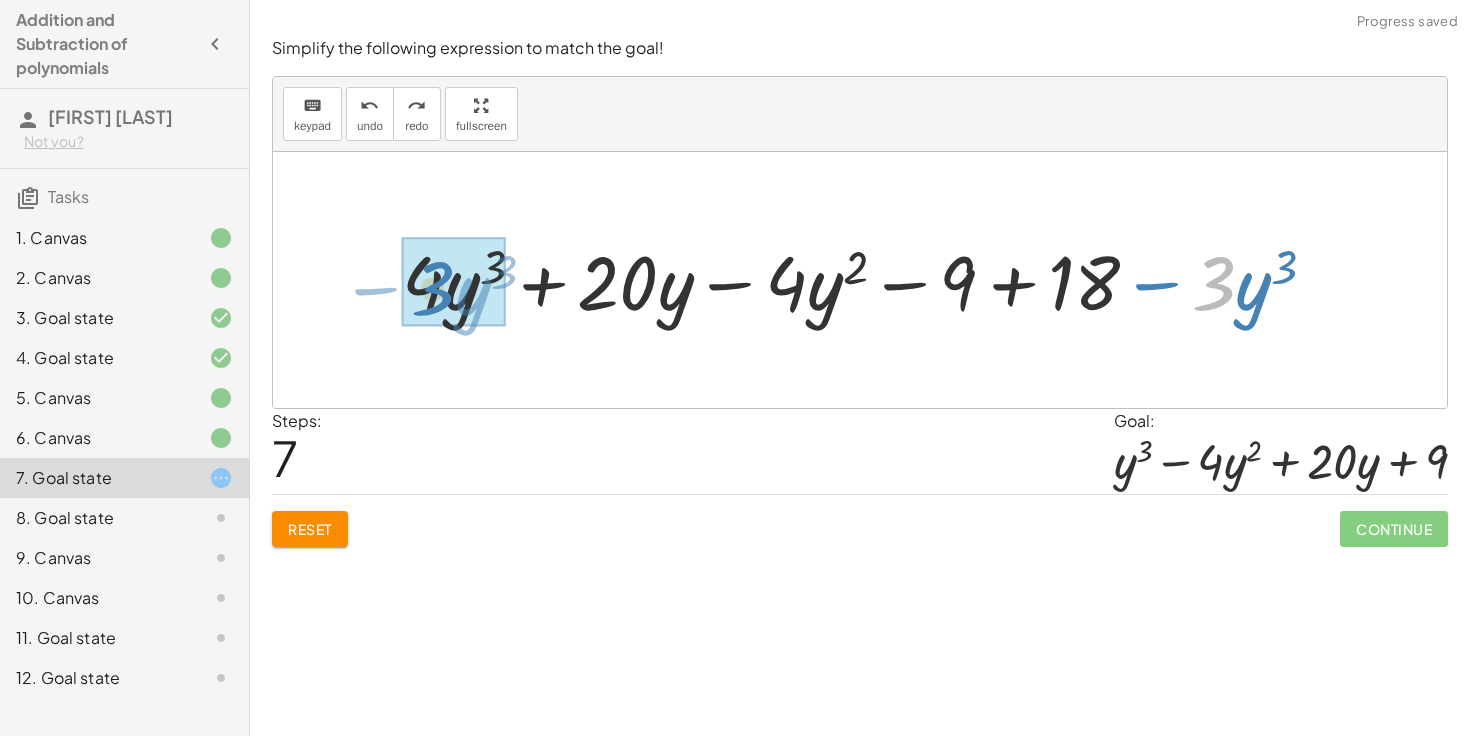drag, startPoint x: 1221, startPoint y: 296, endPoint x: 434, endPoint y: 297, distance: 787.0006 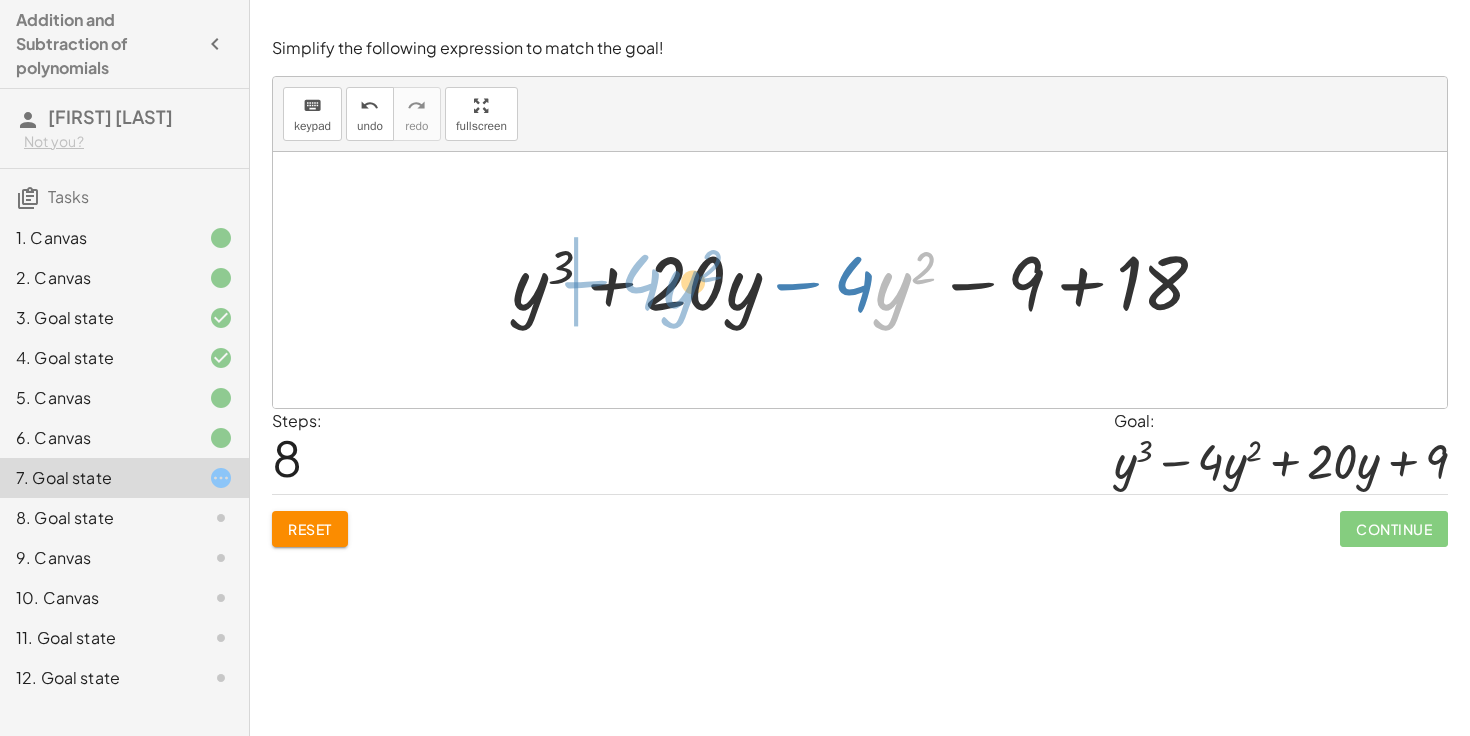 drag, startPoint x: 889, startPoint y: 290, endPoint x: 667, endPoint y: 288, distance: 222.009 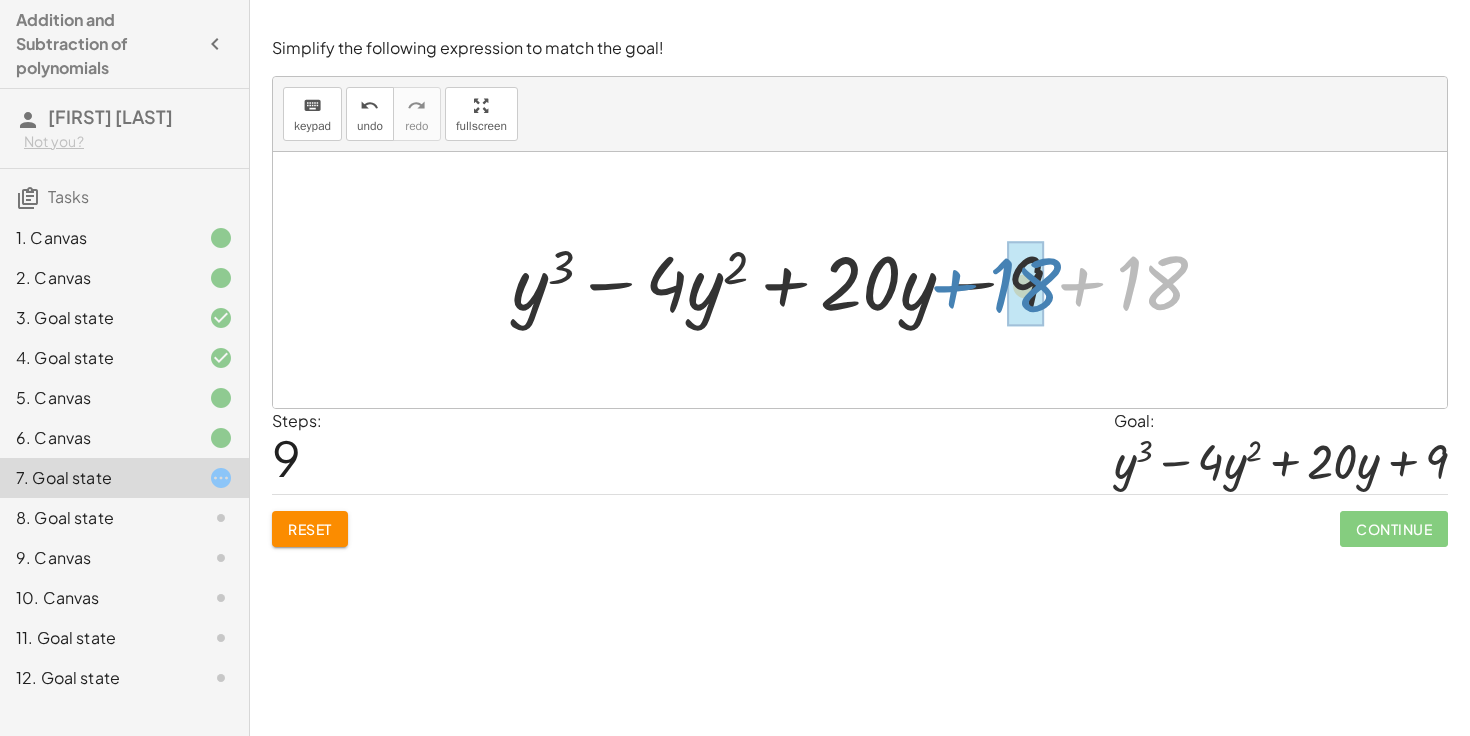 drag, startPoint x: 1143, startPoint y: 280, endPoint x: 1012, endPoint y: 278, distance: 131.01526 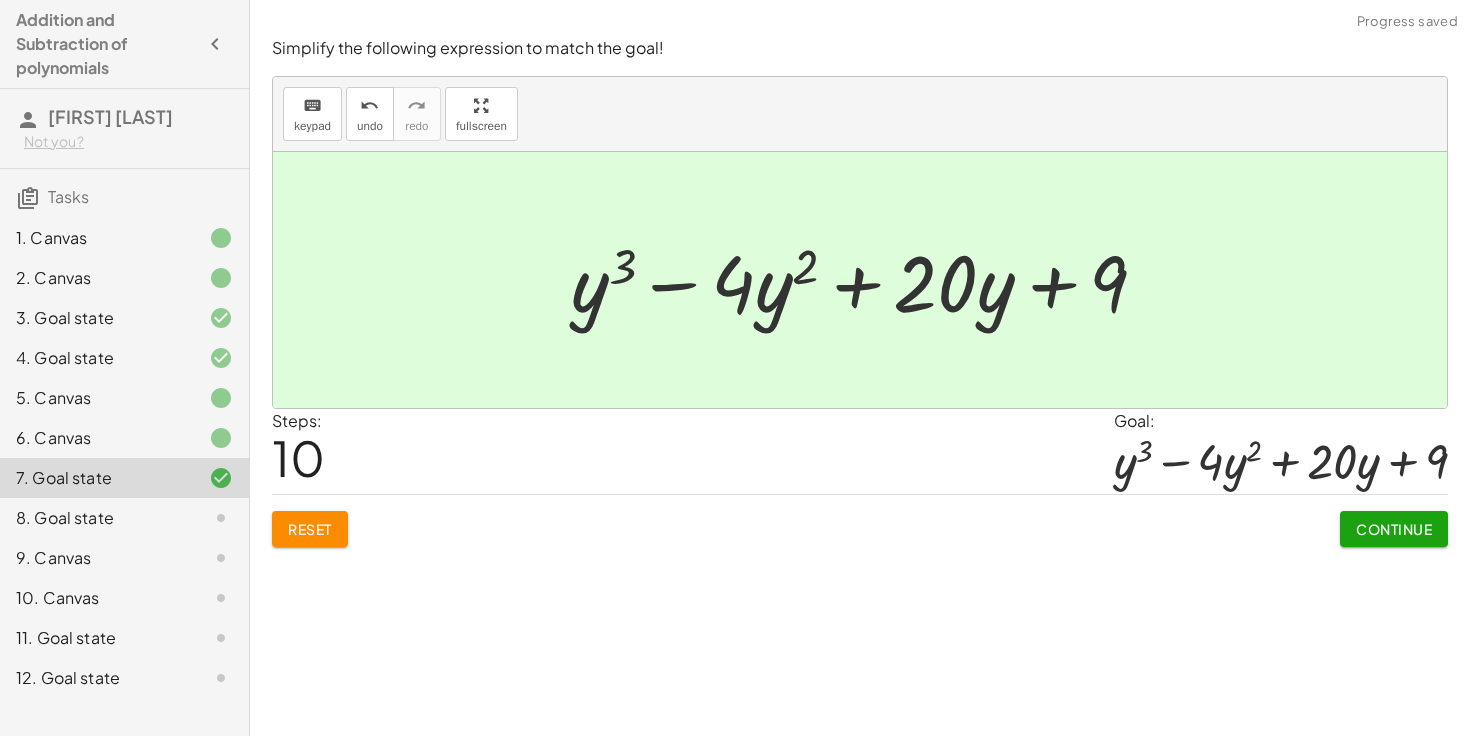 click on "Continue" 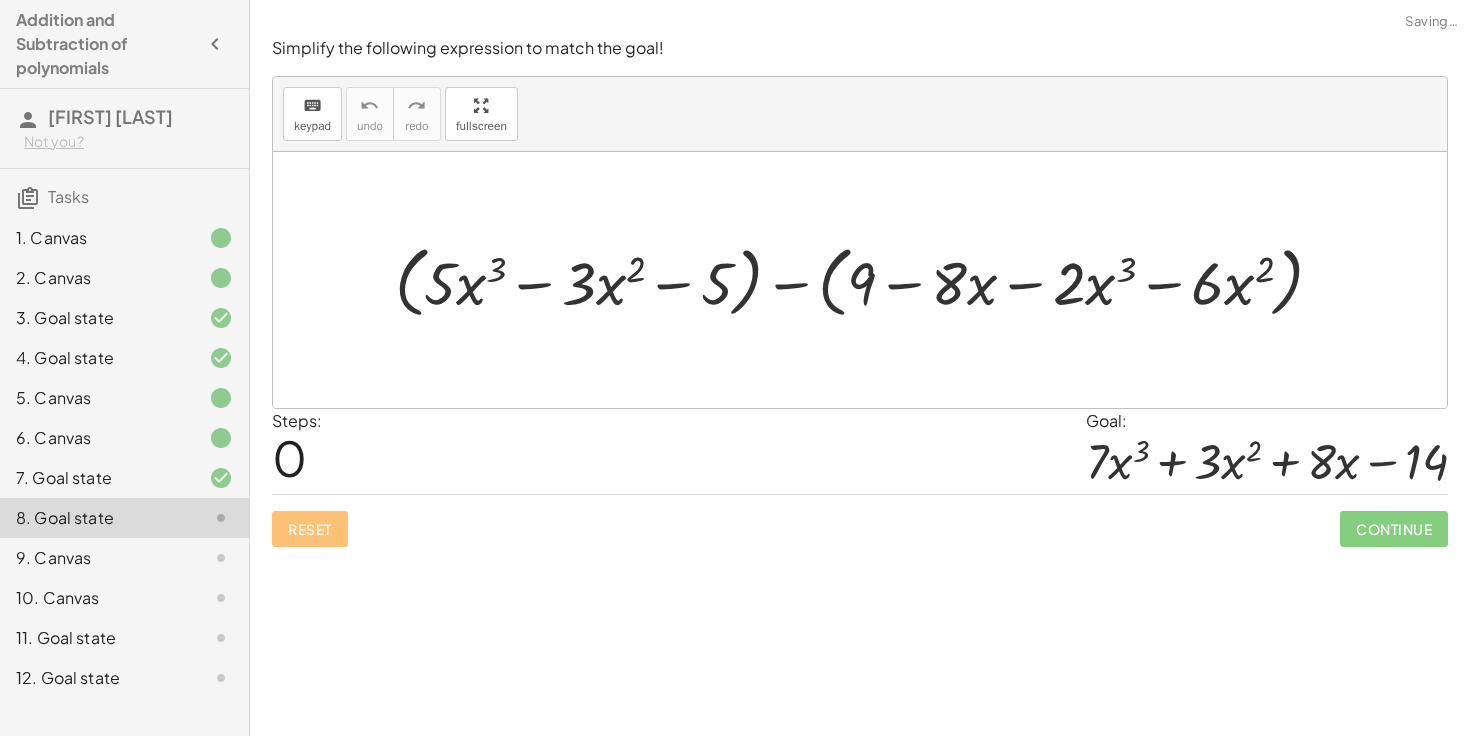 click at bounding box center [867, 280] 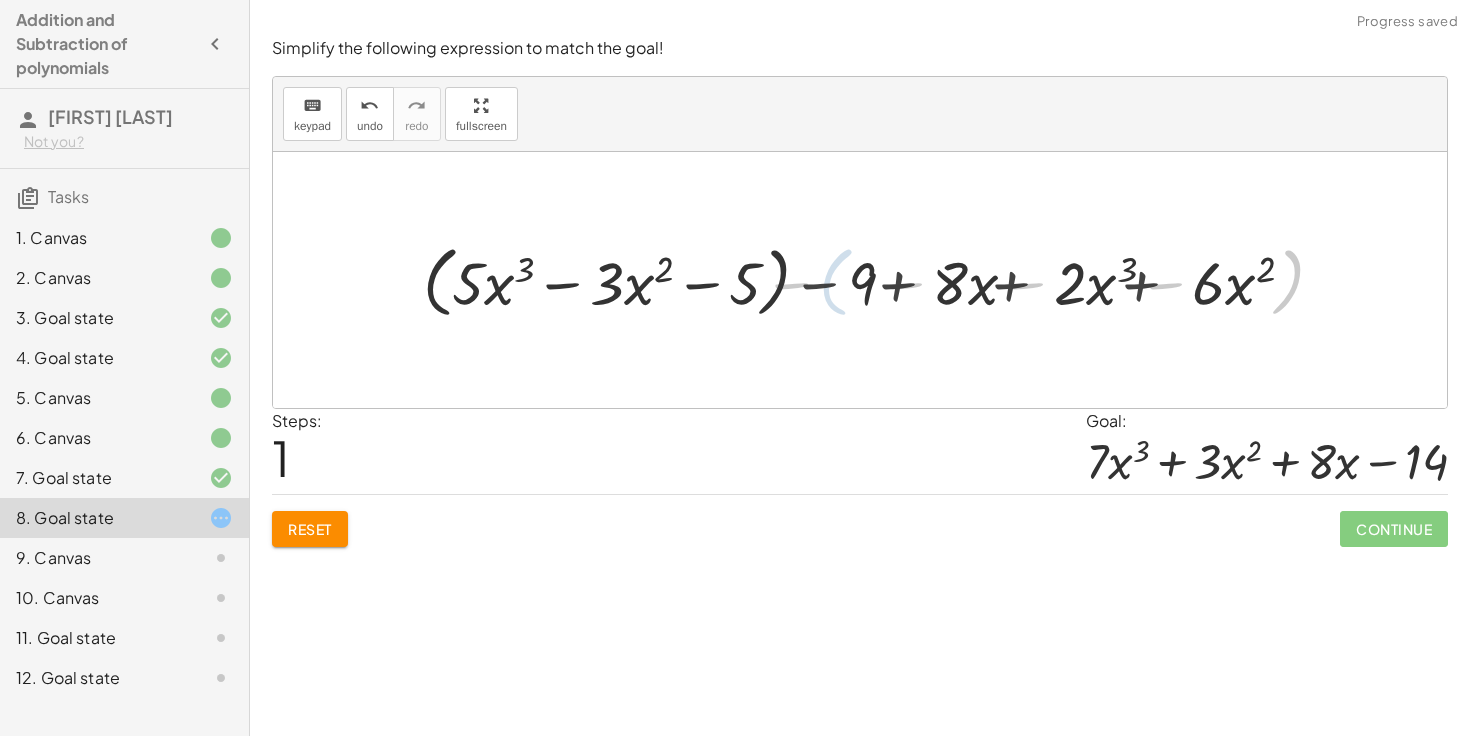click at bounding box center [868, 280] 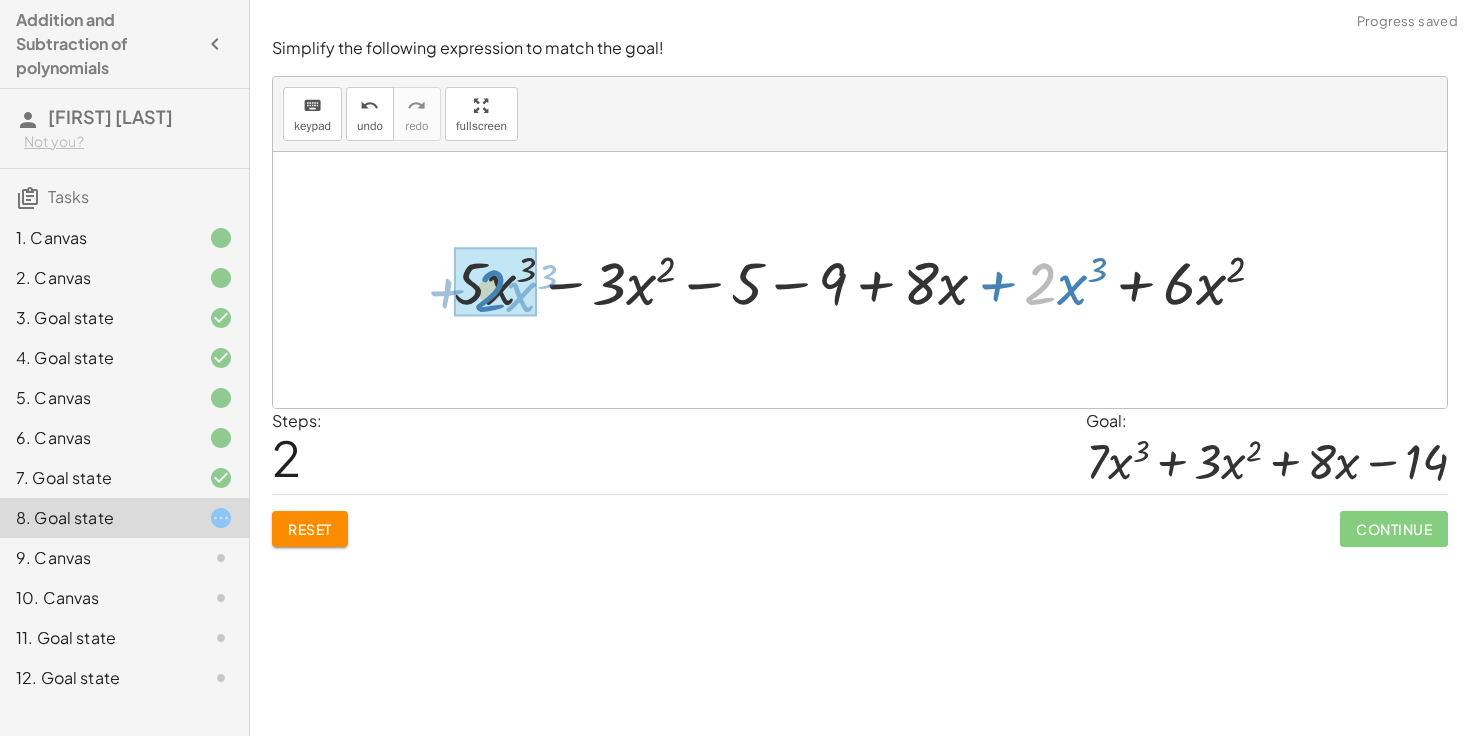 drag, startPoint x: 1048, startPoint y: 291, endPoint x: 494, endPoint y: 294, distance: 554.0081 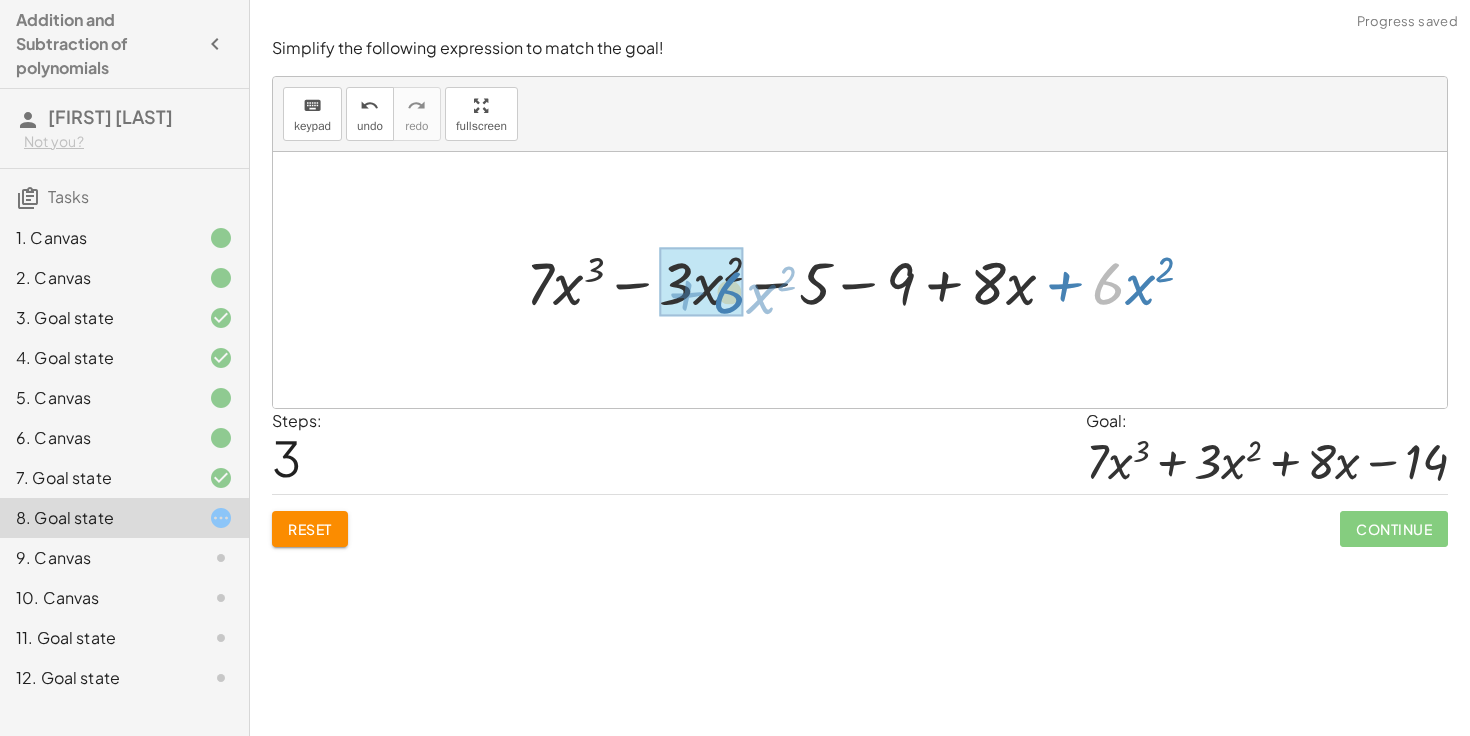 drag, startPoint x: 1108, startPoint y: 277, endPoint x: 715, endPoint y: 280, distance: 393.01144 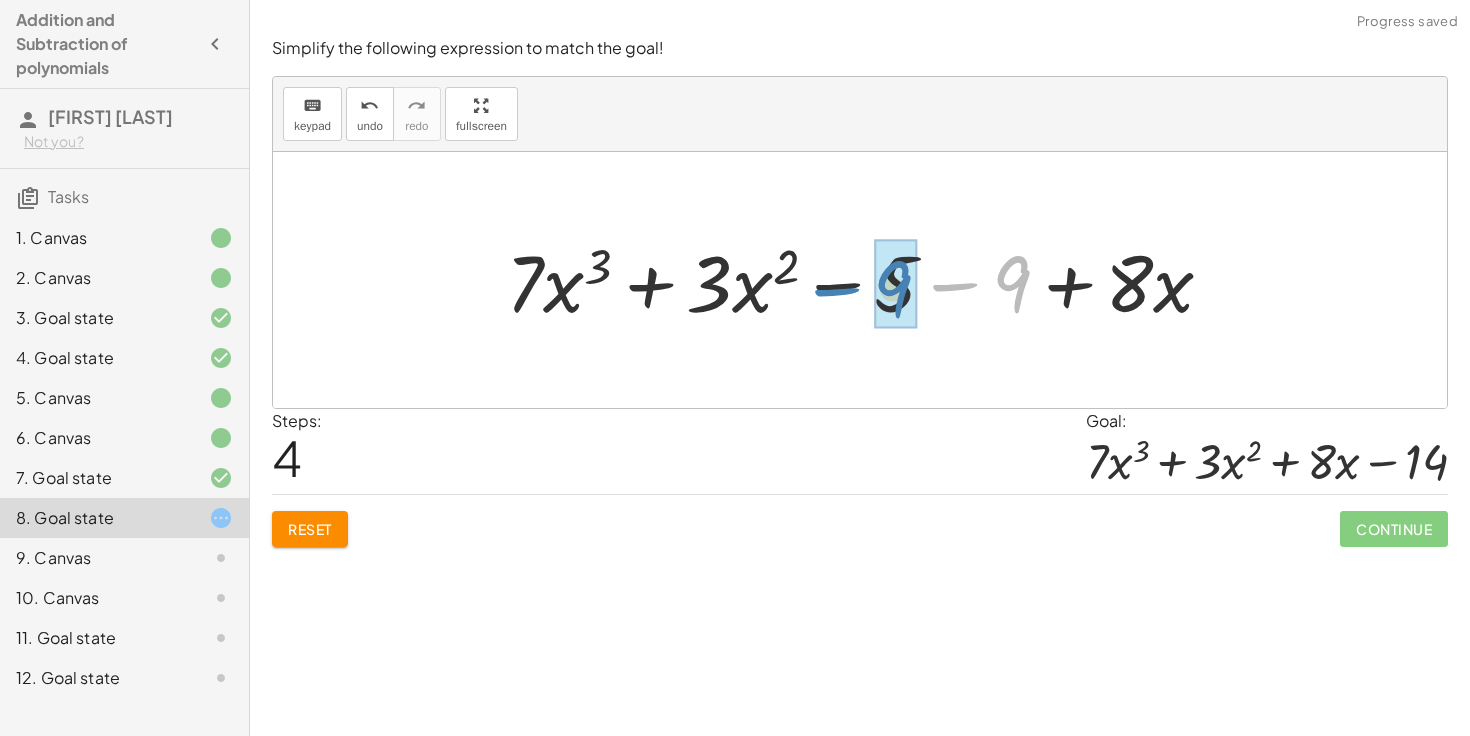 drag, startPoint x: 1018, startPoint y: 280, endPoint x: 896, endPoint y: 282, distance: 122.016396 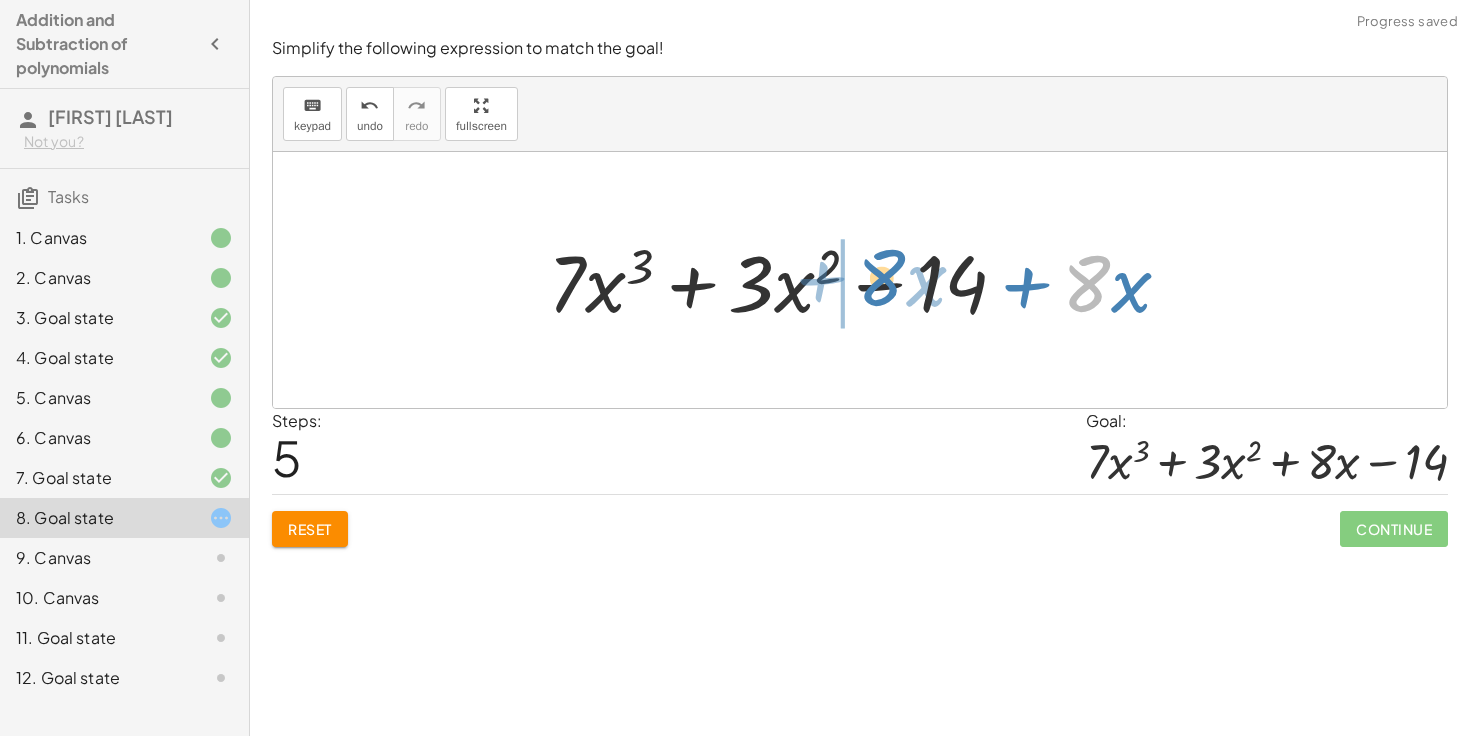 drag, startPoint x: 1098, startPoint y: 293, endPoint x: 893, endPoint y: 285, distance: 205.15604 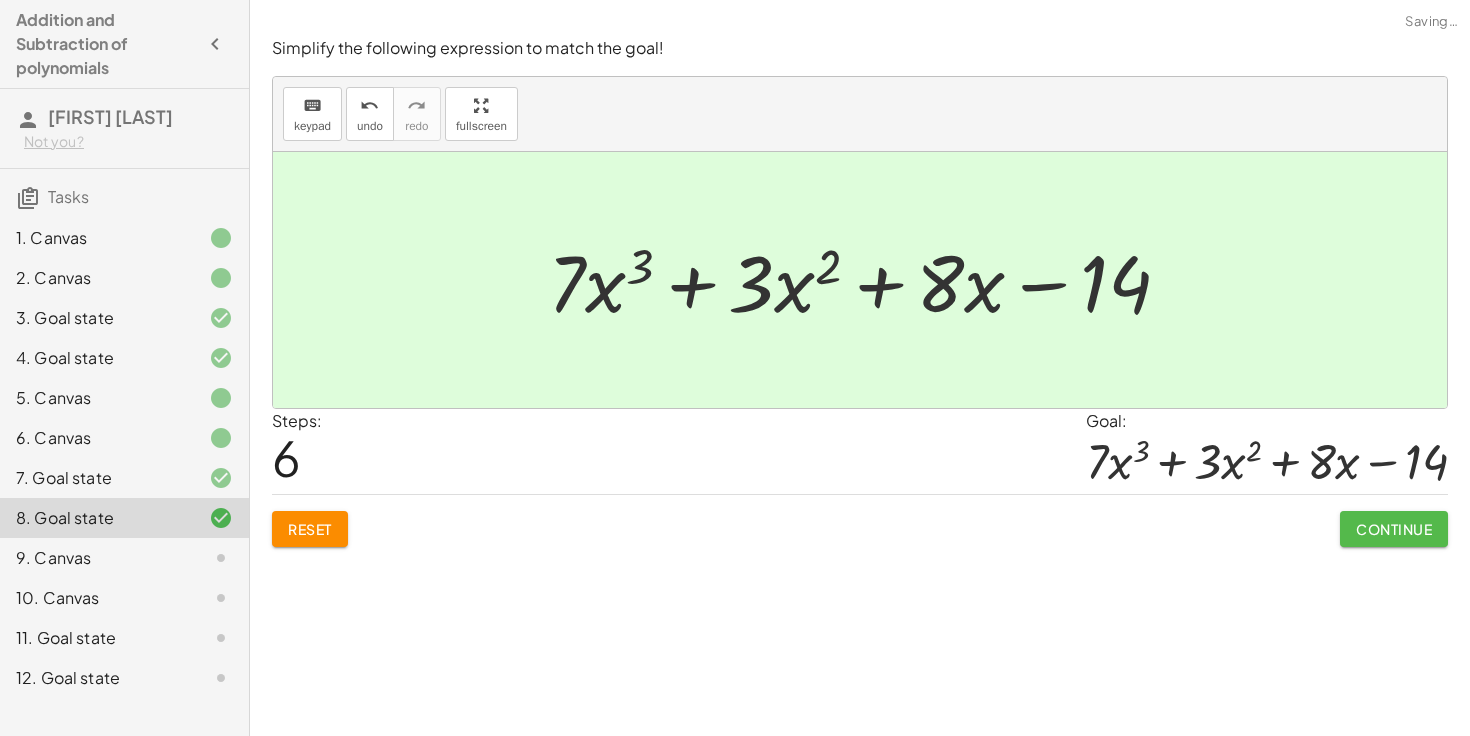 click on "Continue" 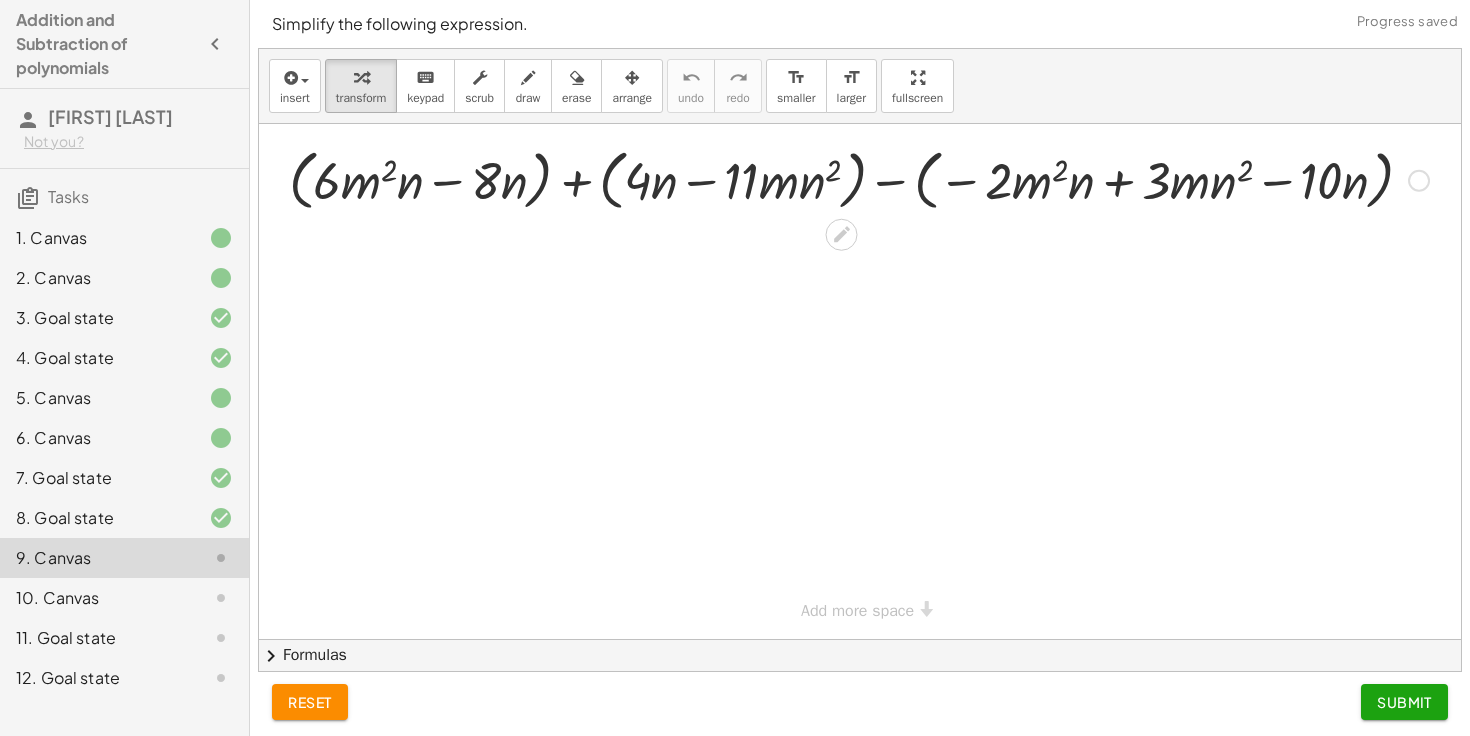 click at bounding box center [859, 179] 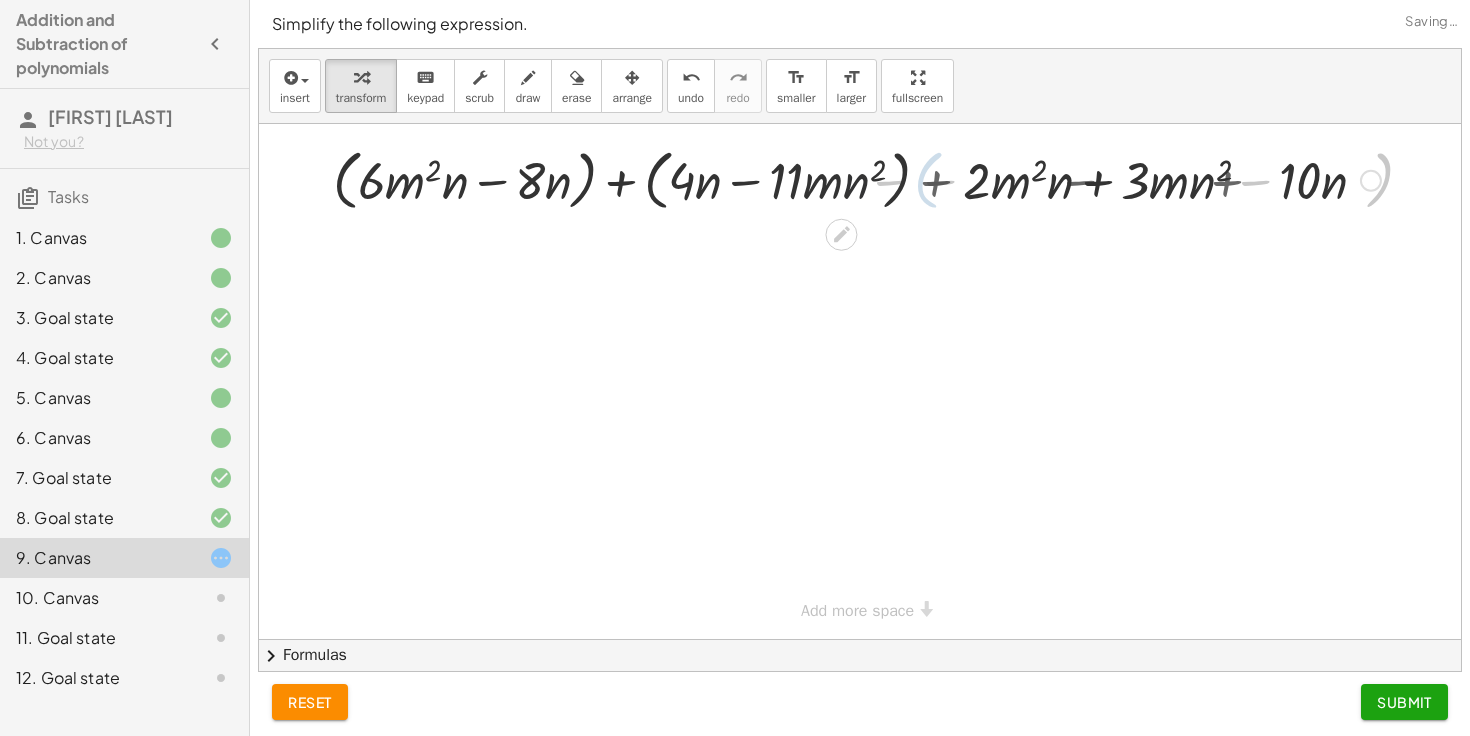click at bounding box center [859, 179] 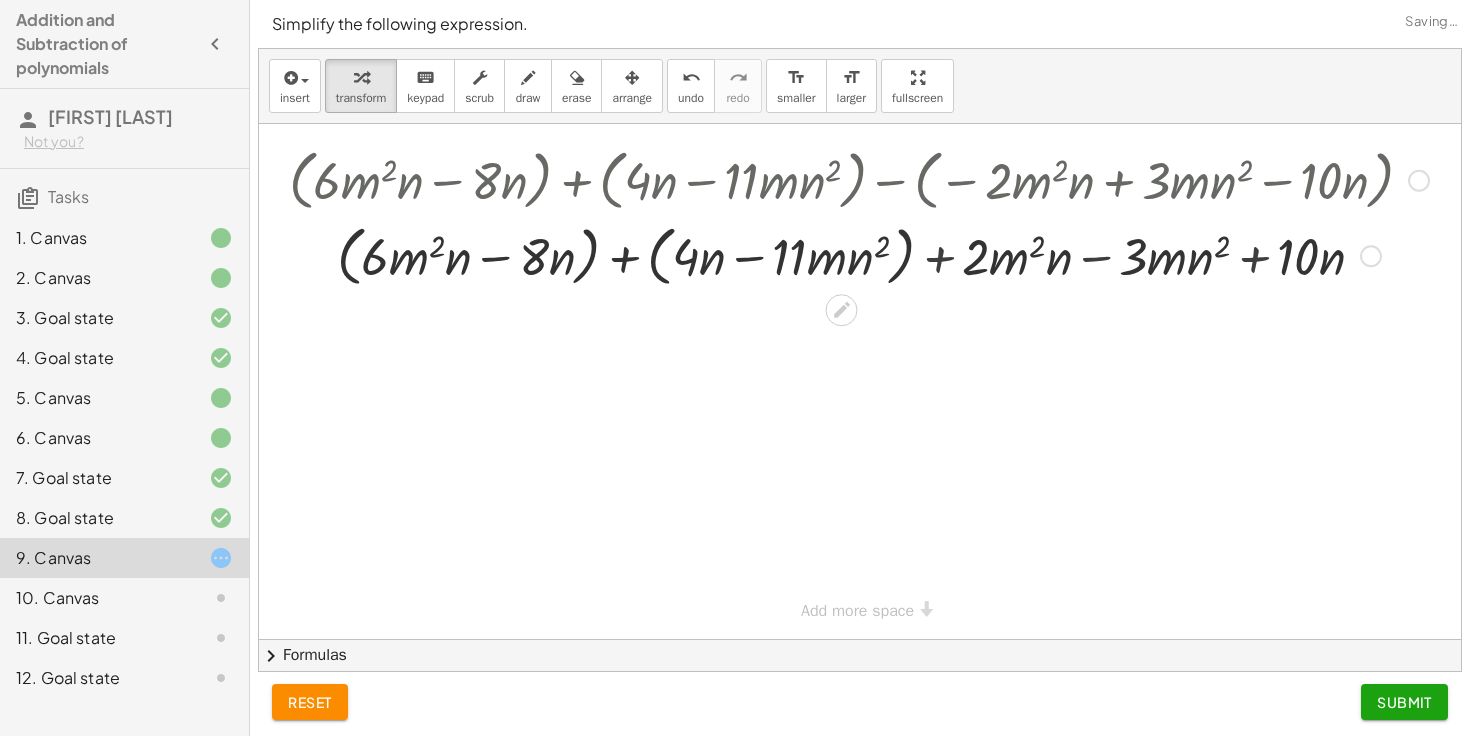 click at bounding box center (859, 179) 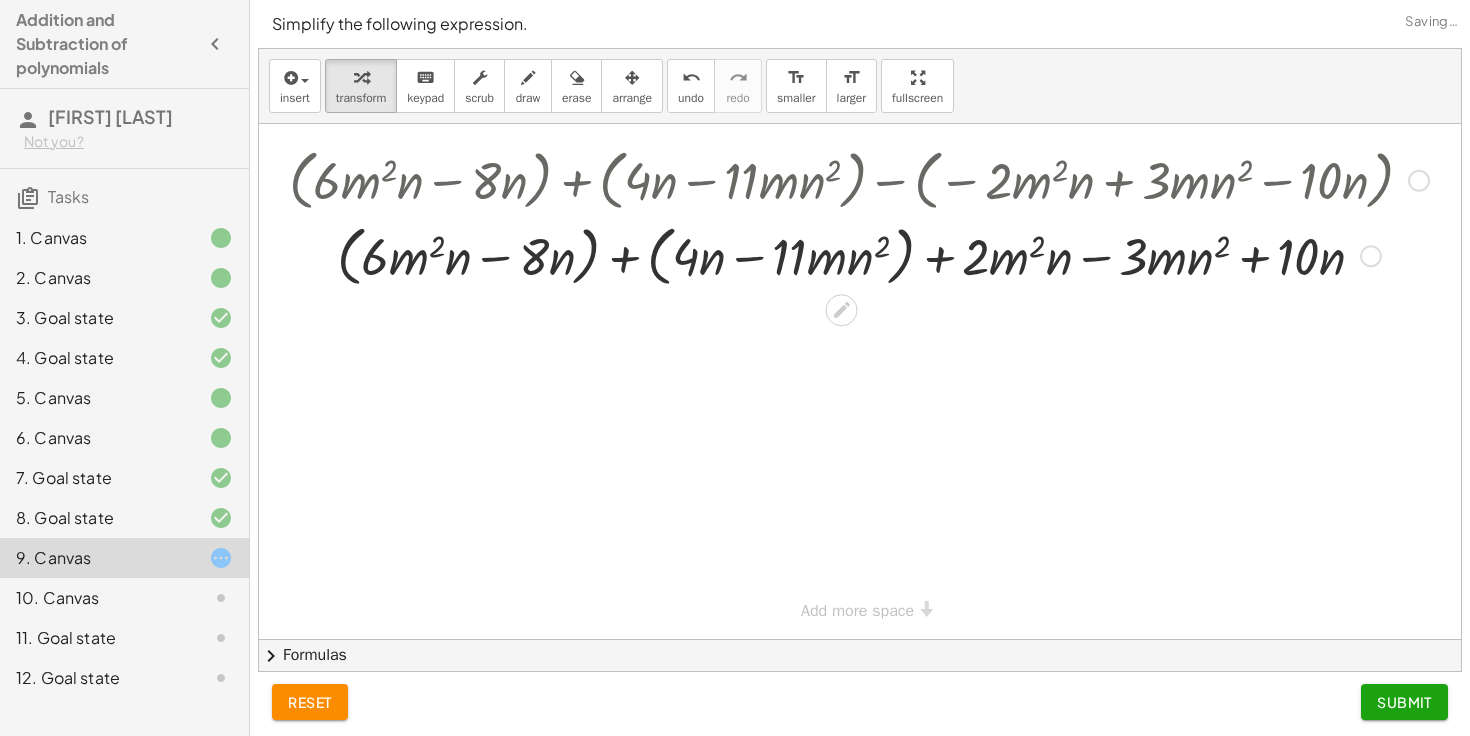 click at bounding box center [859, 255] 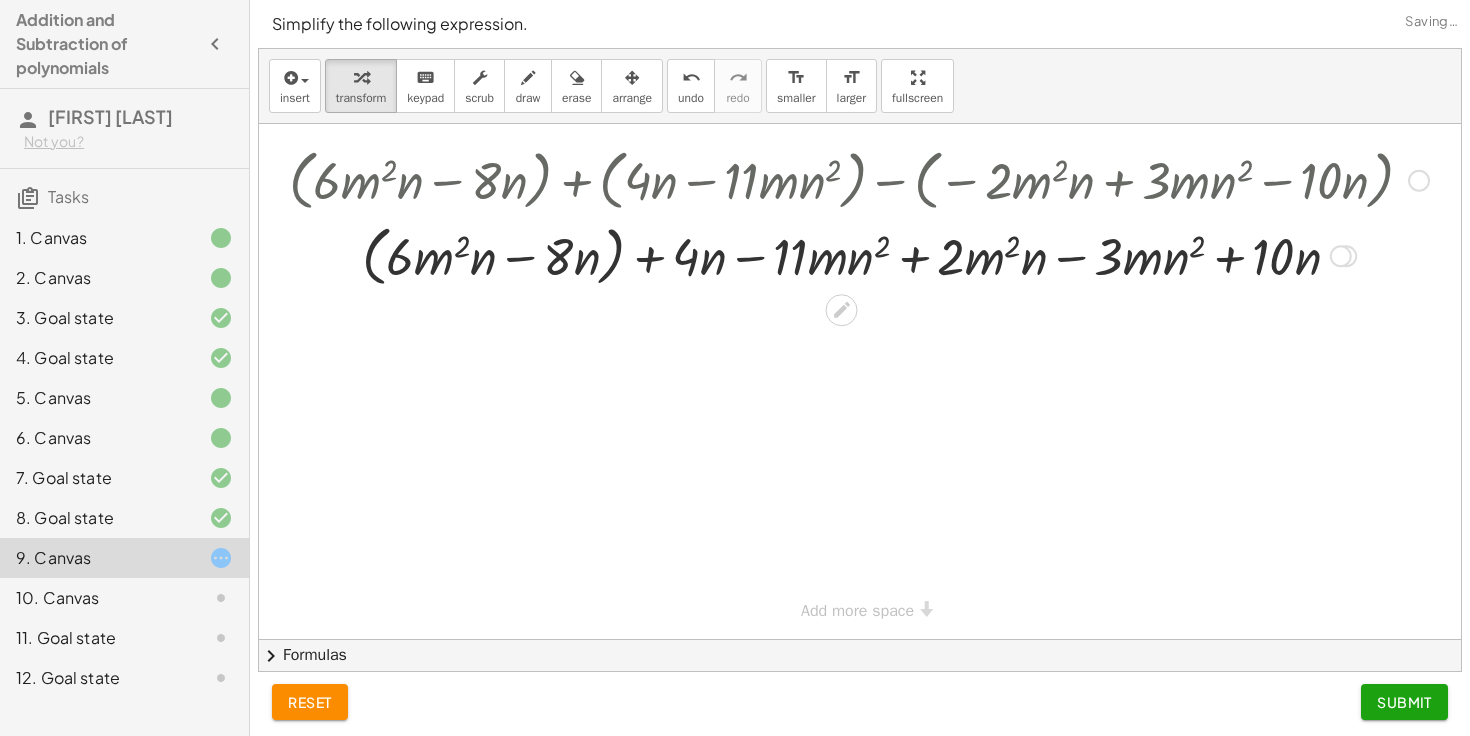 click at bounding box center (859, 255) 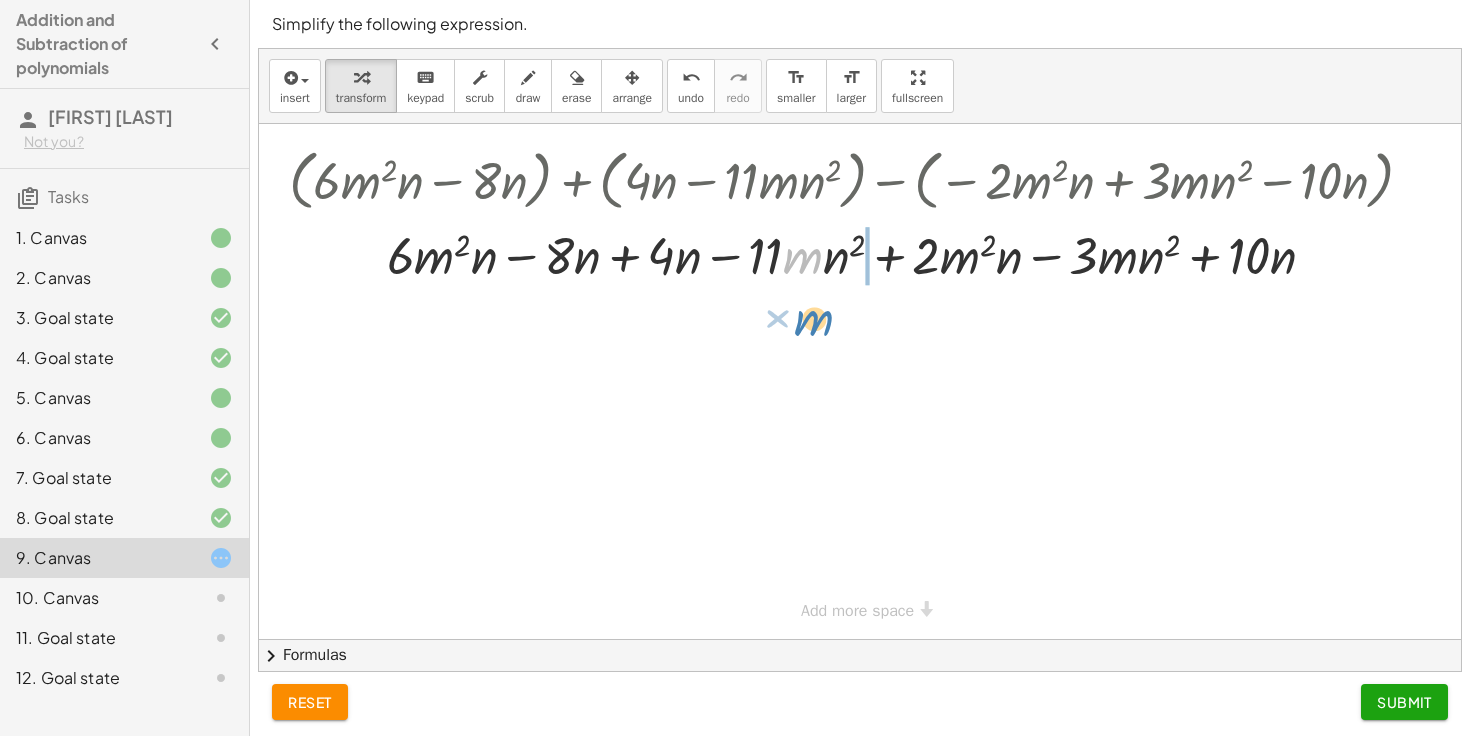 drag, startPoint x: 812, startPoint y: 262, endPoint x: 839, endPoint y: 279, distance: 31.906113 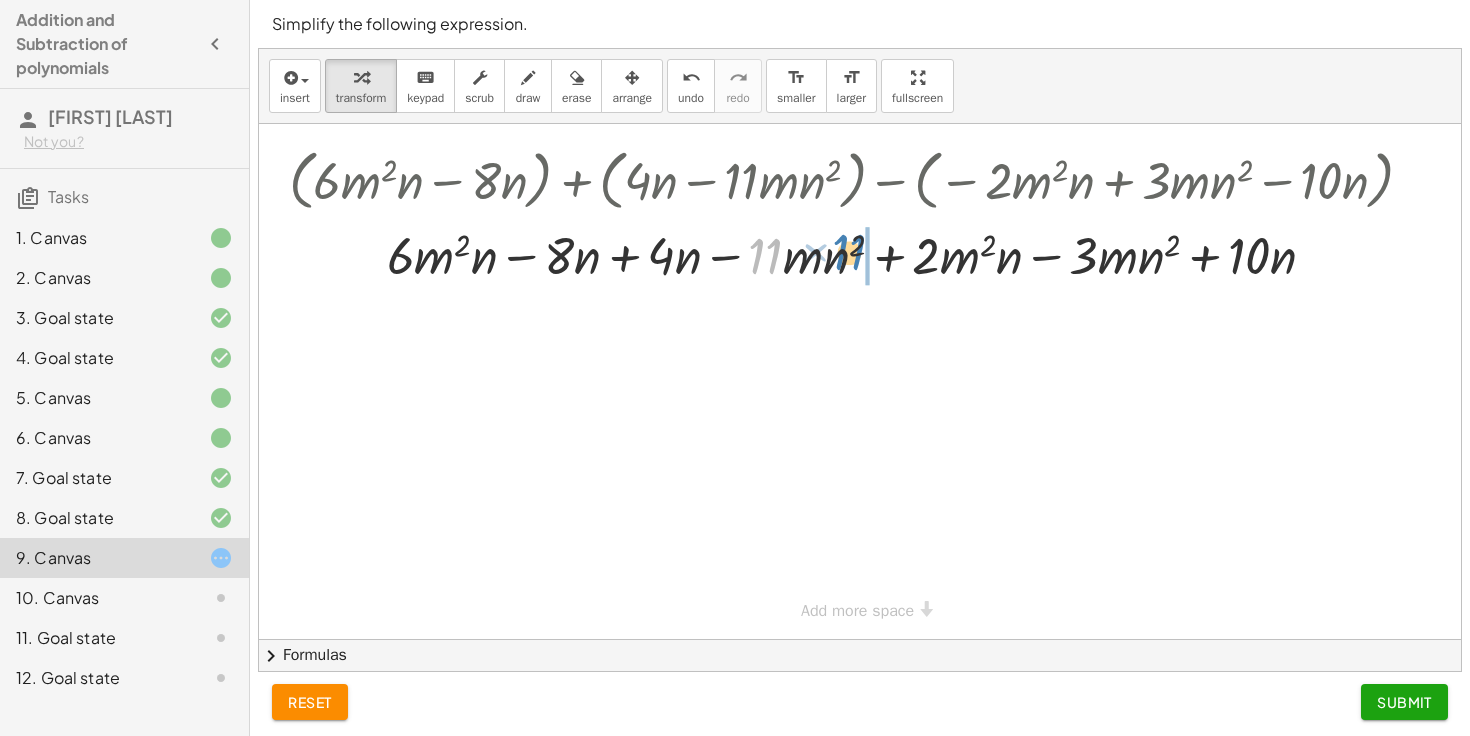 drag, startPoint x: 775, startPoint y: 250, endPoint x: 857, endPoint y: 242, distance: 82.38932 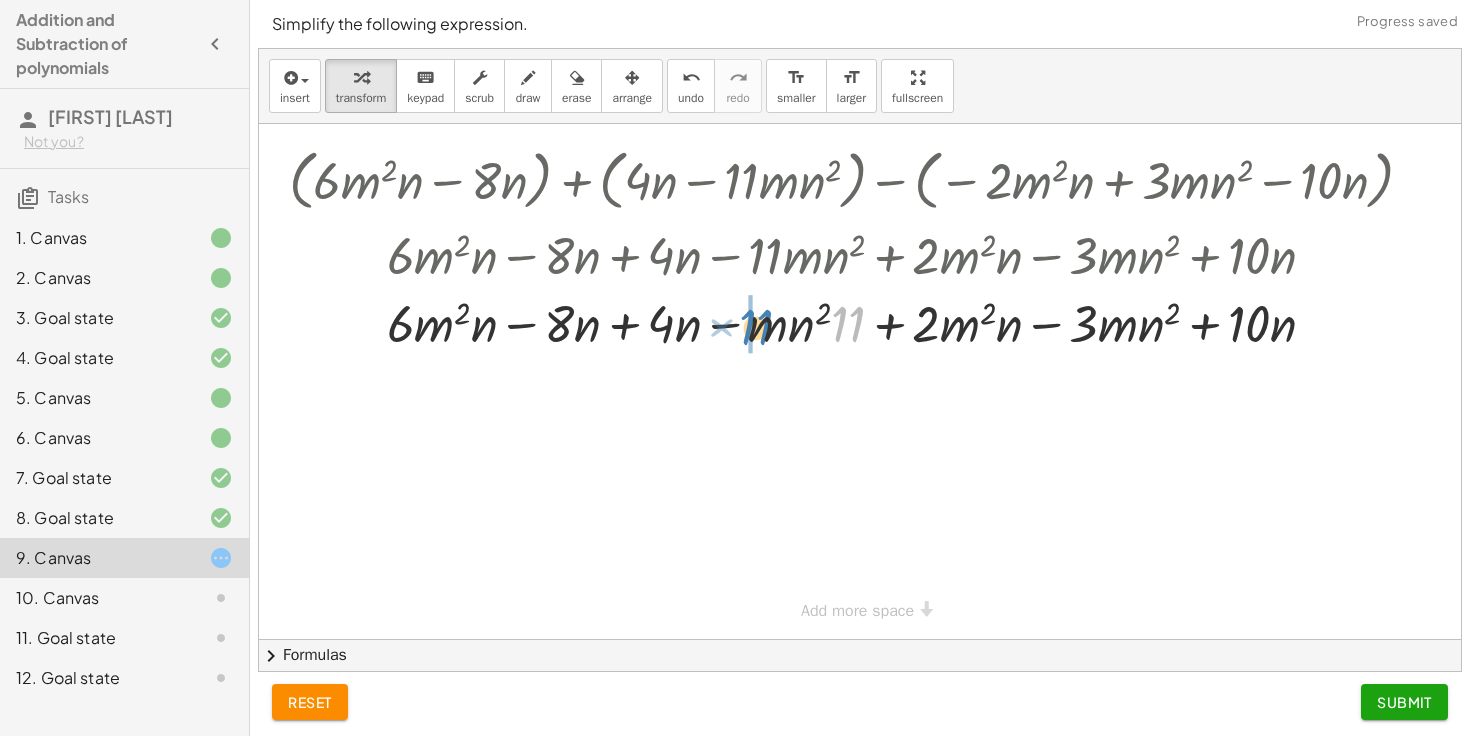 drag, startPoint x: 851, startPoint y: 328, endPoint x: 760, endPoint y: 331, distance: 91.04944 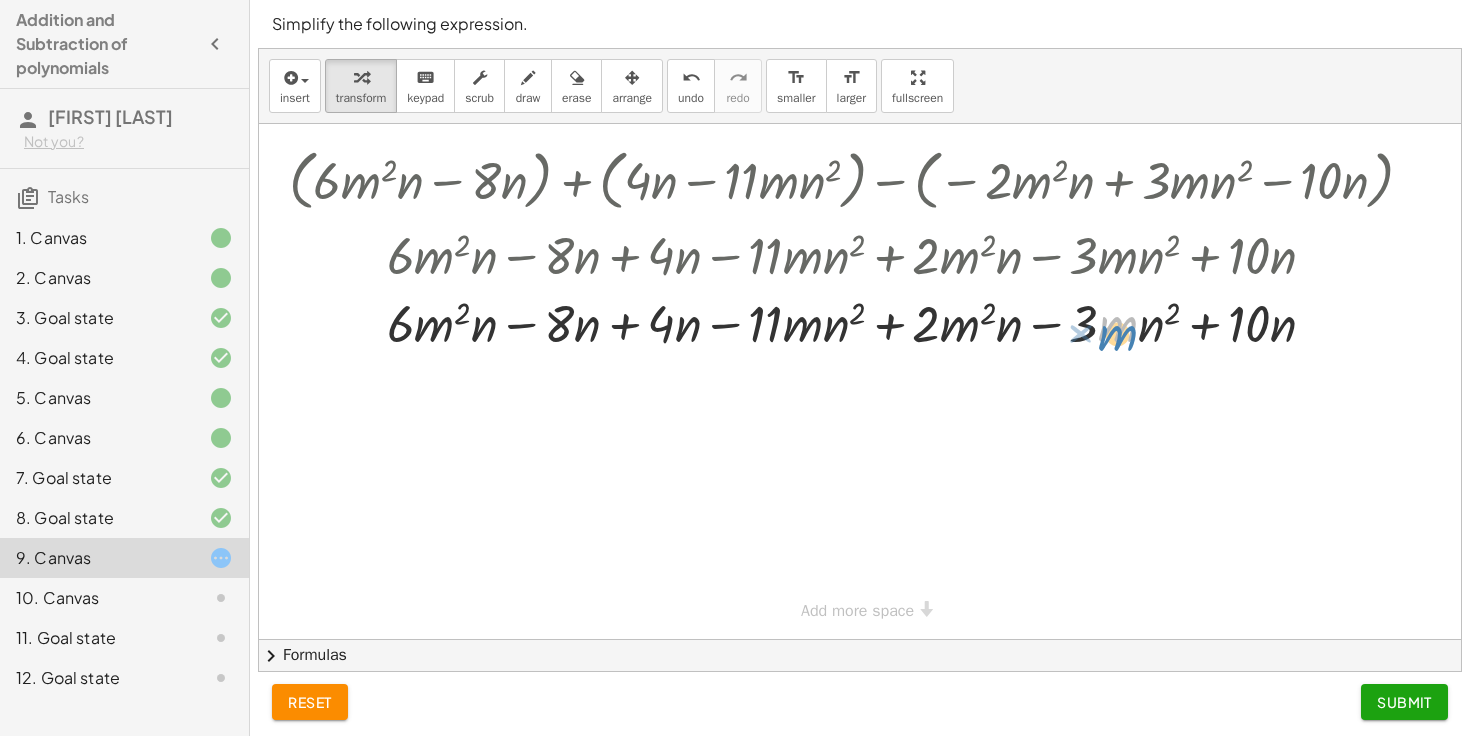drag, startPoint x: 1121, startPoint y: 329, endPoint x: 1133, endPoint y: 320, distance: 15 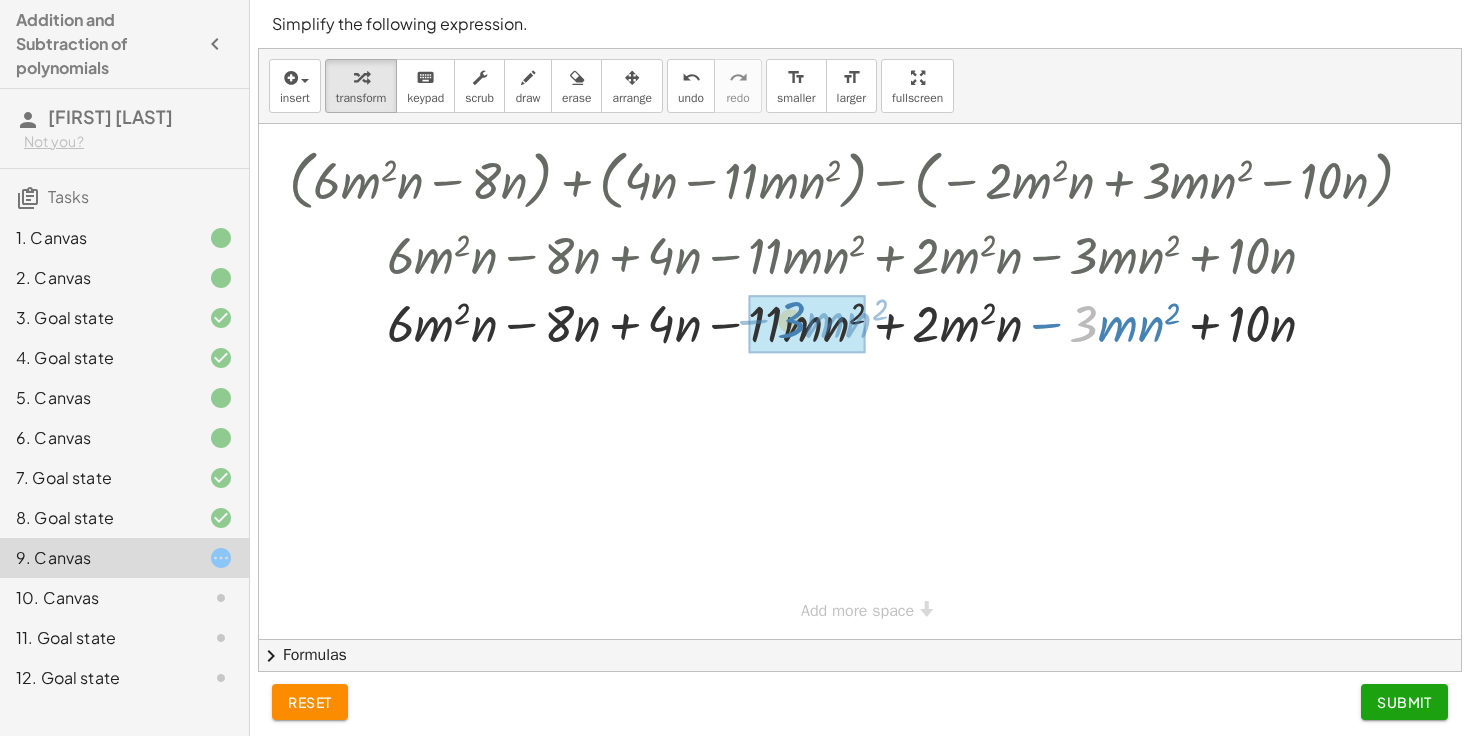 drag, startPoint x: 1089, startPoint y: 320, endPoint x: 796, endPoint y: 316, distance: 293.0273 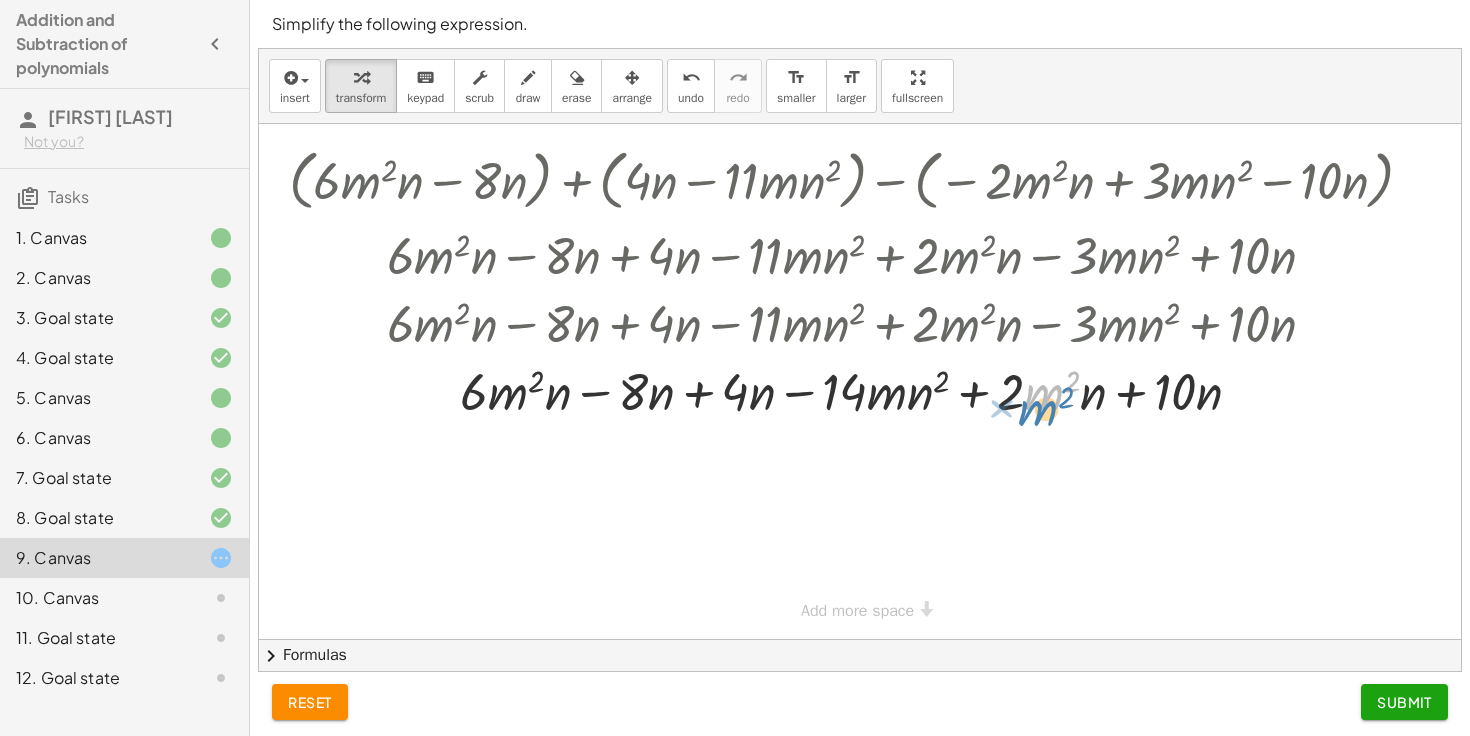 drag, startPoint x: 1052, startPoint y: 395, endPoint x: 1050, endPoint y: 368, distance: 27.073973 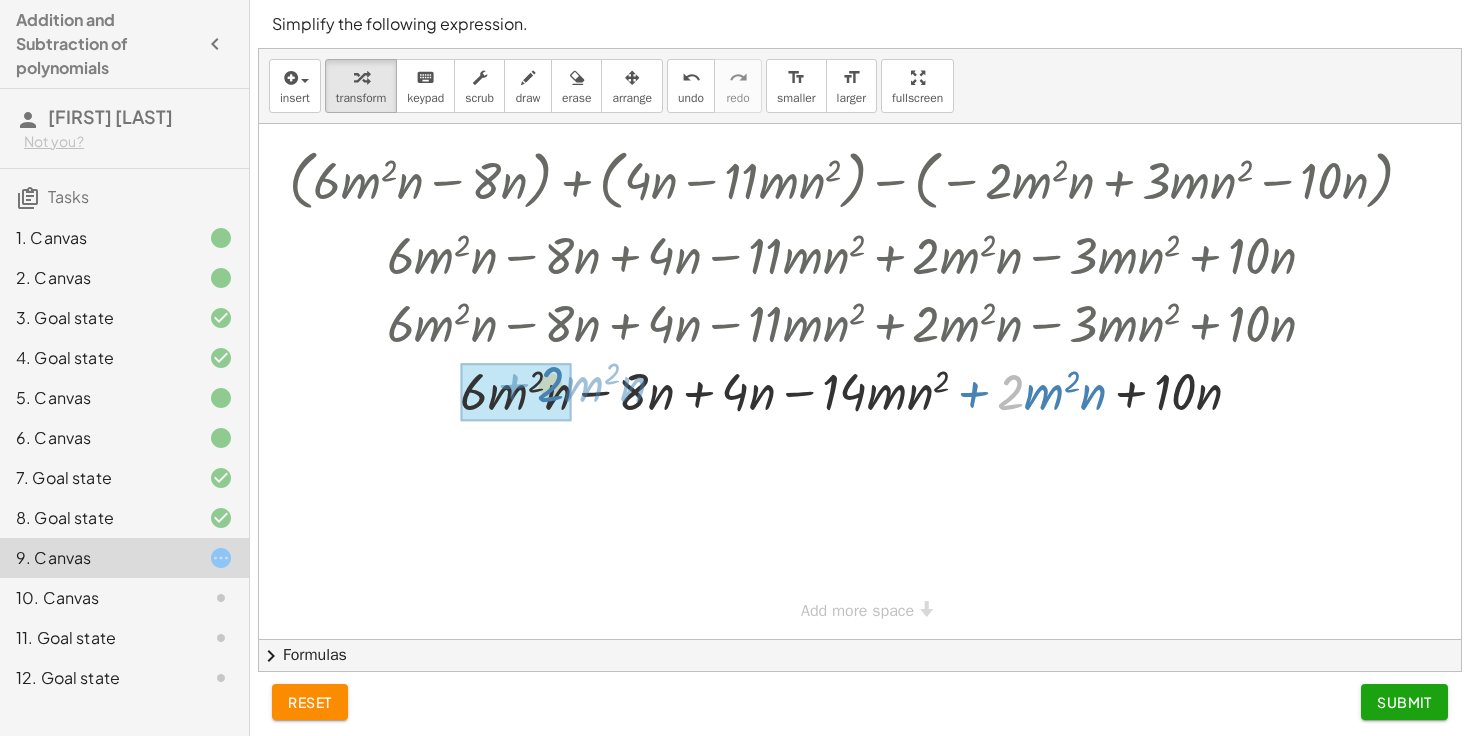 drag, startPoint x: 1018, startPoint y: 391, endPoint x: 544, endPoint y: 387, distance: 474.01688 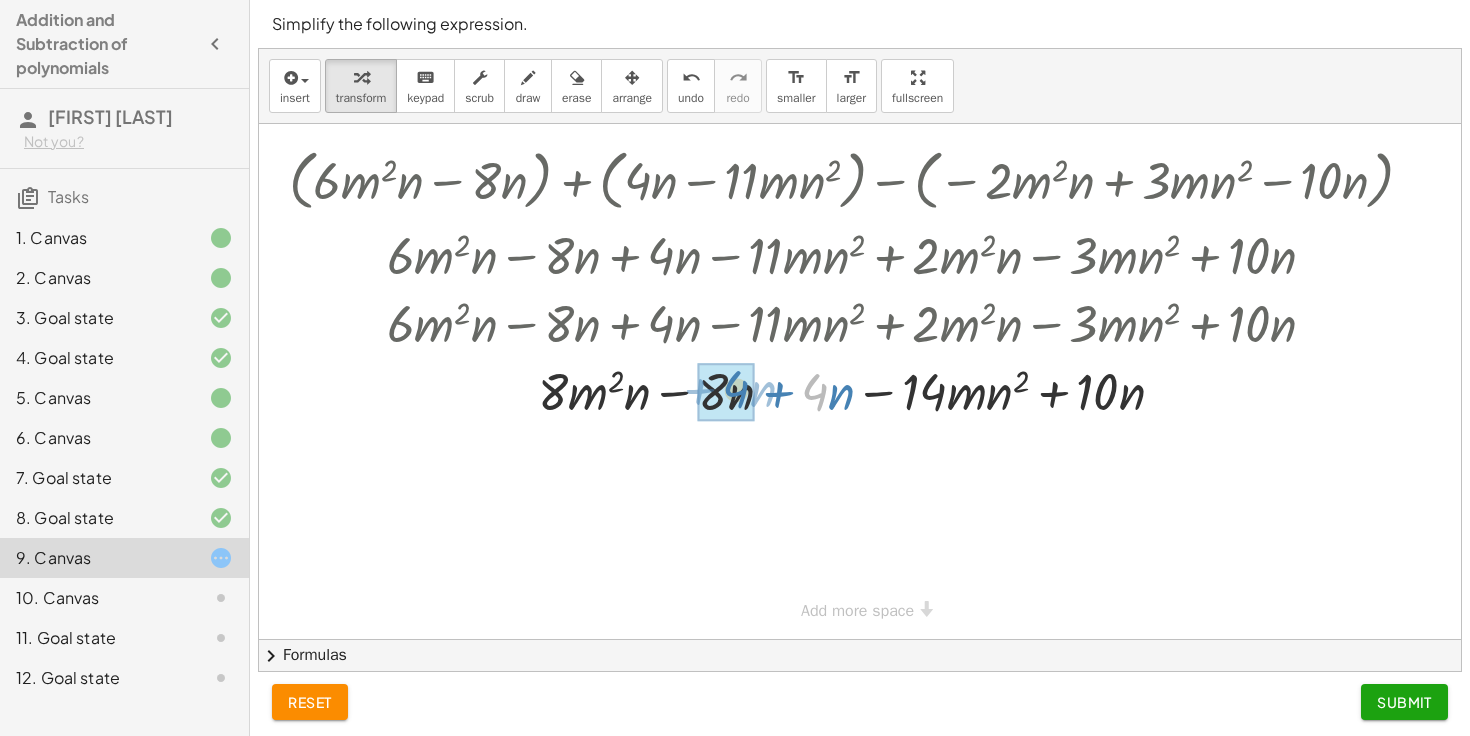 drag, startPoint x: 812, startPoint y: 390, endPoint x: 728, endPoint y: 385, distance: 84.14868 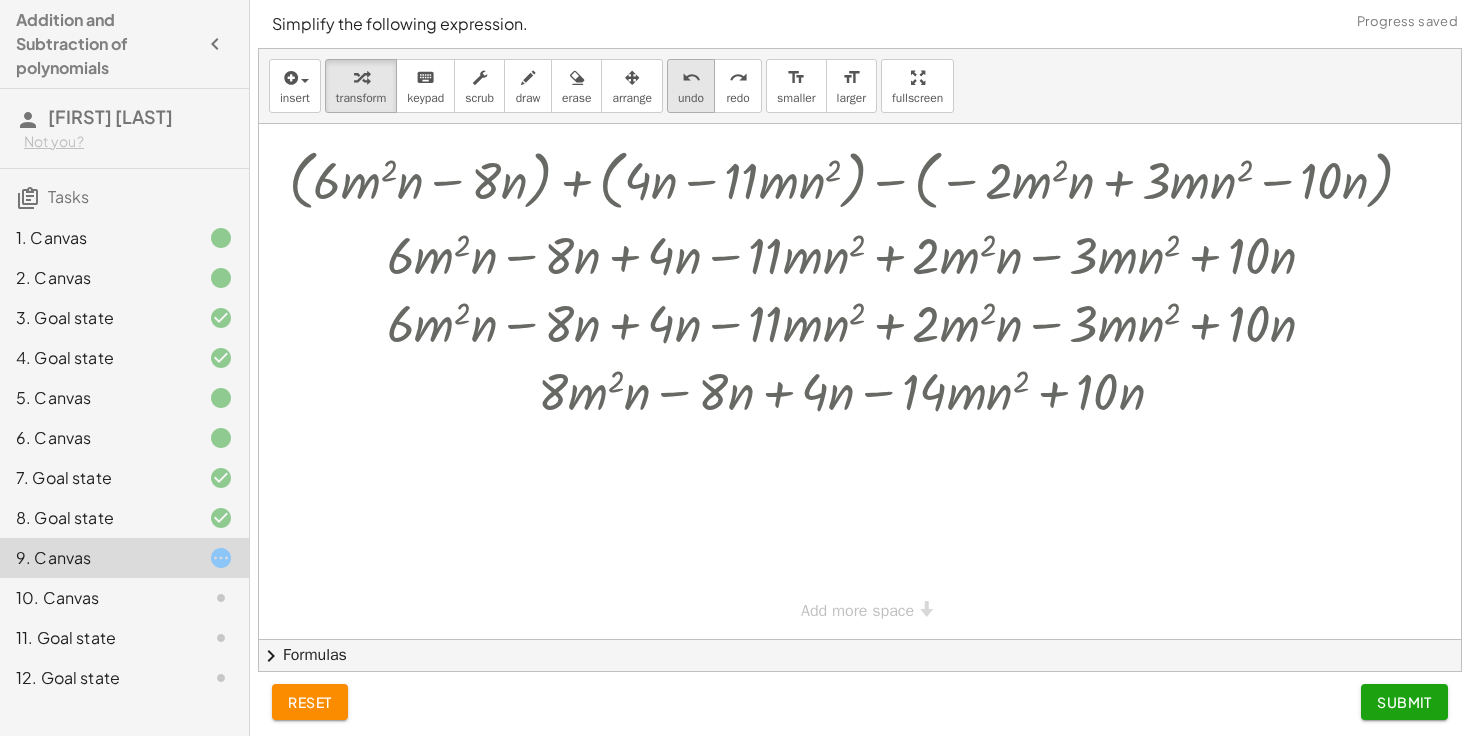 click on "undo" at bounding box center [691, 78] 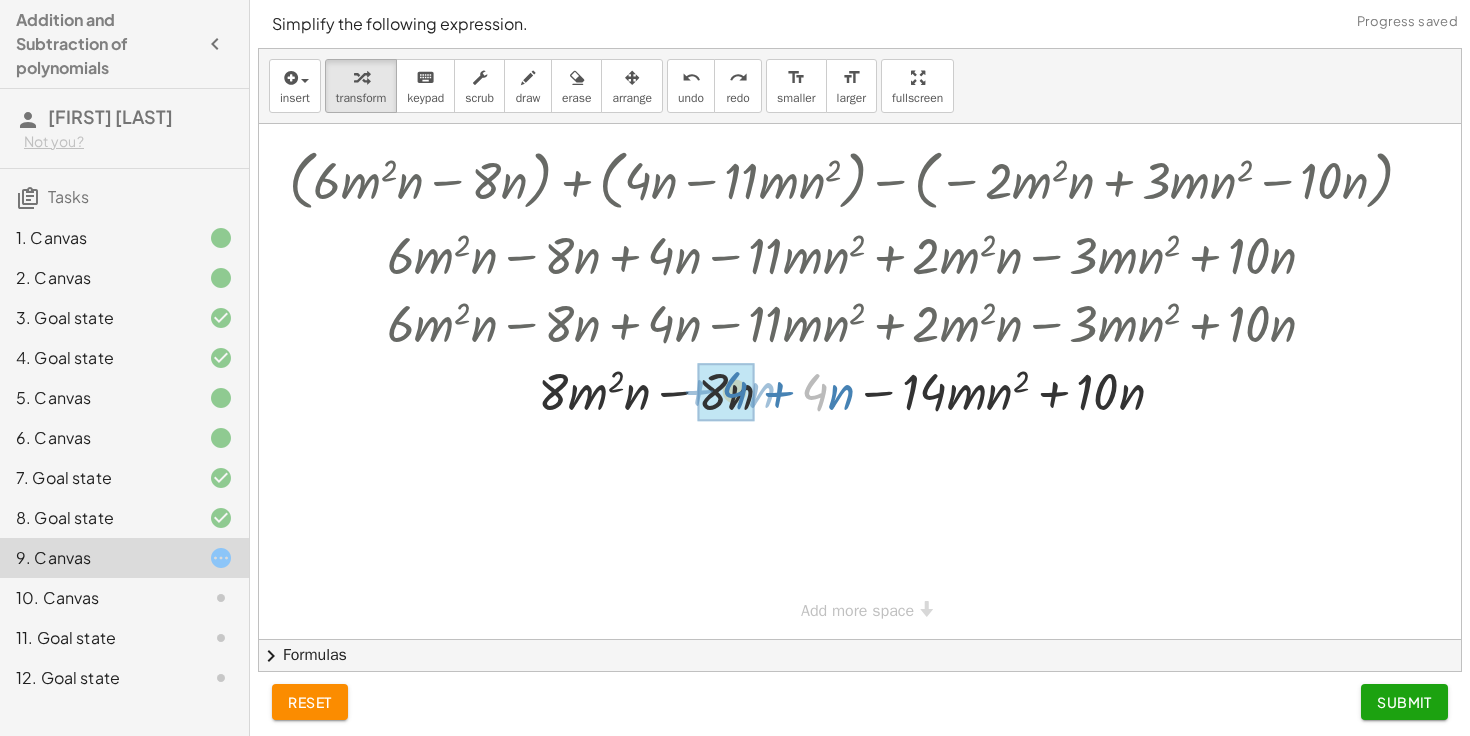 drag, startPoint x: 815, startPoint y: 384, endPoint x: 732, endPoint y: 381, distance: 83.0542 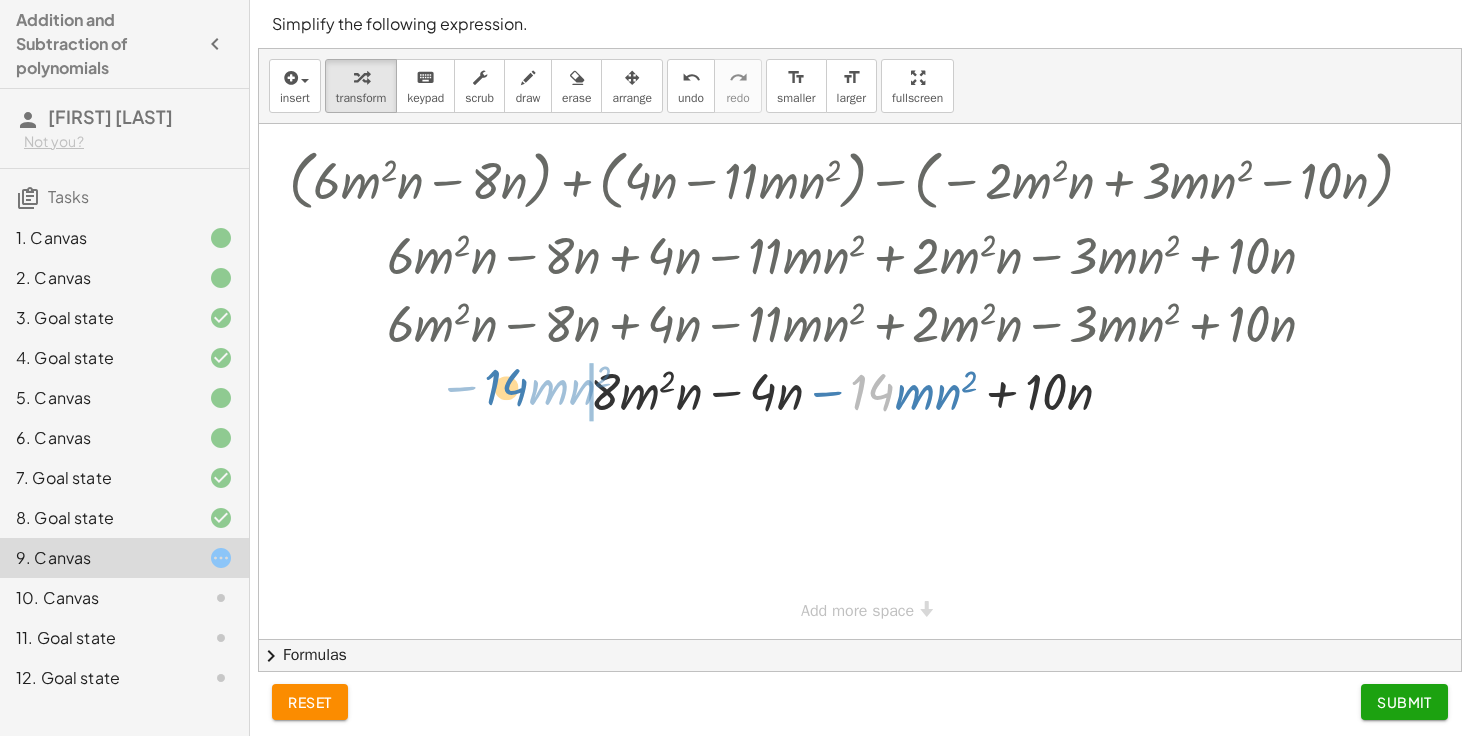drag, startPoint x: 874, startPoint y: 393, endPoint x: 508, endPoint y: 389, distance: 366.02185 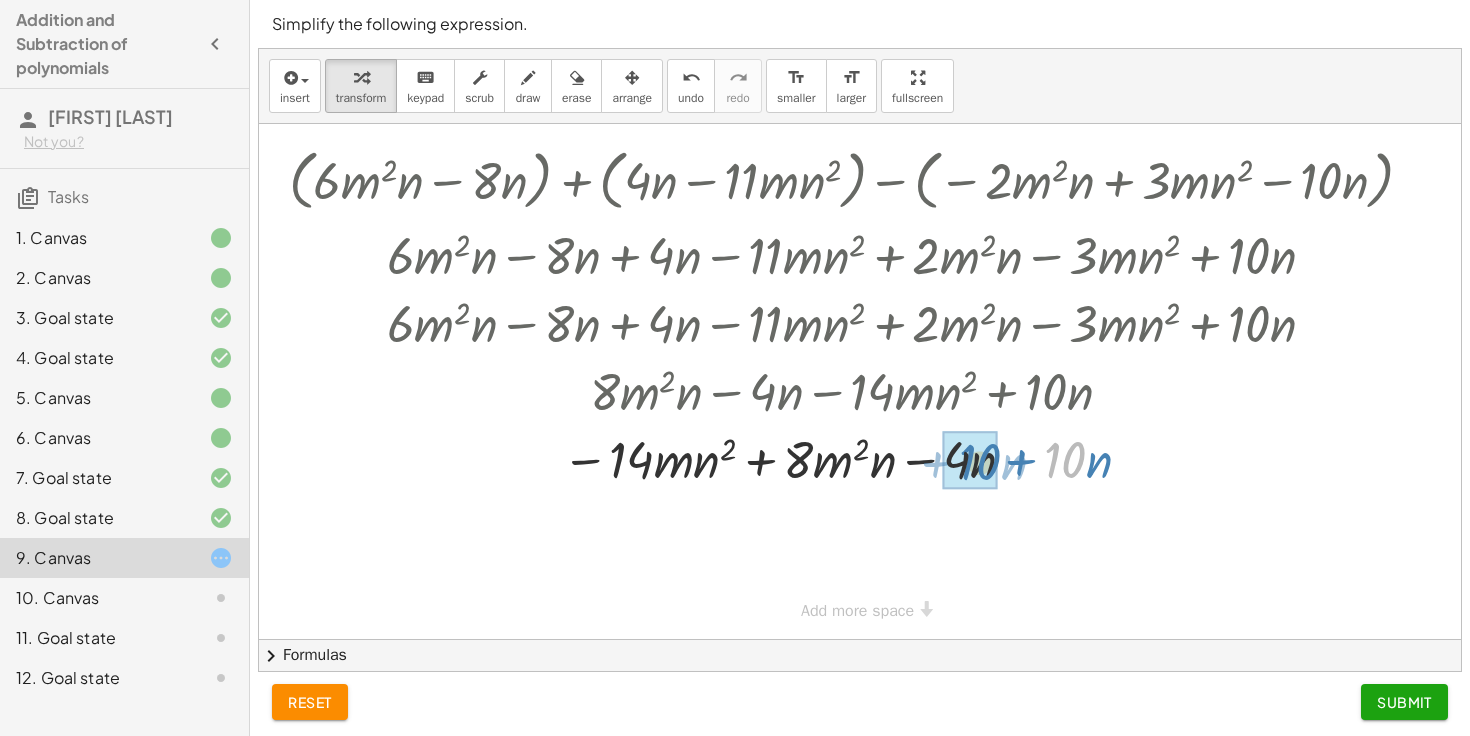drag, startPoint x: 1056, startPoint y: 468, endPoint x: 971, endPoint y: 470, distance: 85.02353 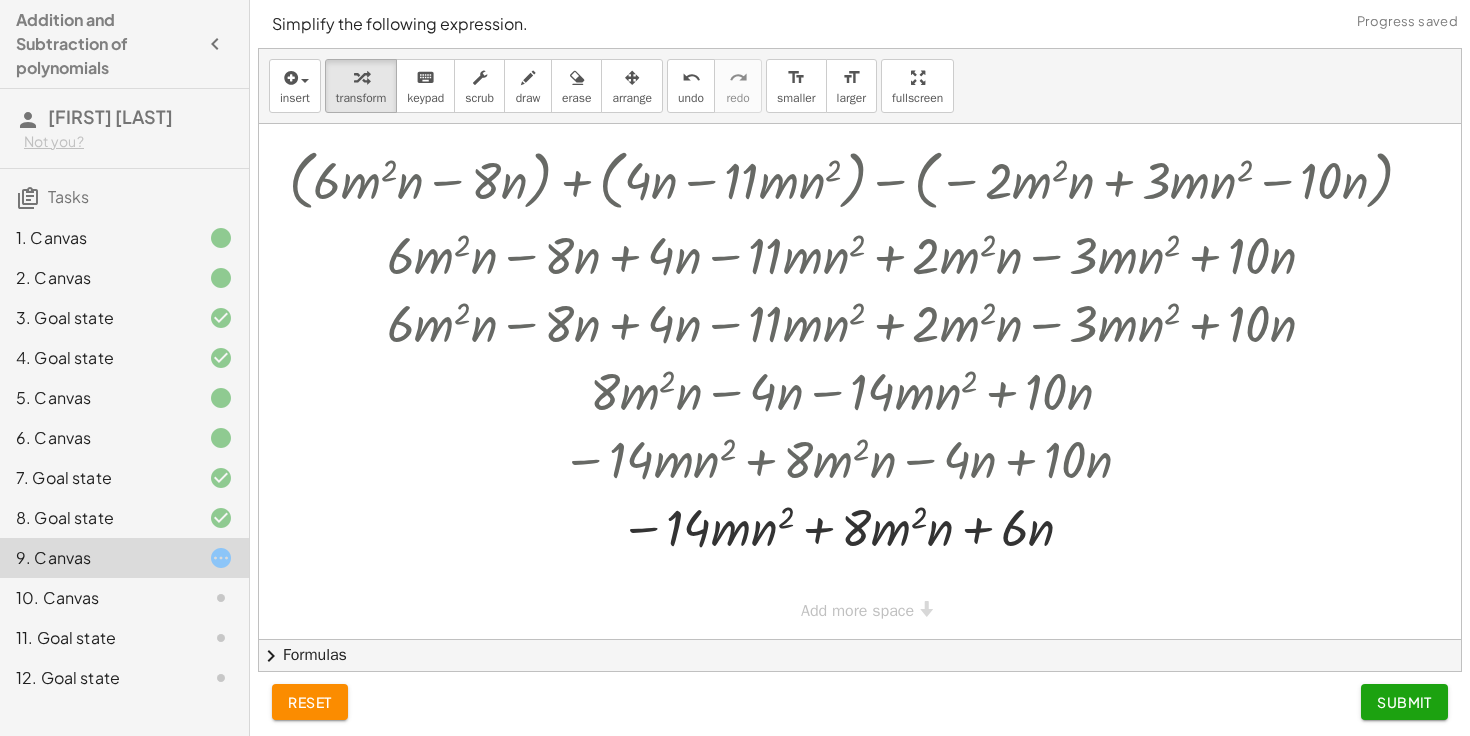 click on "Submit" 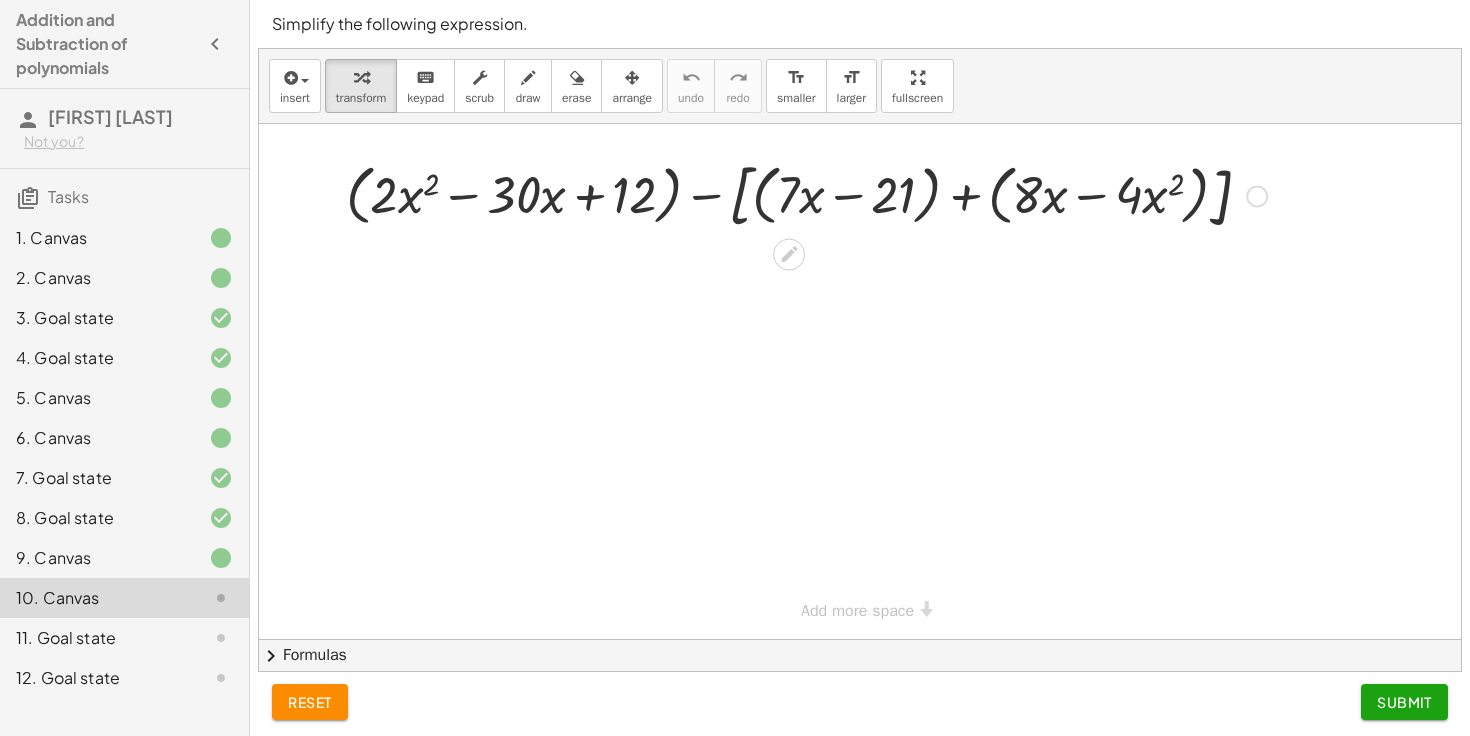 click at bounding box center [806, 194] 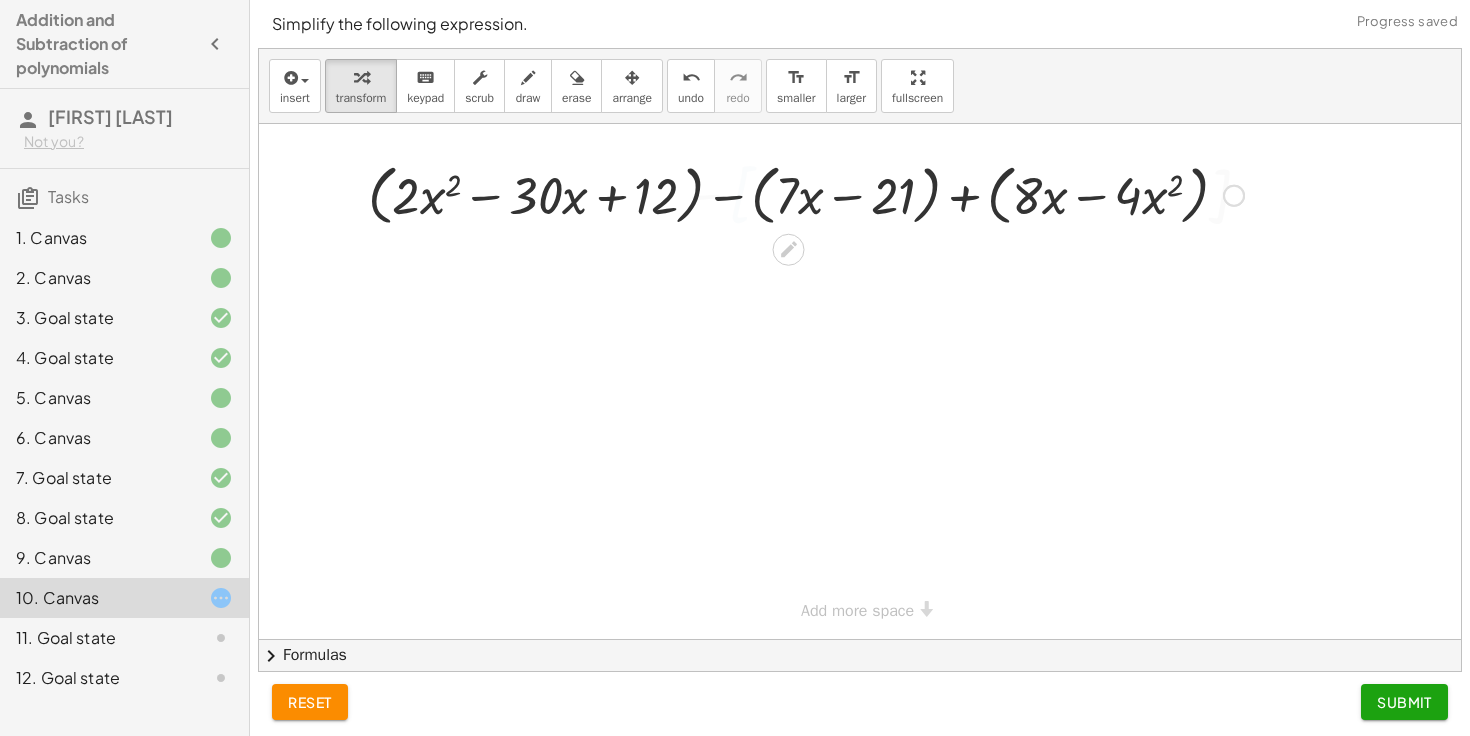 click on "+ ( + × 2 × x 2 − × 30 × x + 12 ) − [ + ( + × 7 × x − 21 ) + ( + × 8 × x − × 4 × x 2 ) ] − − + ( + × 2 × x 2 − × 30 × x + 12 ) − [ + ( + × 7 × x − 21 ) + ( + × 8 × x − × 4 × x 2 ) ]" at bounding box center [789, 196] 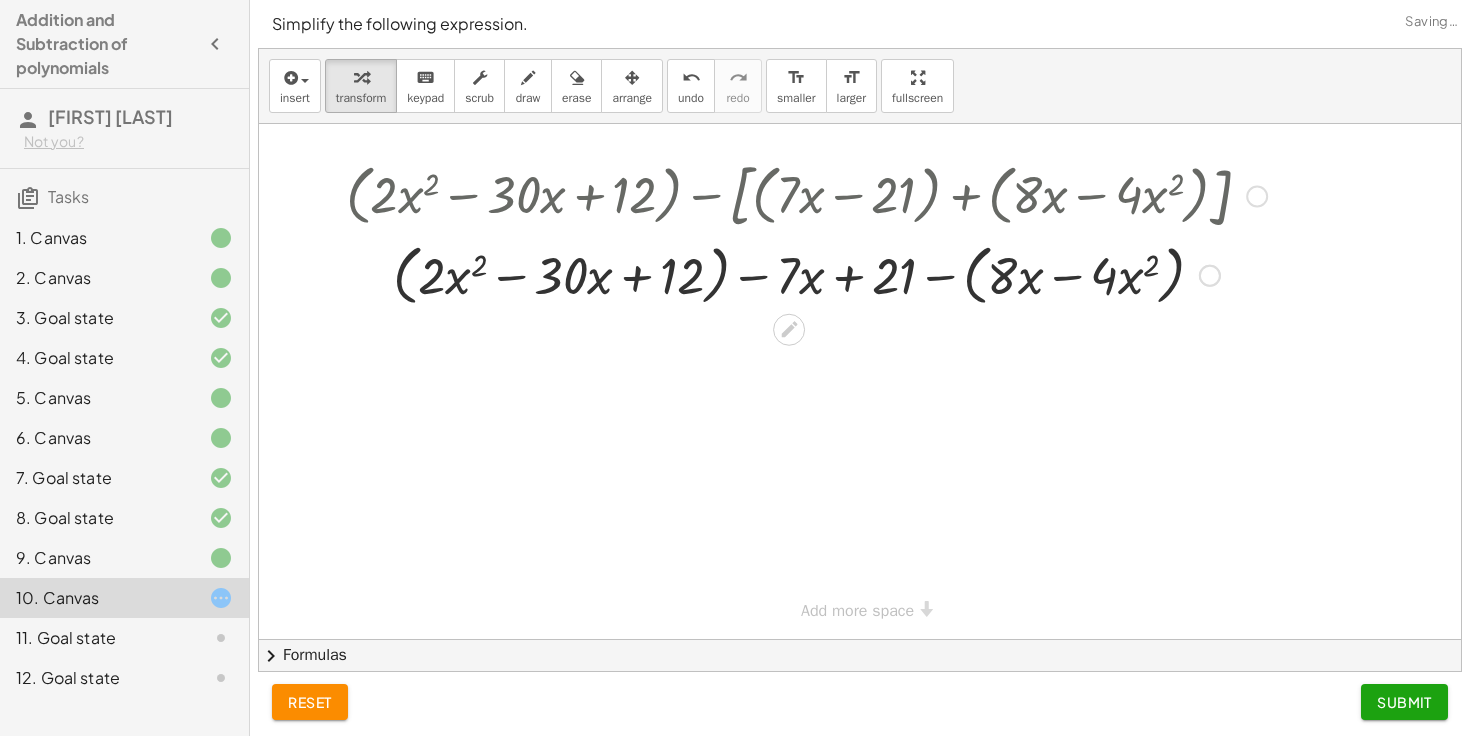 click at bounding box center (806, 274) 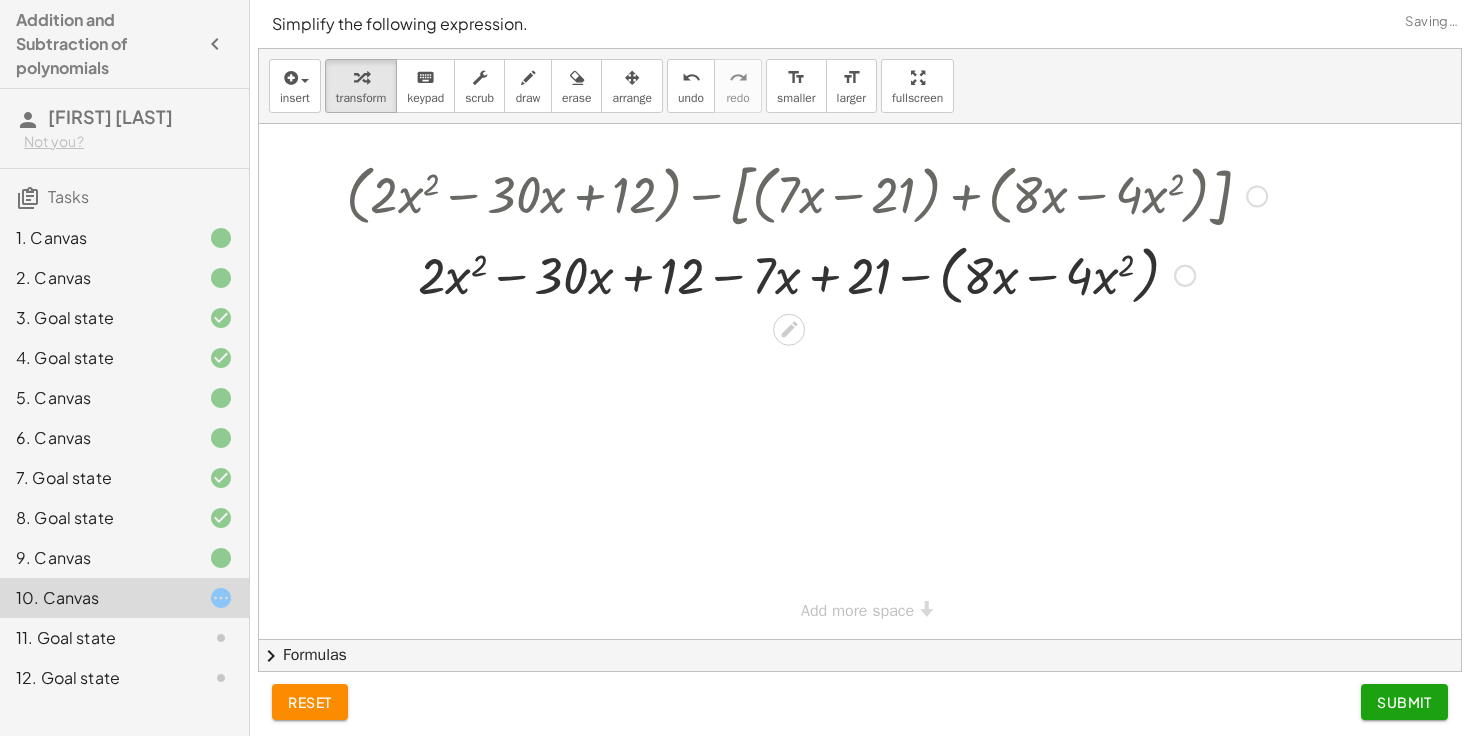 click at bounding box center [806, 274] 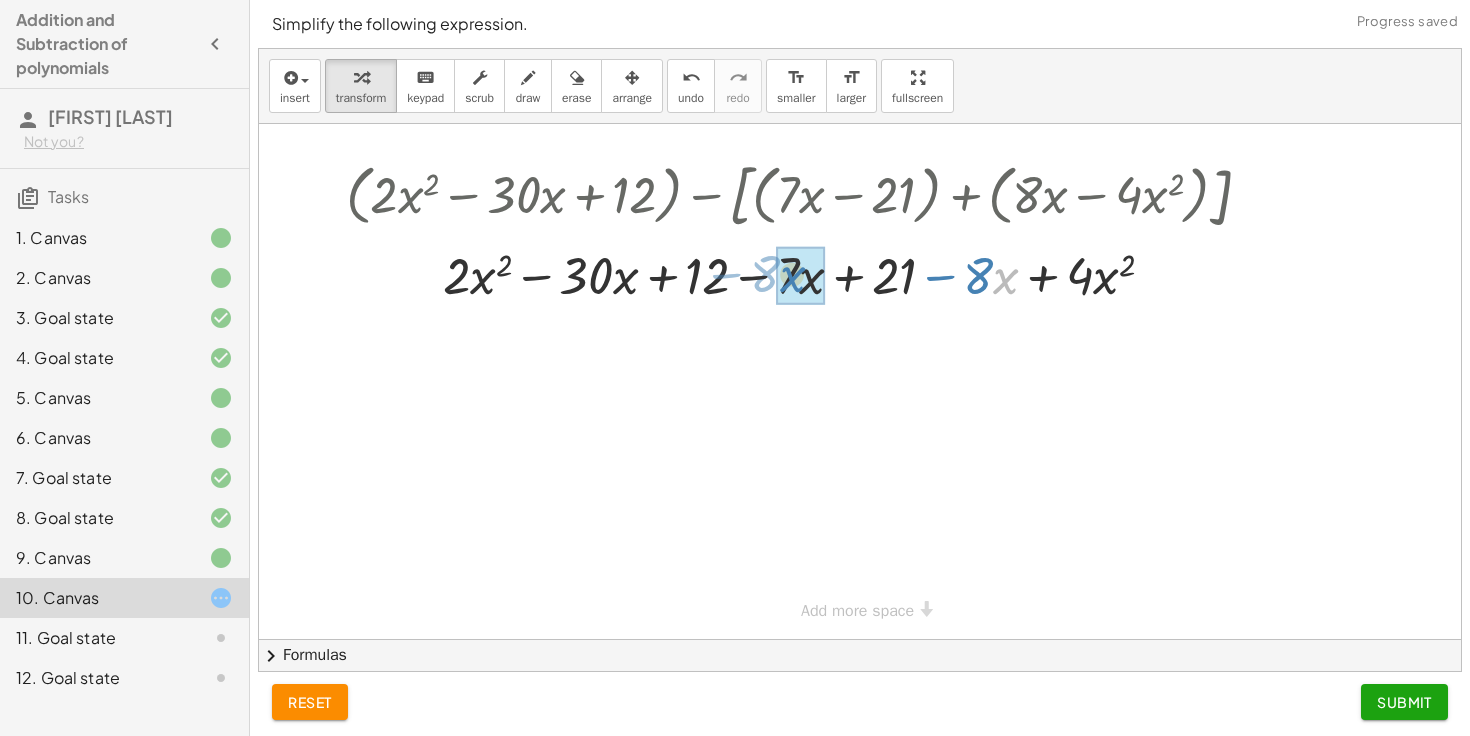 drag, startPoint x: 998, startPoint y: 291, endPoint x: 785, endPoint y: 288, distance: 213.02112 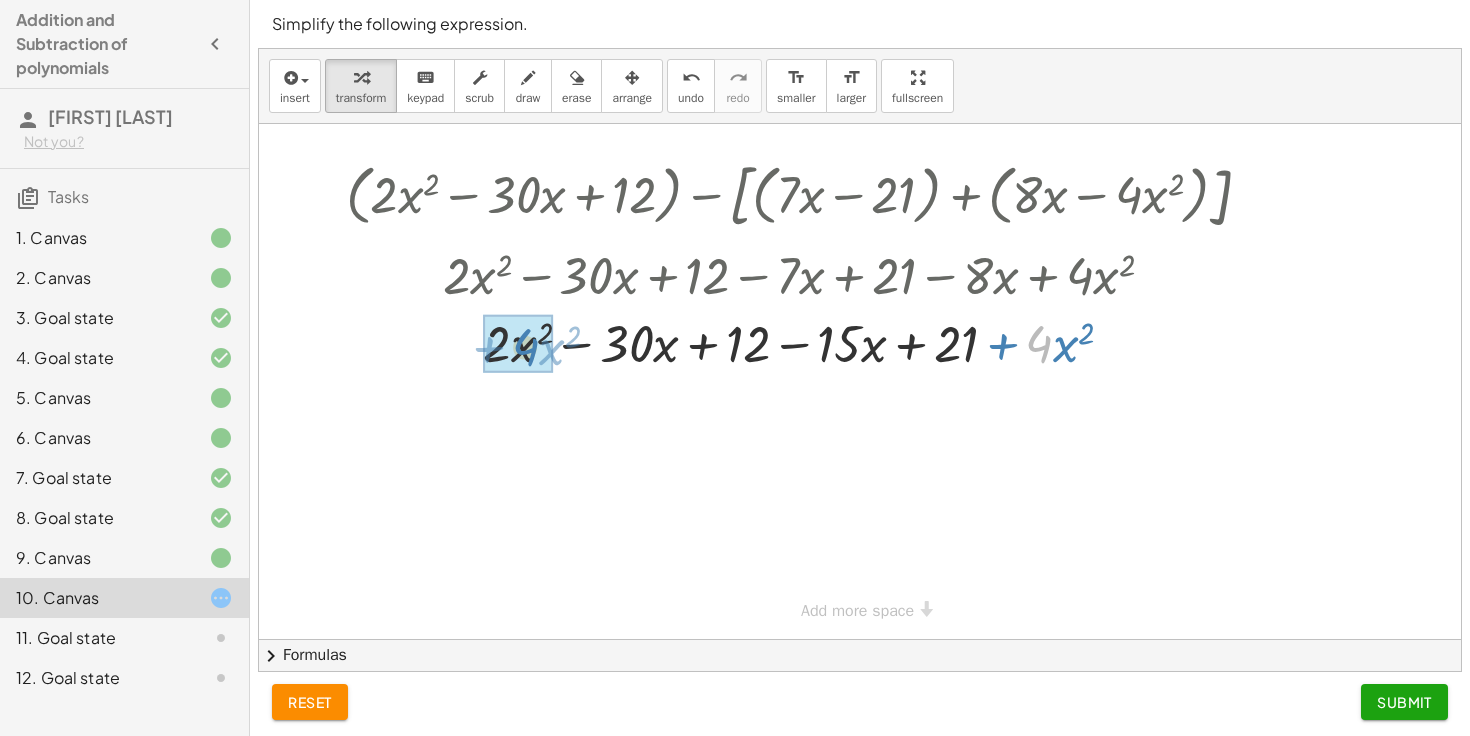 drag, startPoint x: 1034, startPoint y: 351, endPoint x: 511, endPoint y: 348, distance: 523.0086 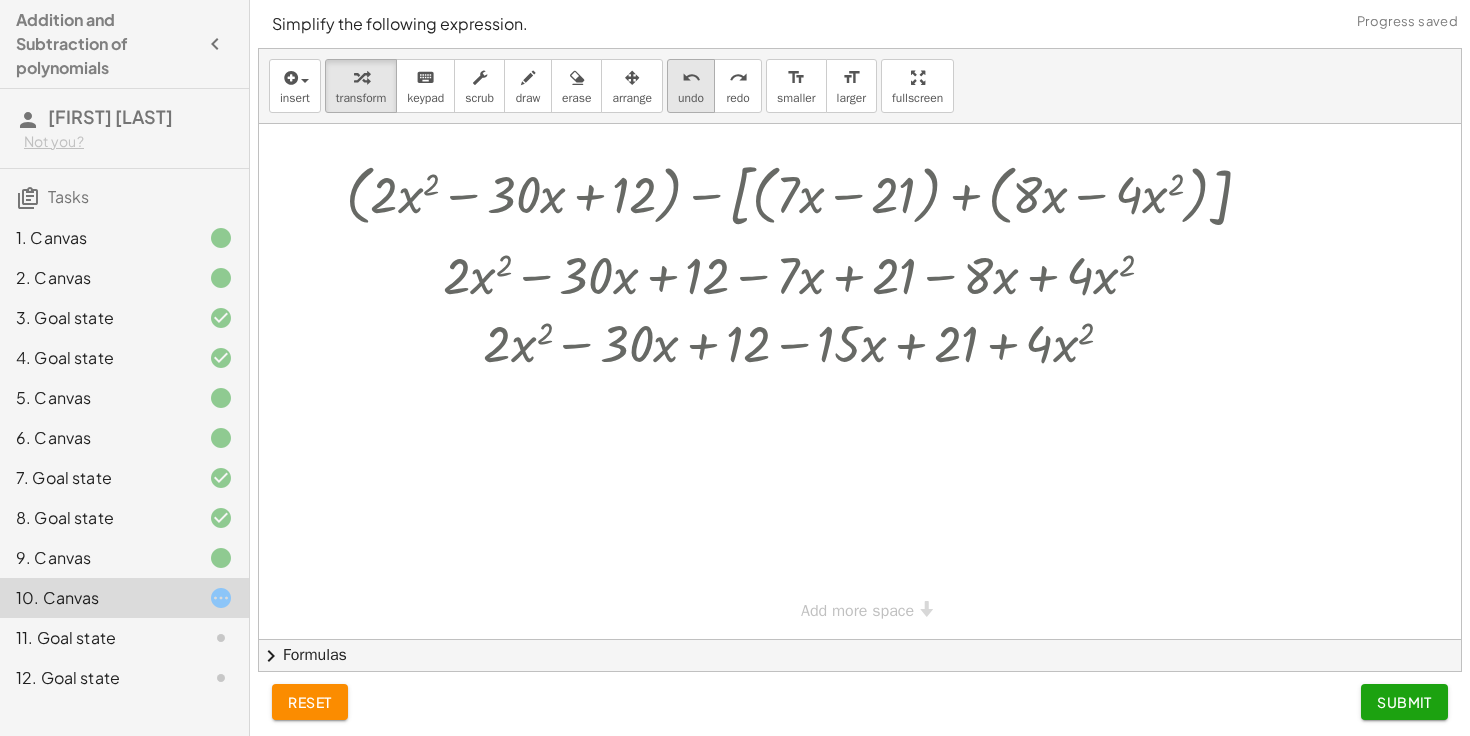 click on "undo" at bounding box center (691, 77) 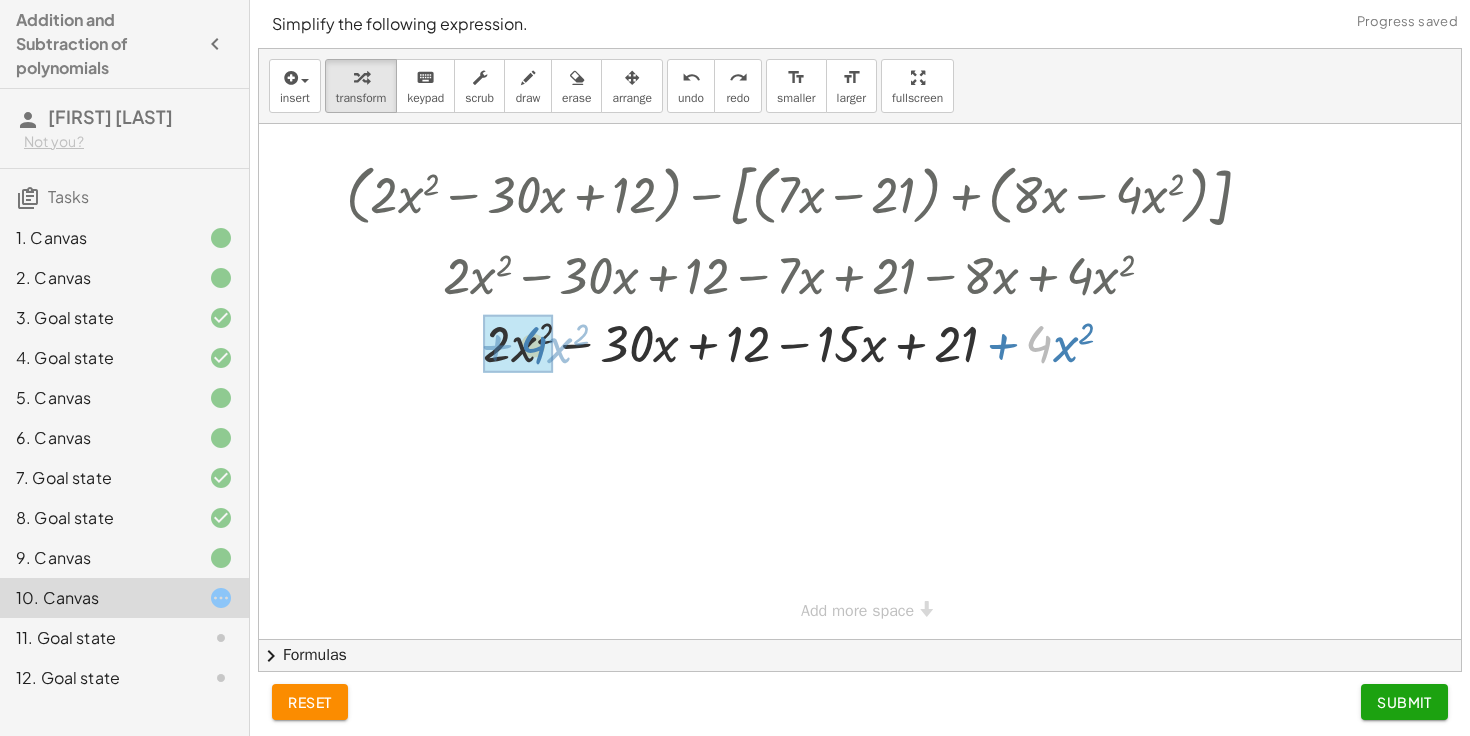 drag, startPoint x: 1042, startPoint y: 348, endPoint x: 529, endPoint y: 346, distance: 513.0039 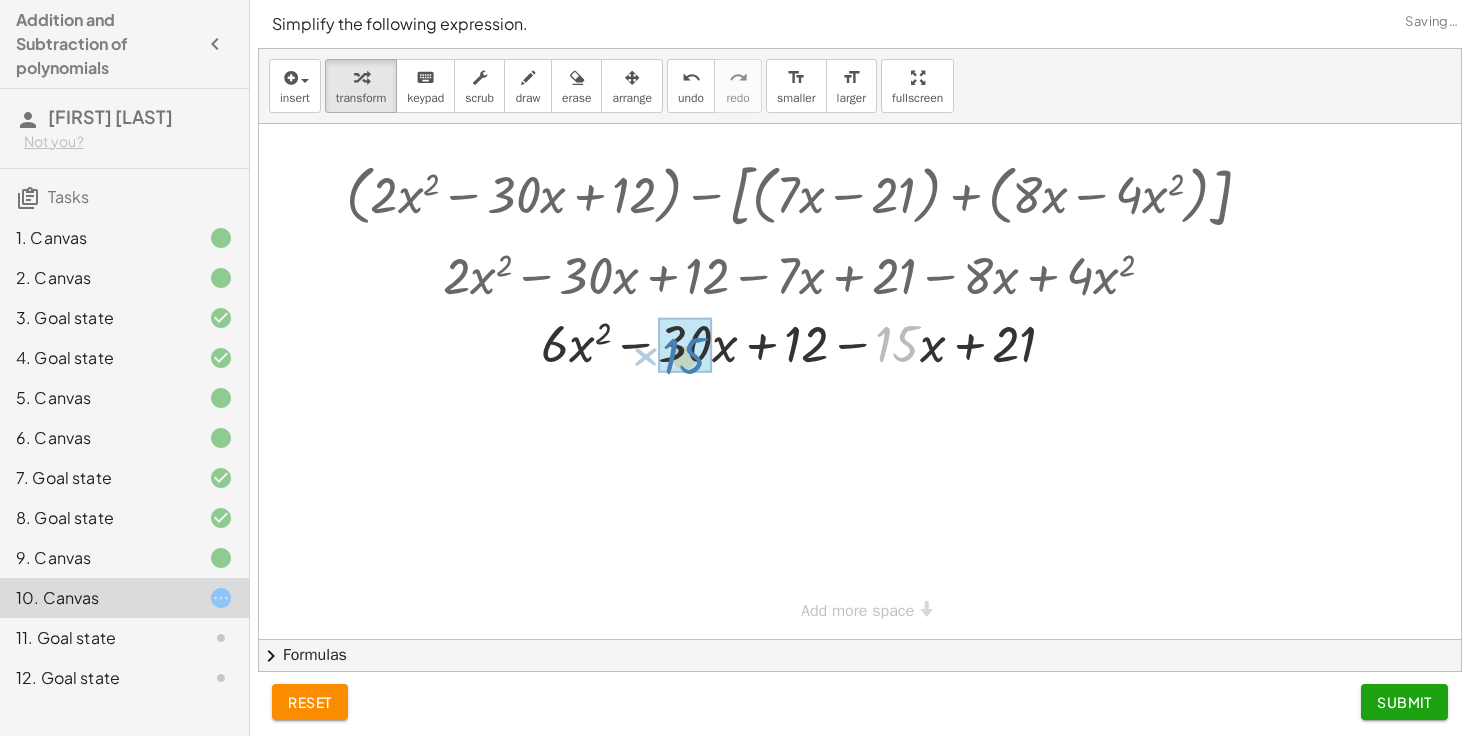 drag, startPoint x: 894, startPoint y: 350, endPoint x: 681, endPoint y: 362, distance: 213.33775 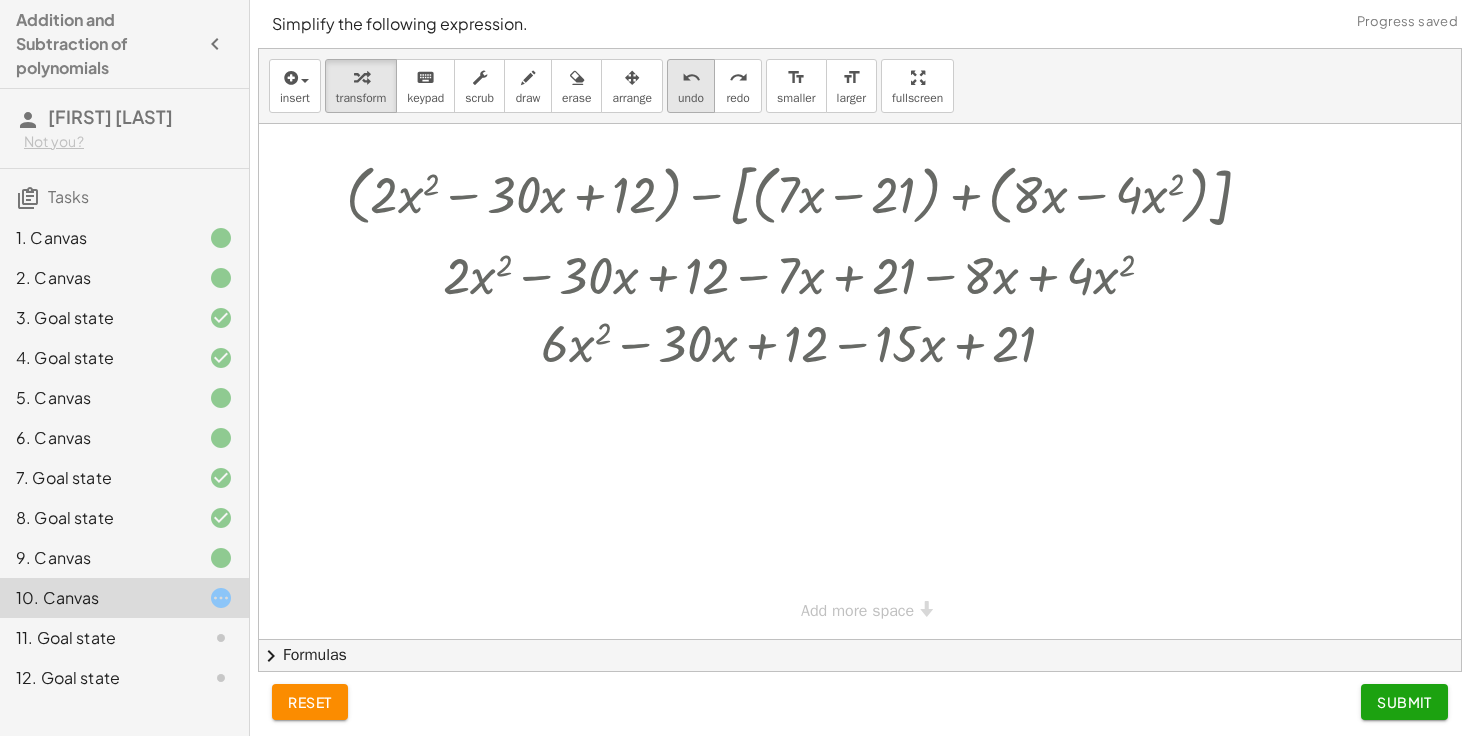 click on "undo" at bounding box center [691, 78] 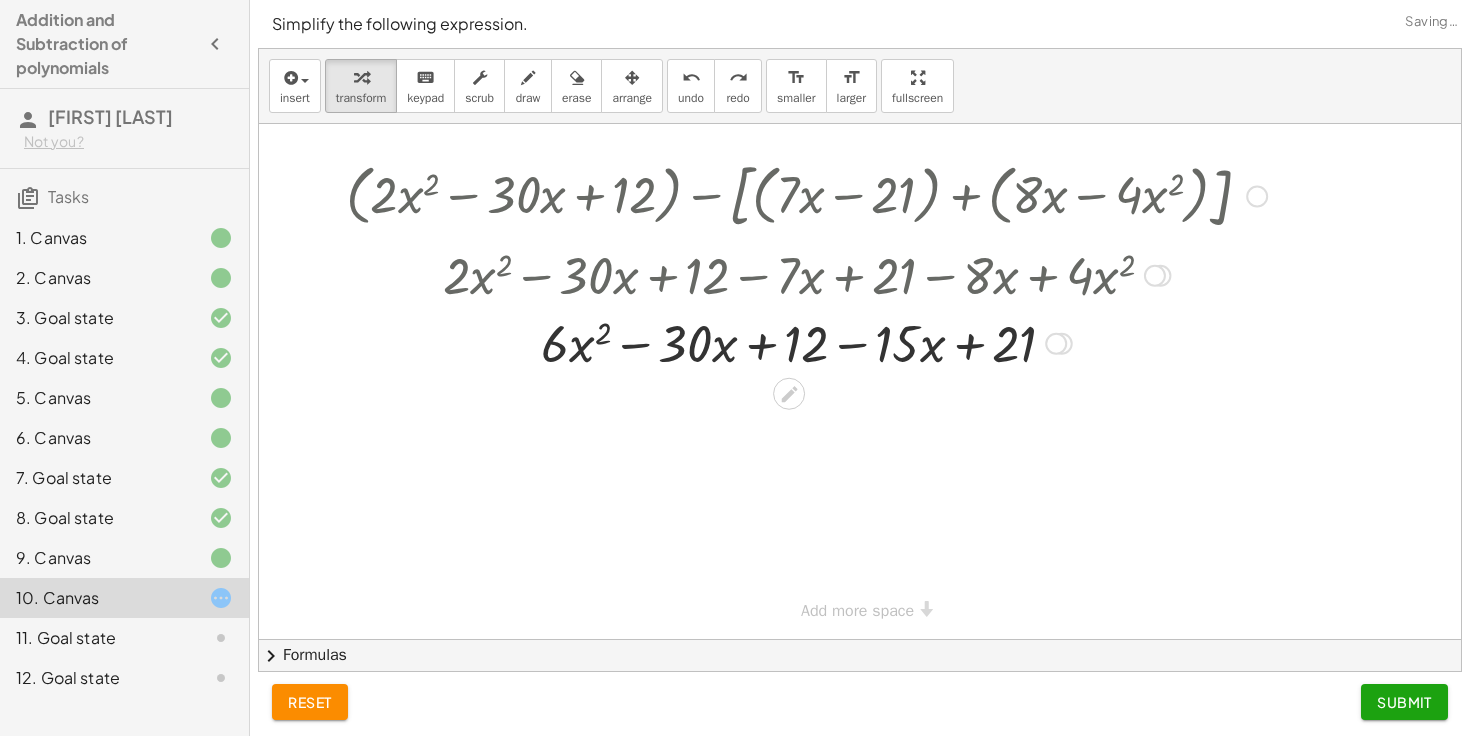 click at bounding box center [807, 342] 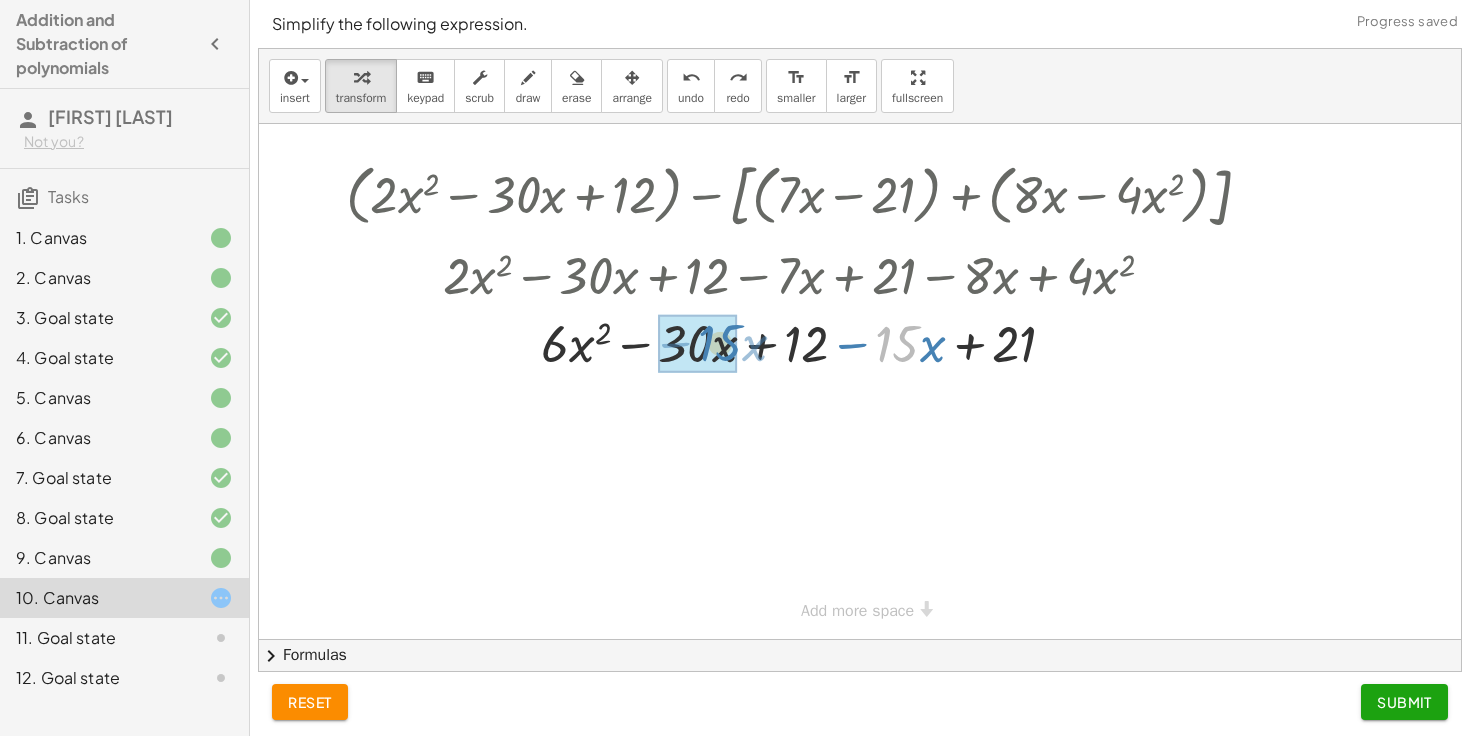 drag, startPoint x: 912, startPoint y: 340, endPoint x: 729, endPoint y: 336, distance: 183.04372 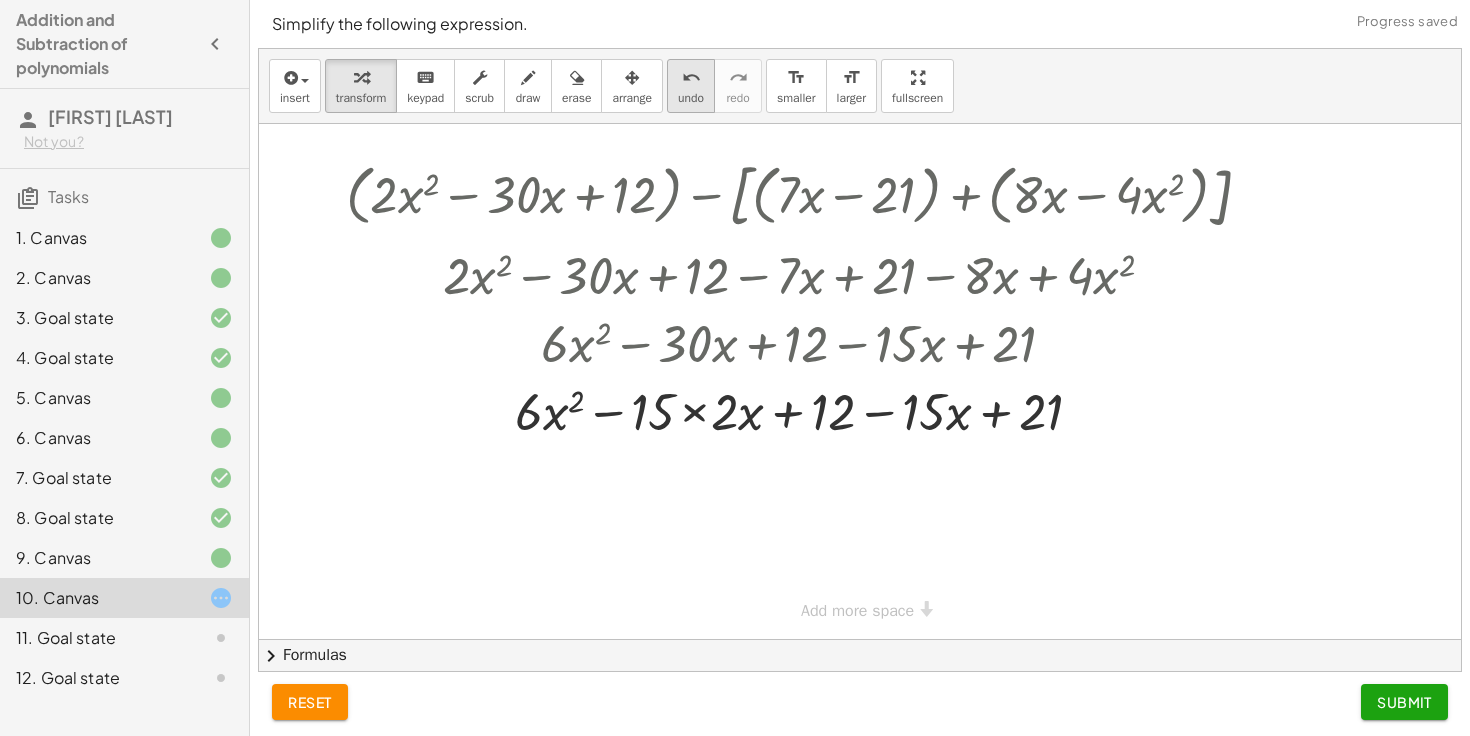 click on "undo" at bounding box center (691, 78) 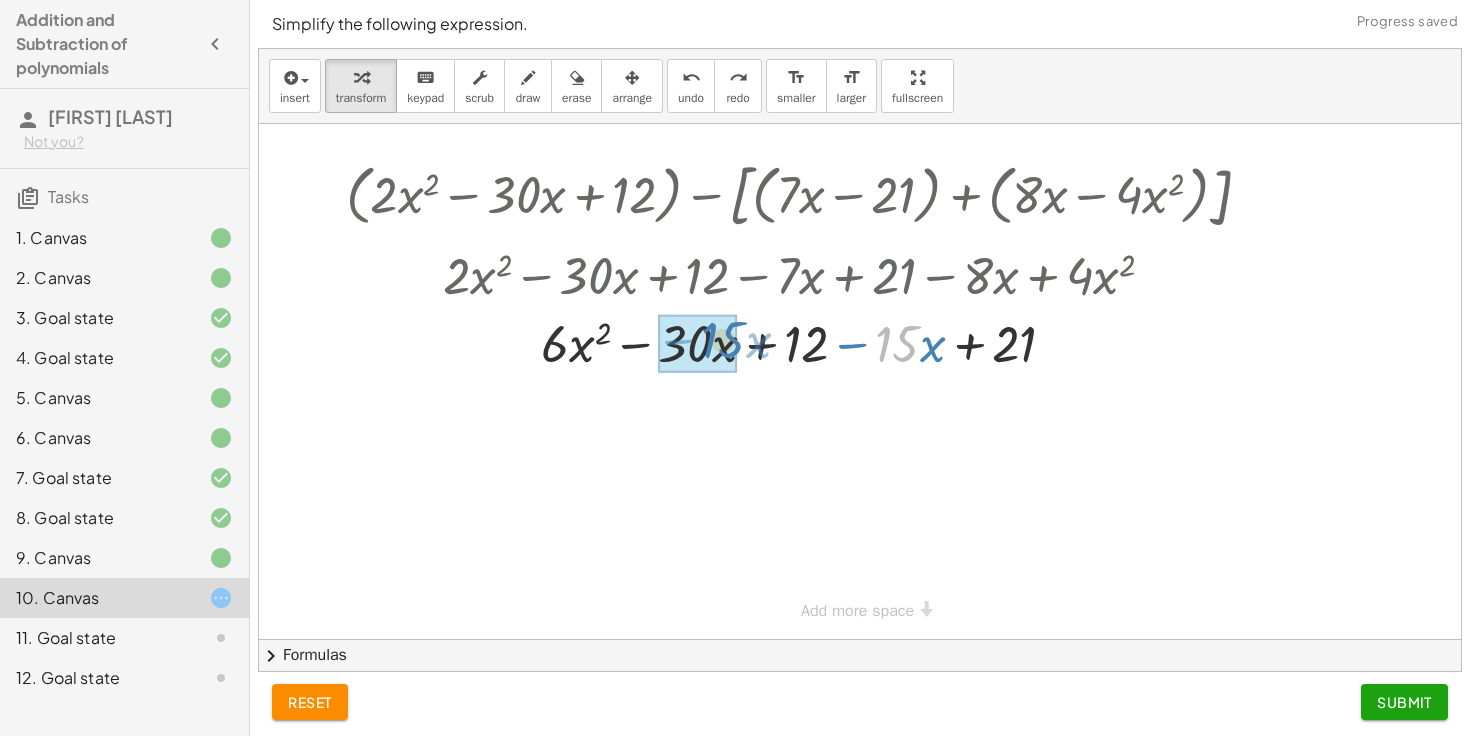 drag, startPoint x: 896, startPoint y: 344, endPoint x: 718, endPoint y: 340, distance: 178.04494 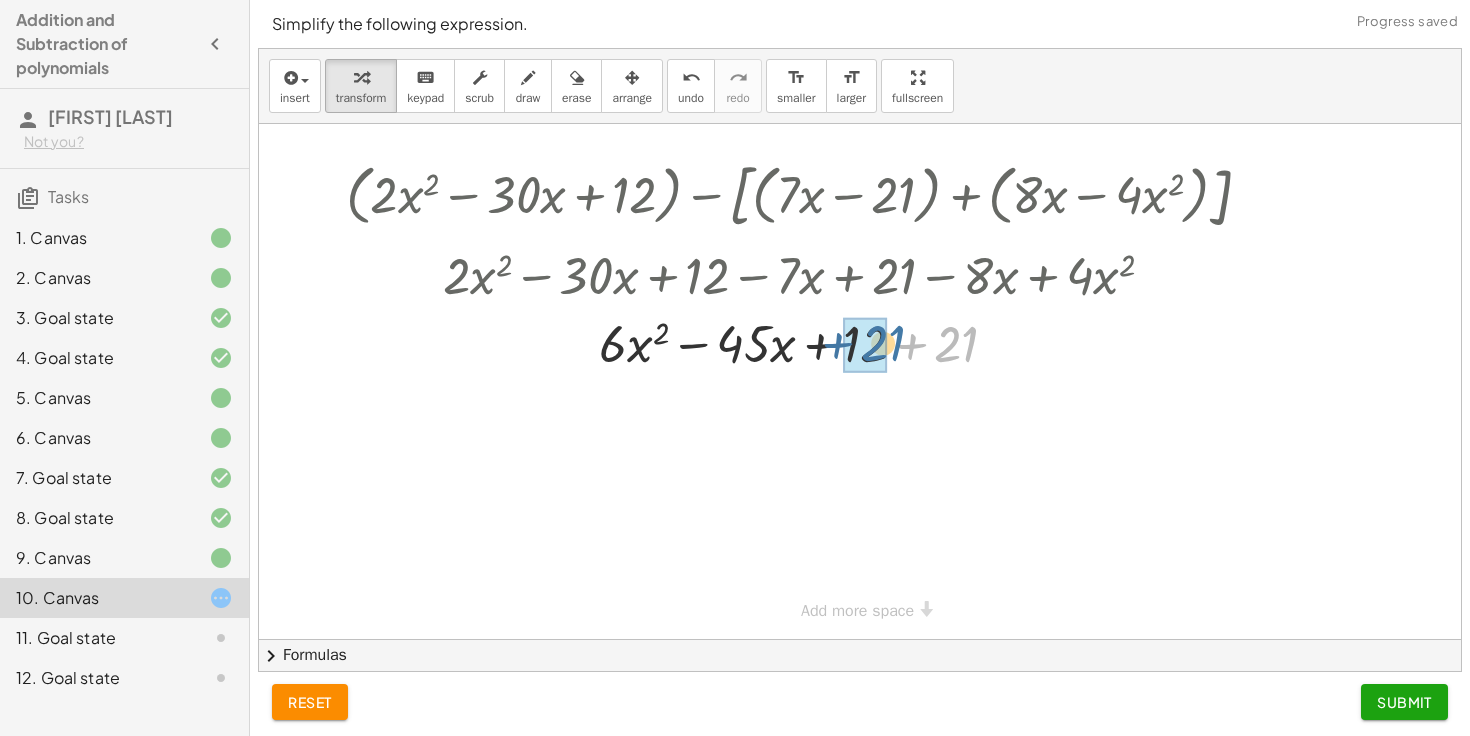 drag, startPoint x: 947, startPoint y: 346, endPoint x: 875, endPoint y: 342, distance: 72.11102 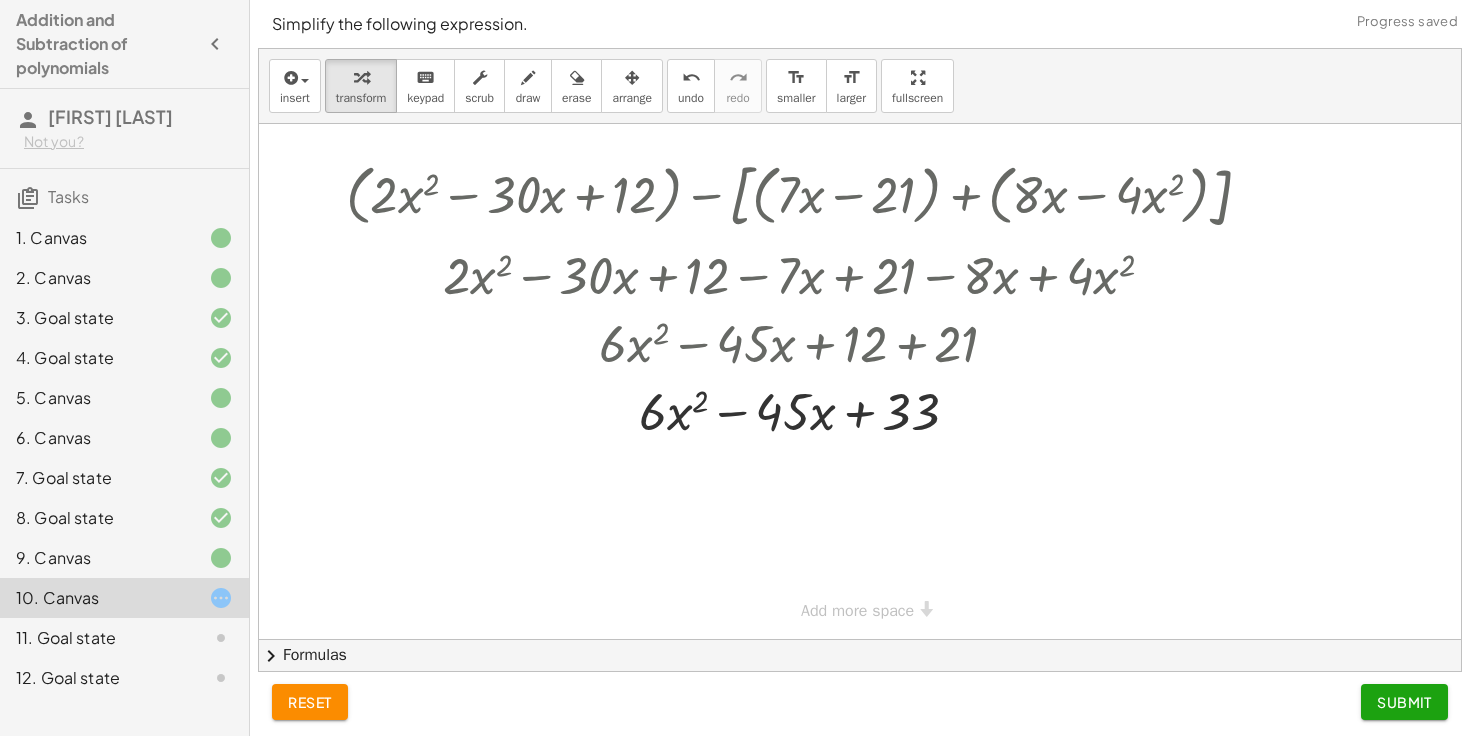 click on "Submit" 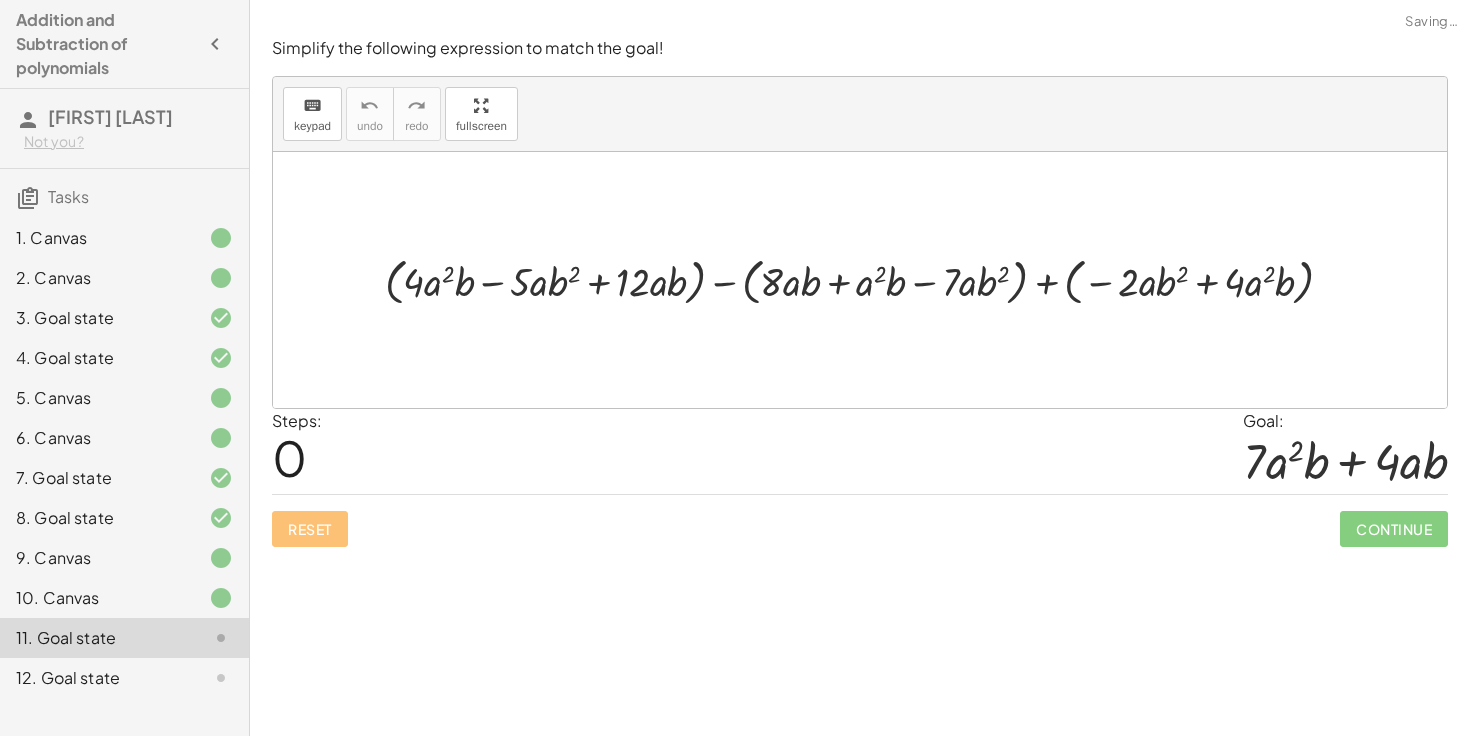 click at bounding box center (867, 280) 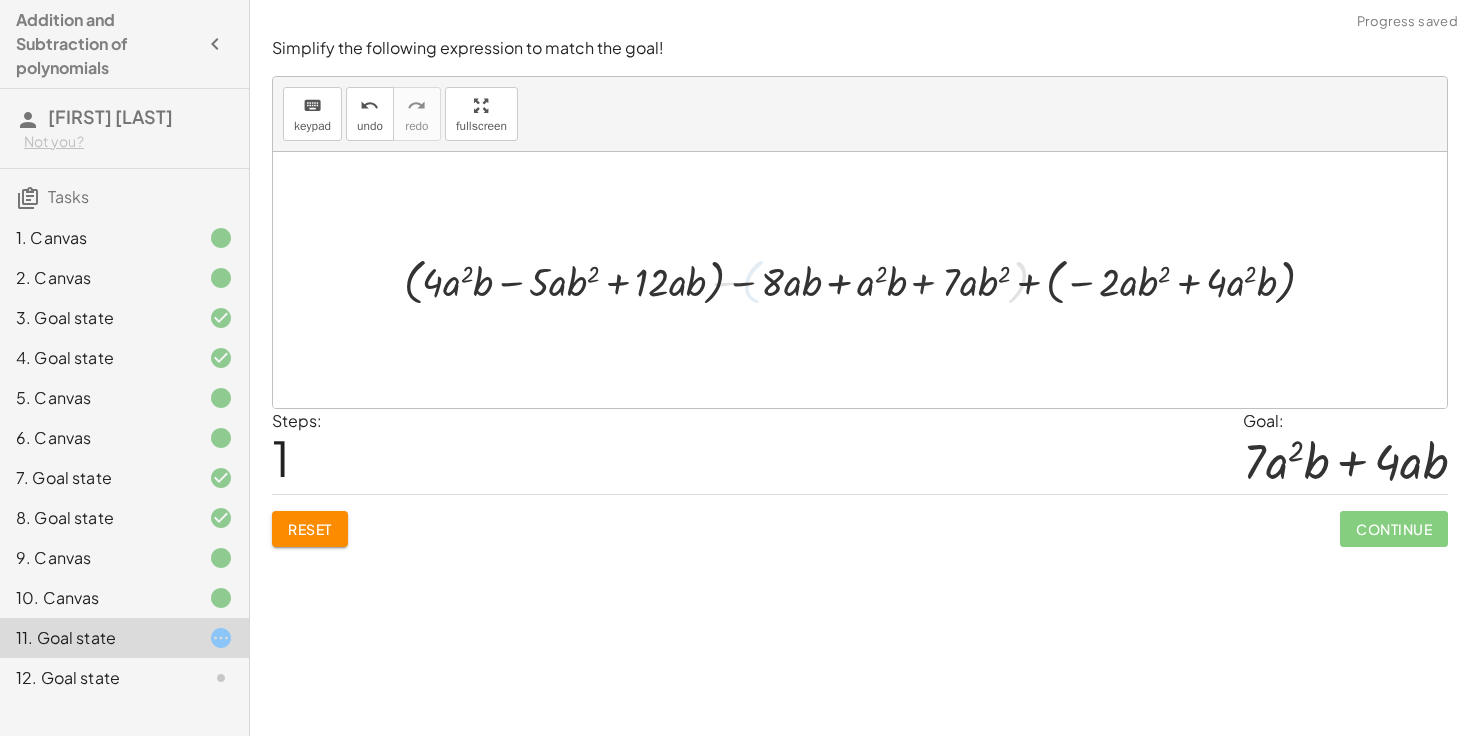 click at bounding box center [867, 280] 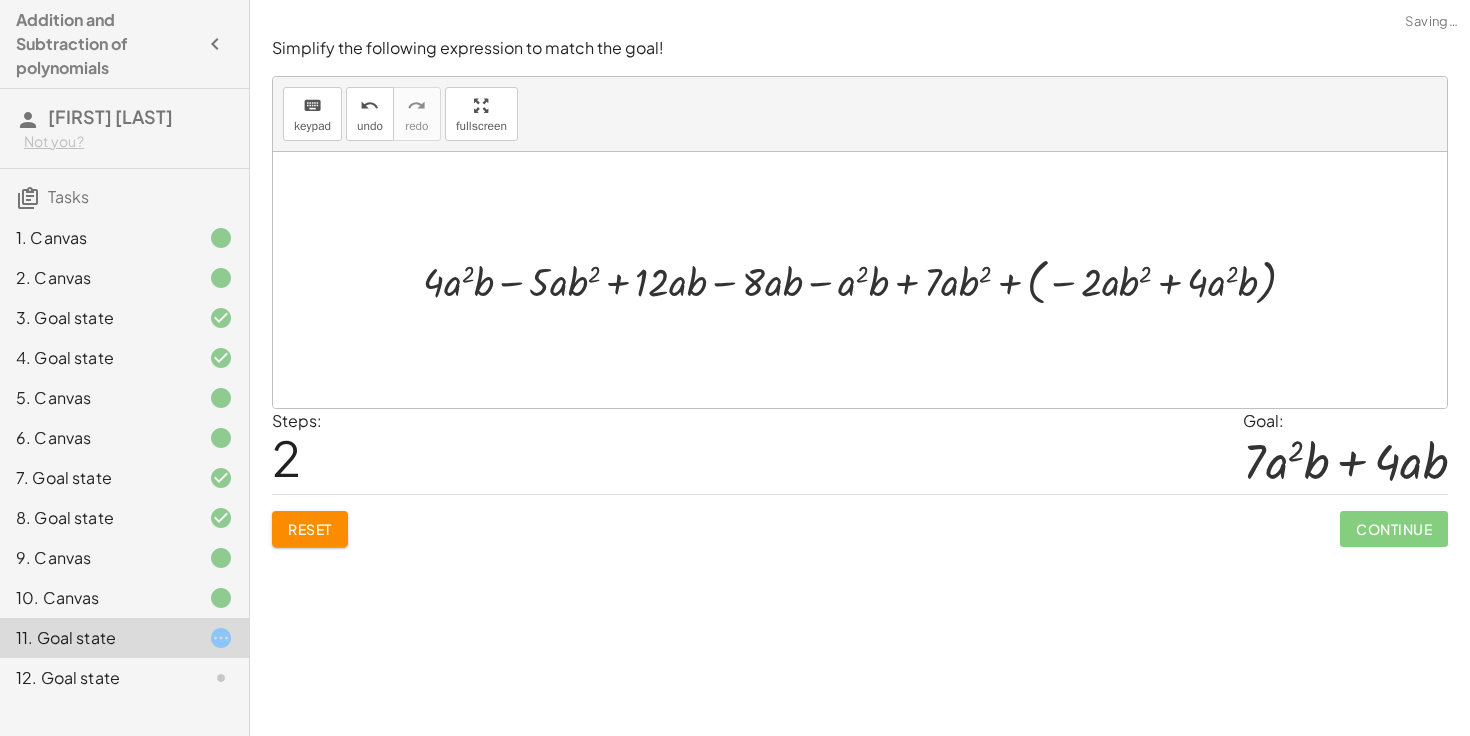 click at bounding box center [867, 280] 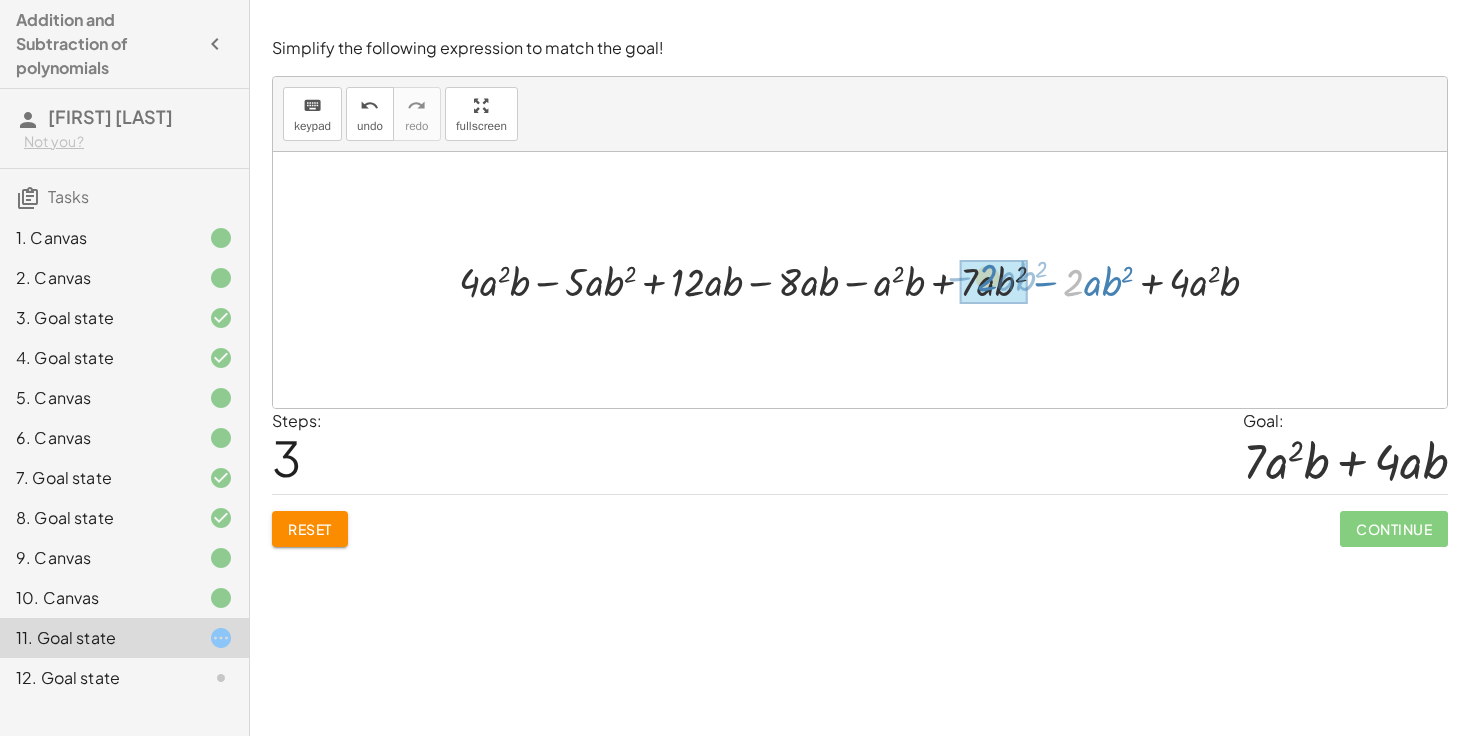 drag, startPoint x: 1072, startPoint y: 288, endPoint x: 983, endPoint y: 283, distance: 89.140335 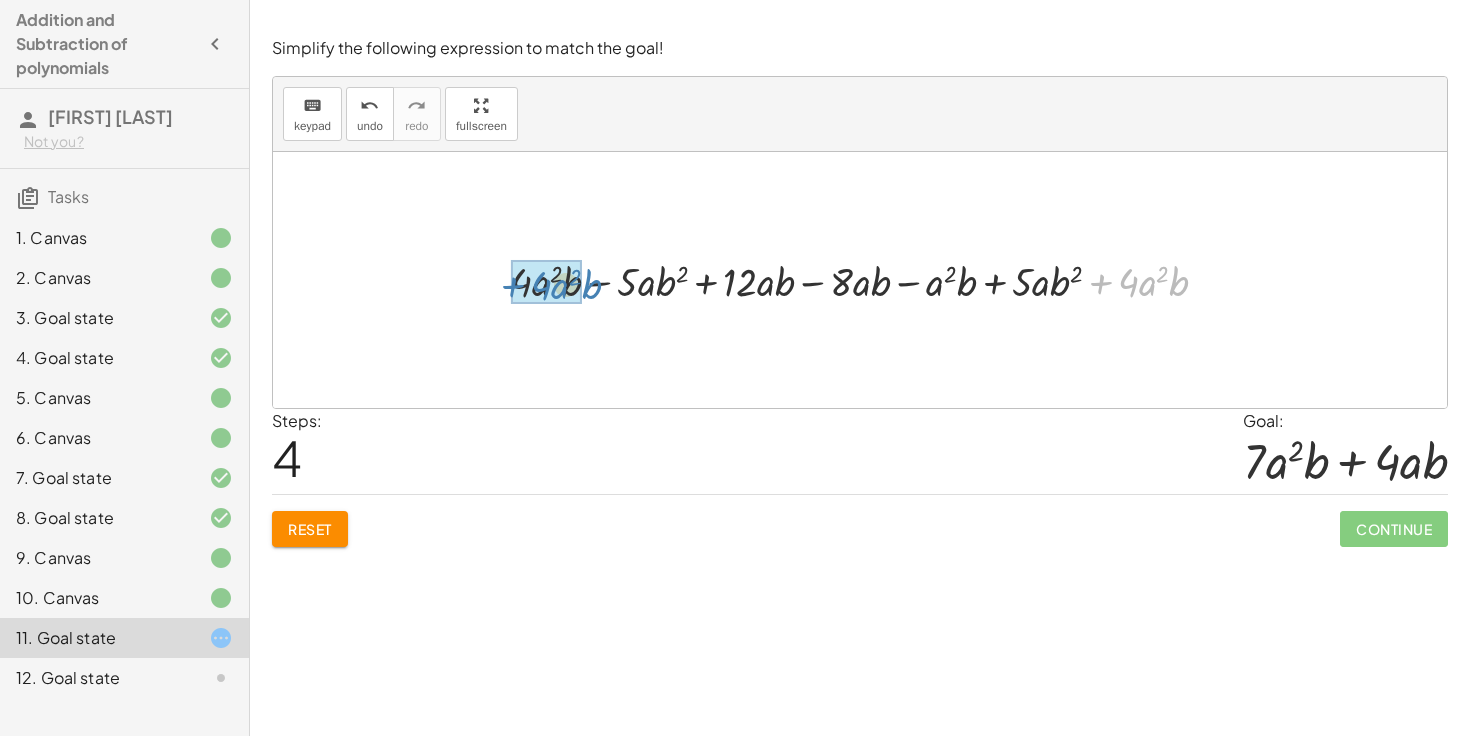 drag, startPoint x: 1128, startPoint y: 281, endPoint x: 541, endPoint y: 283, distance: 587.0034 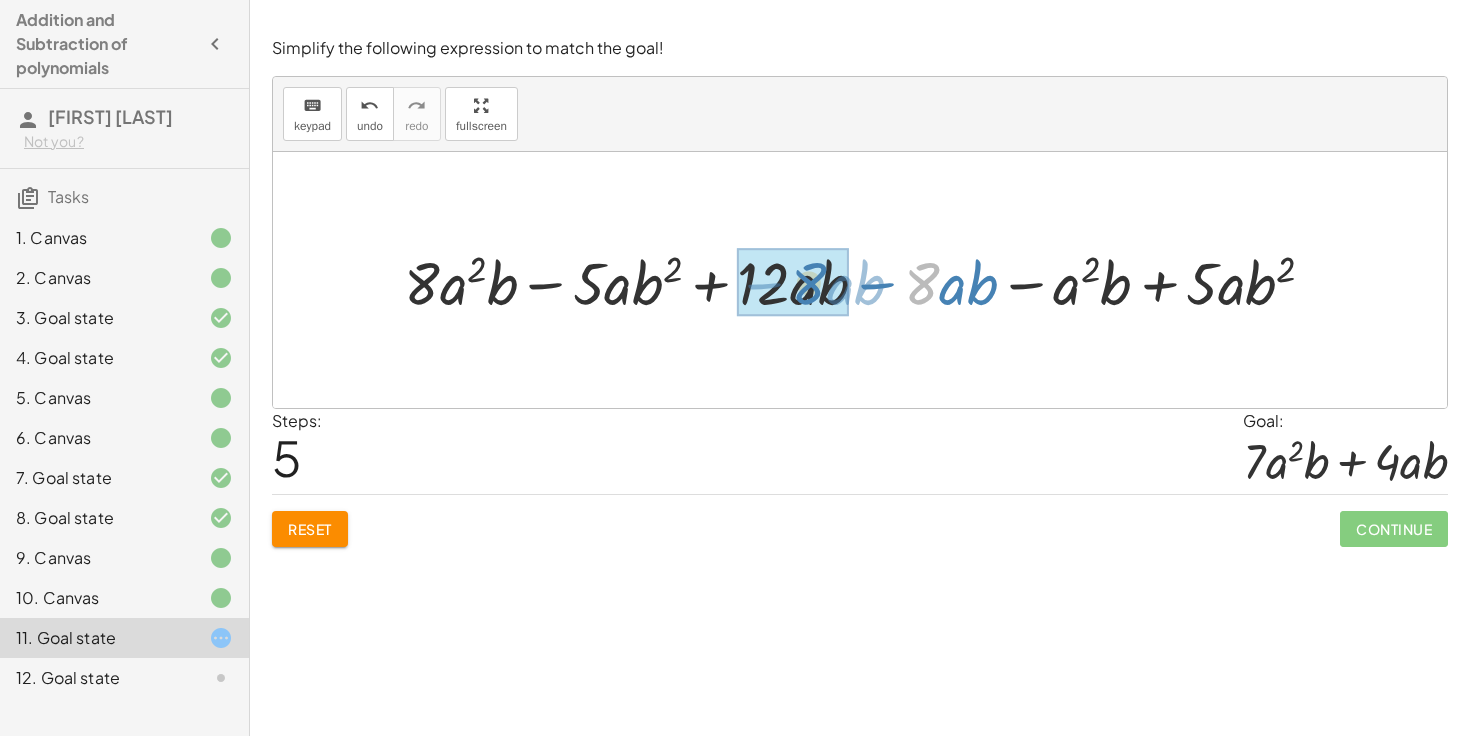 drag, startPoint x: 917, startPoint y: 293, endPoint x: 804, endPoint y: 292, distance: 113.004425 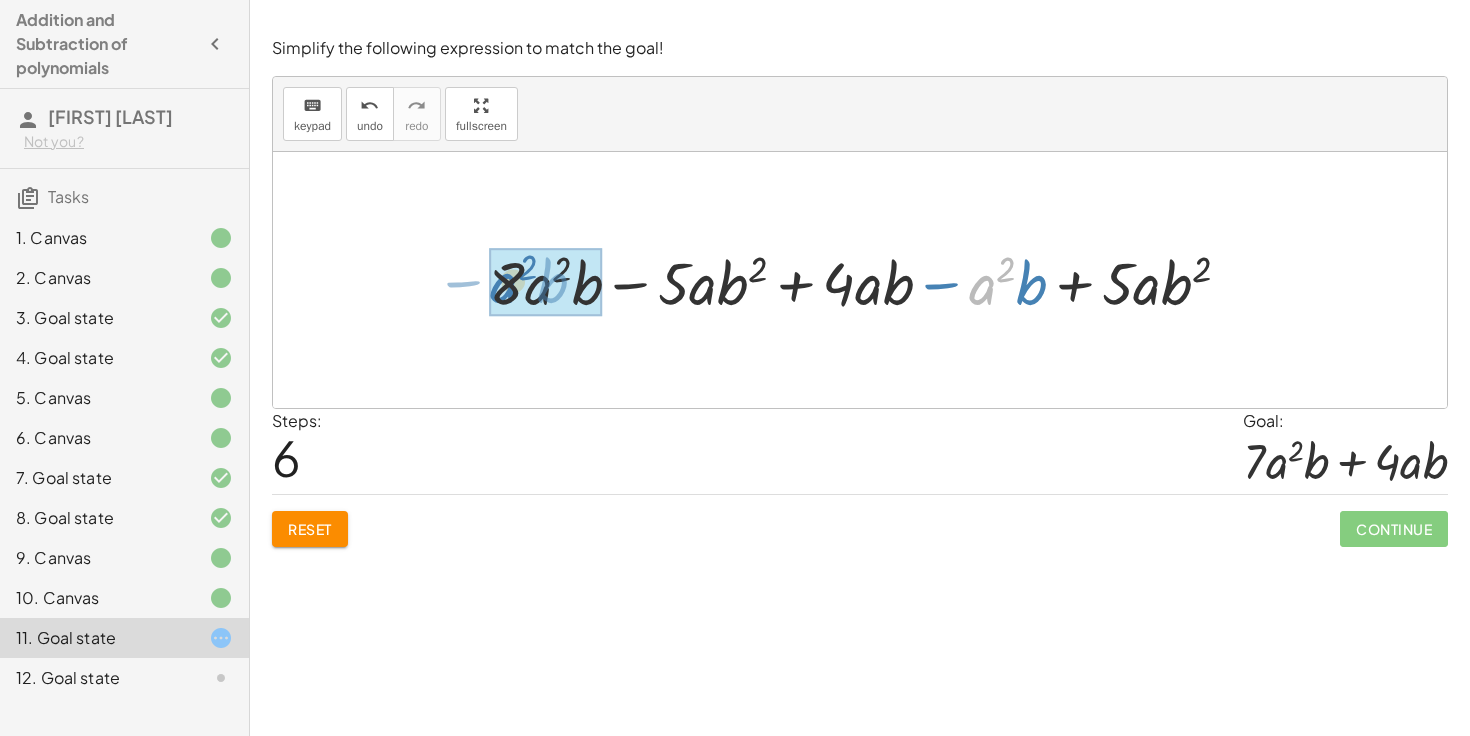 drag, startPoint x: 978, startPoint y: 291, endPoint x: 500, endPoint y: 289, distance: 478.00418 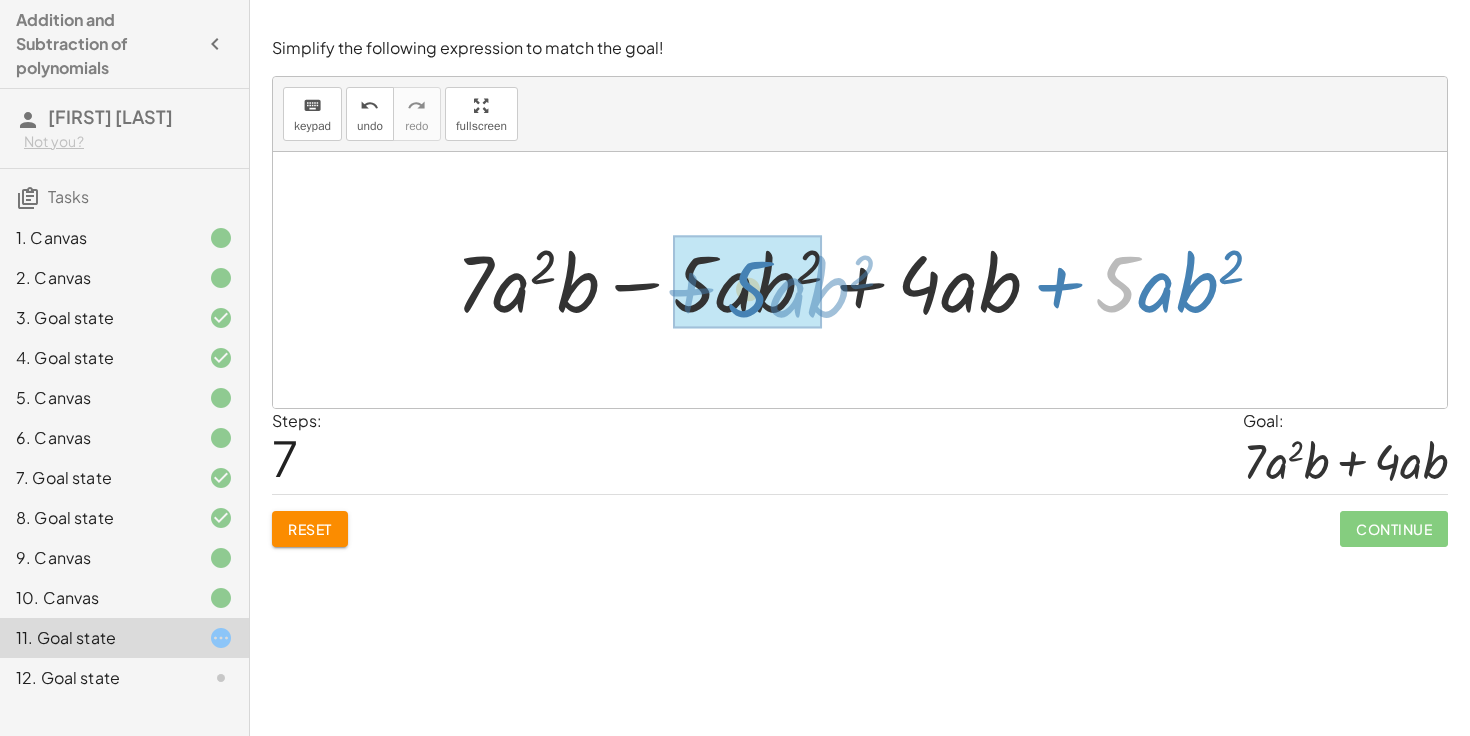 drag, startPoint x: 1111, startPoint y: 287, endPoint x: 737, endPoint y: 290, distance: 374.01202 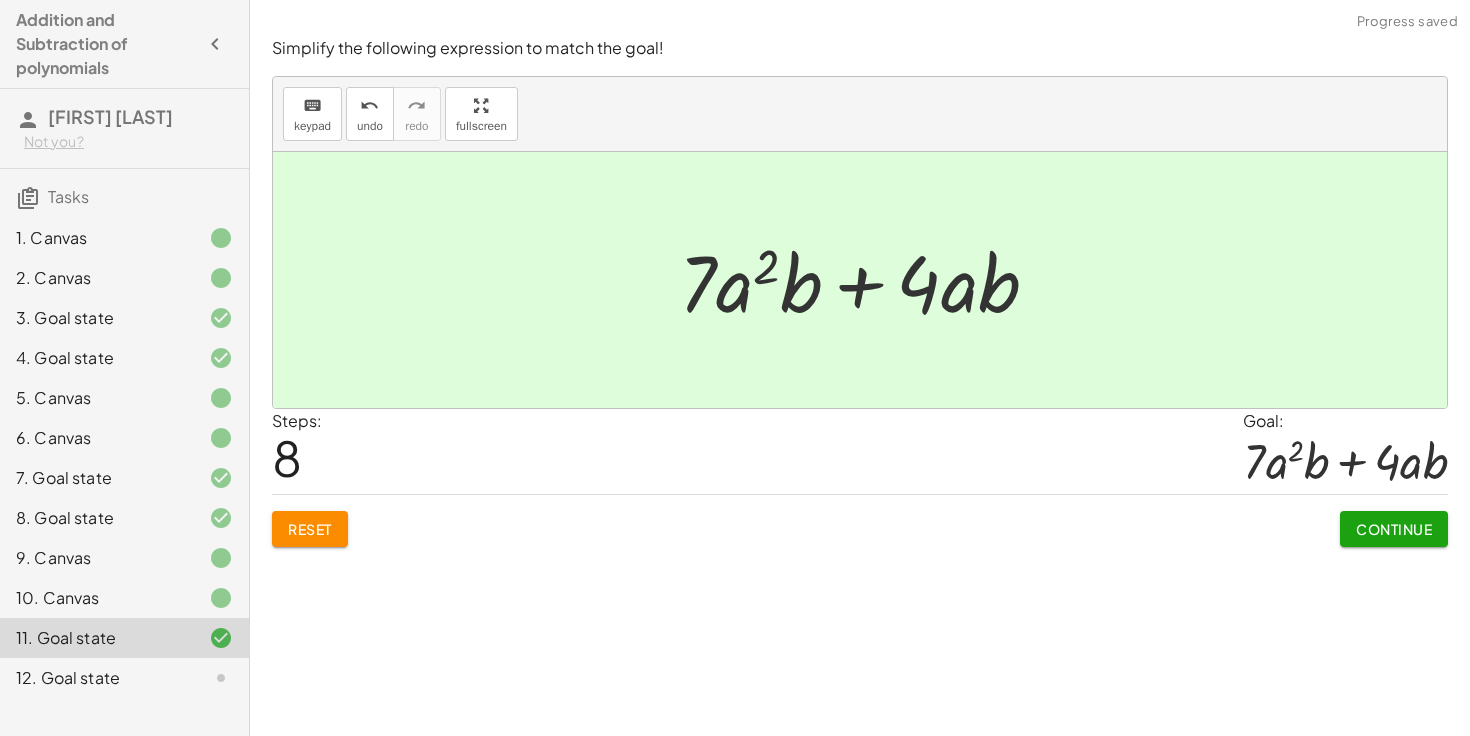 click on "Continue" at bounding box center [1394, 529] 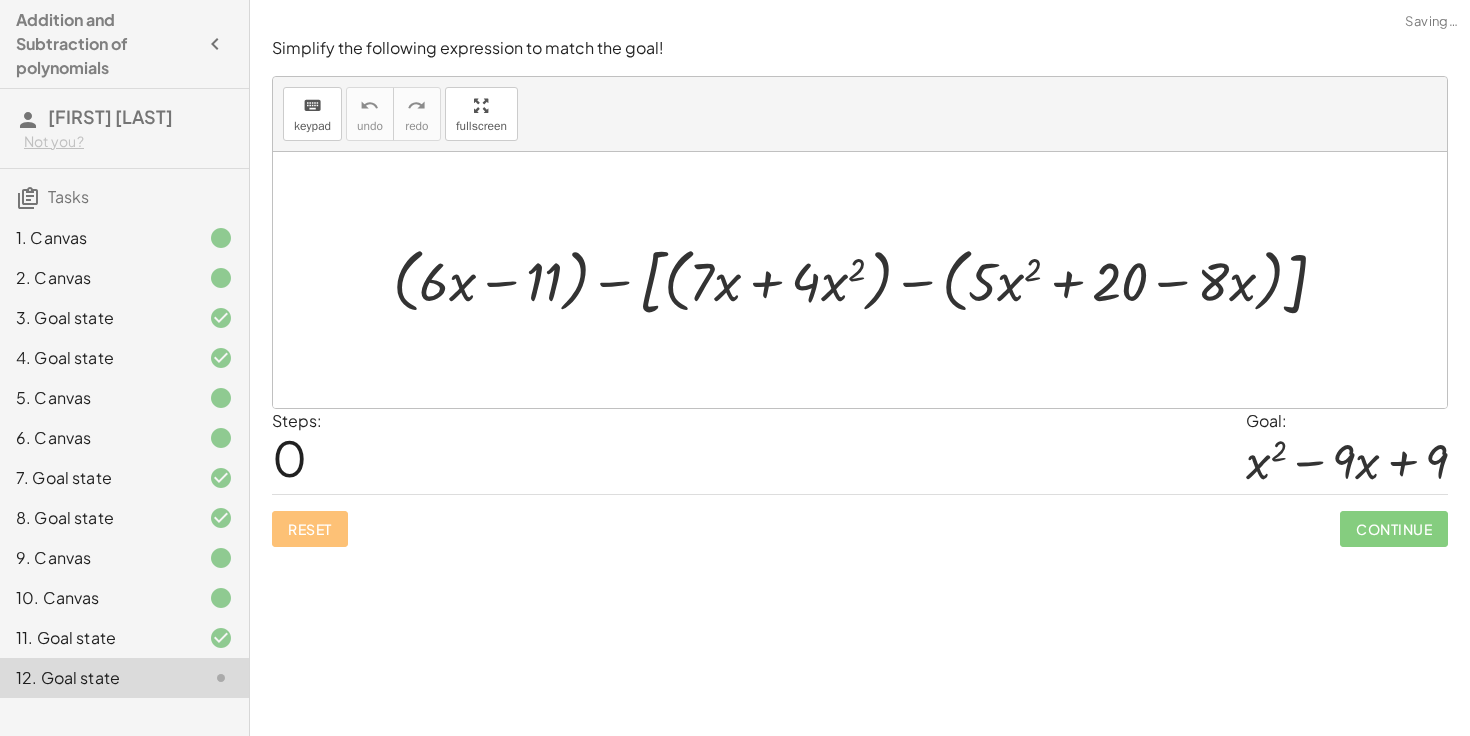 click at bounding box center [868, 280] 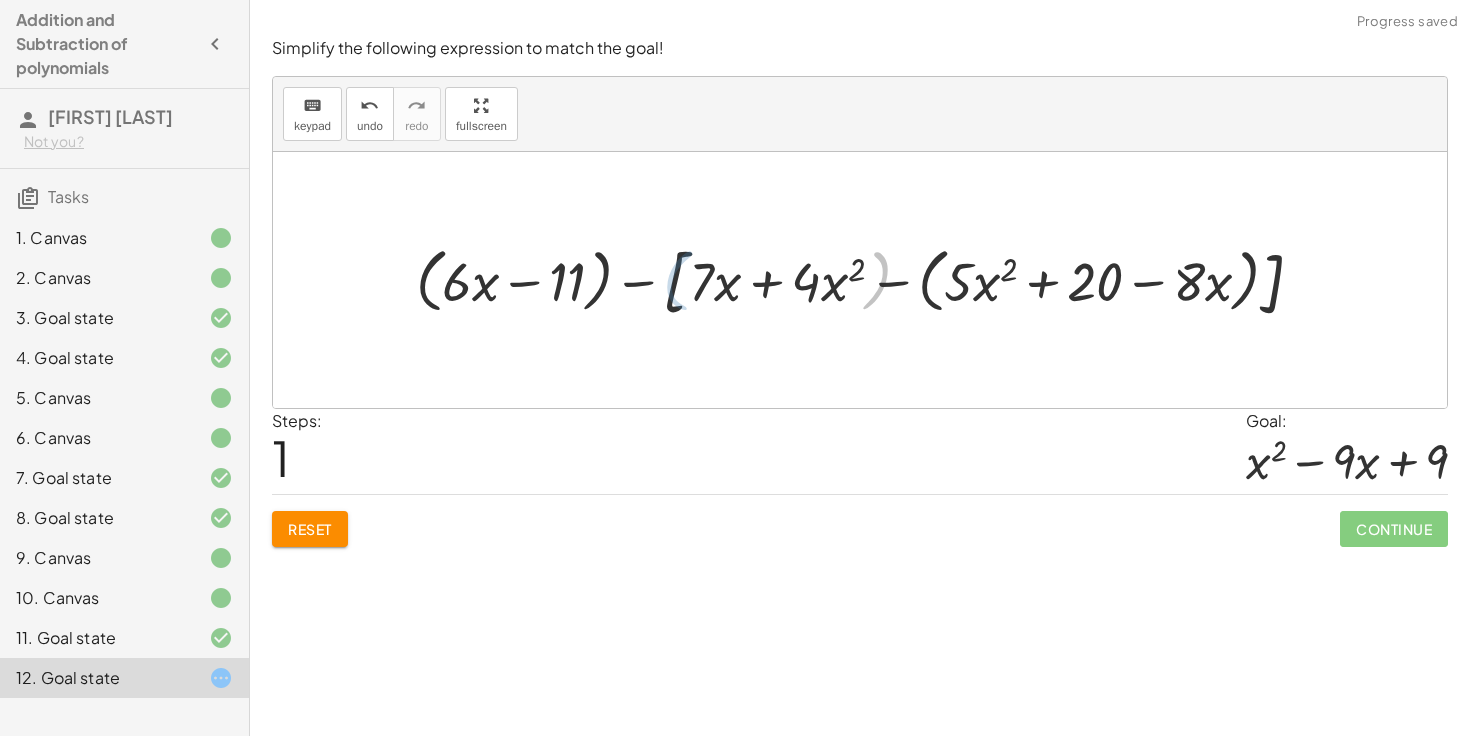 click at bounding box center [867, 280] 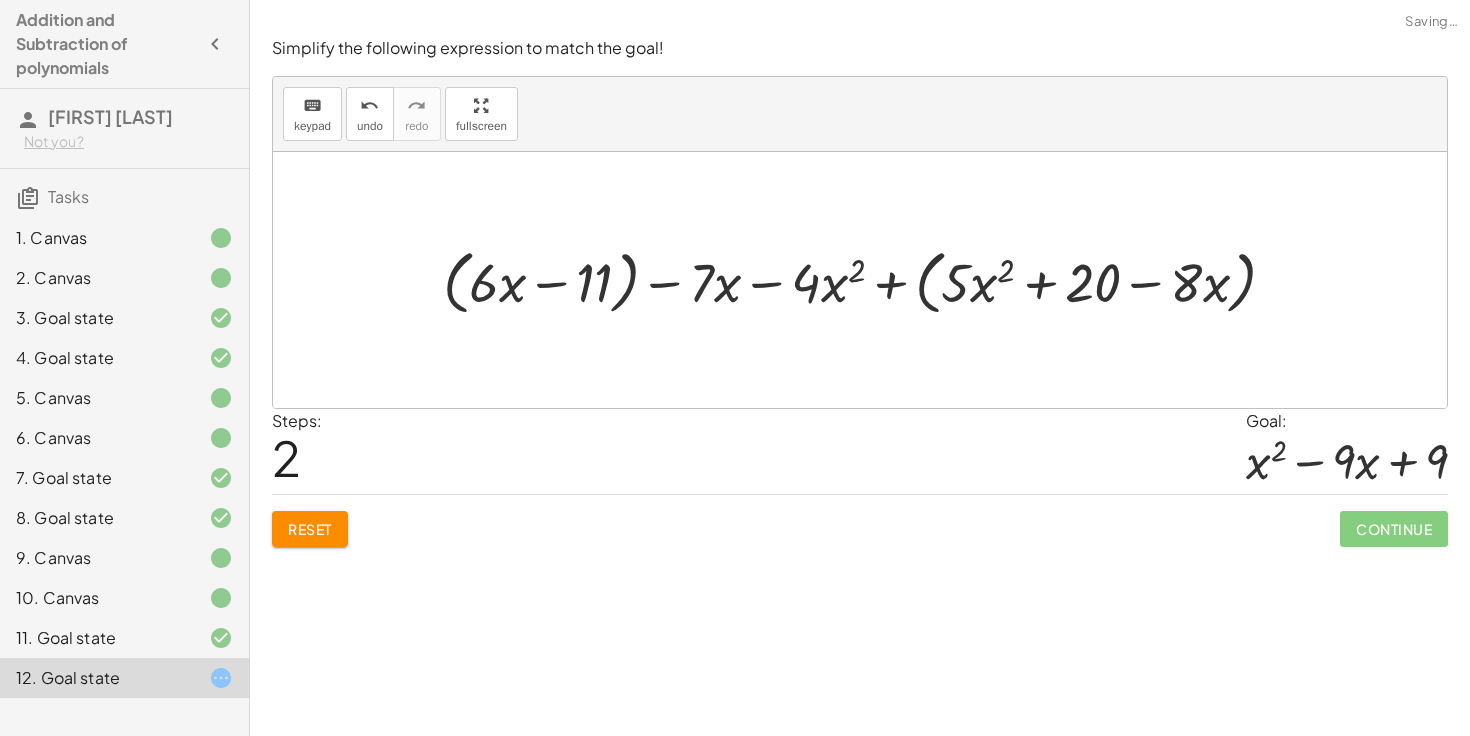 click at bounding box center [867, 280] 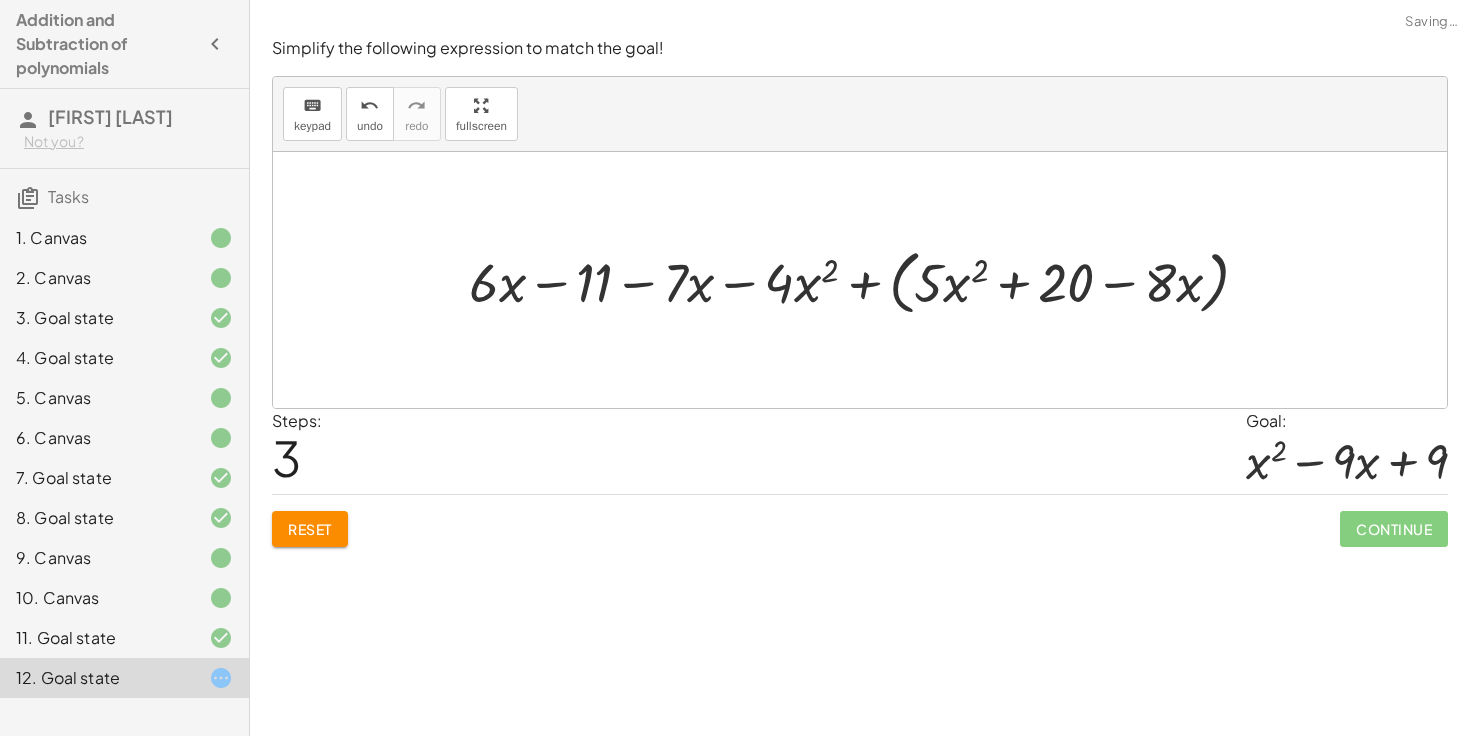 click at bounding box center (867, 280) 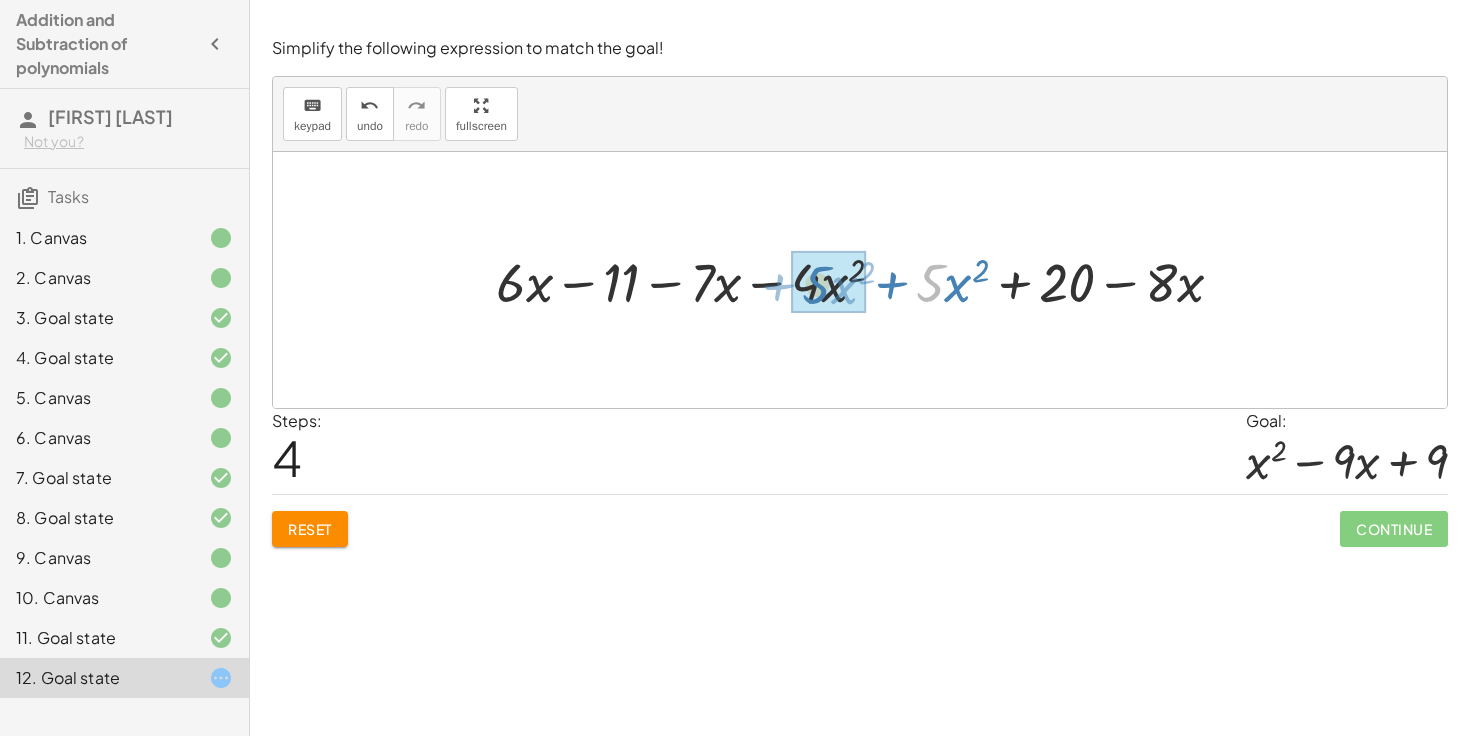 drag, startPoint x: 935, startPoint y: 292, endPoint x: 818, endPoint y: 291, distance: 117.00427 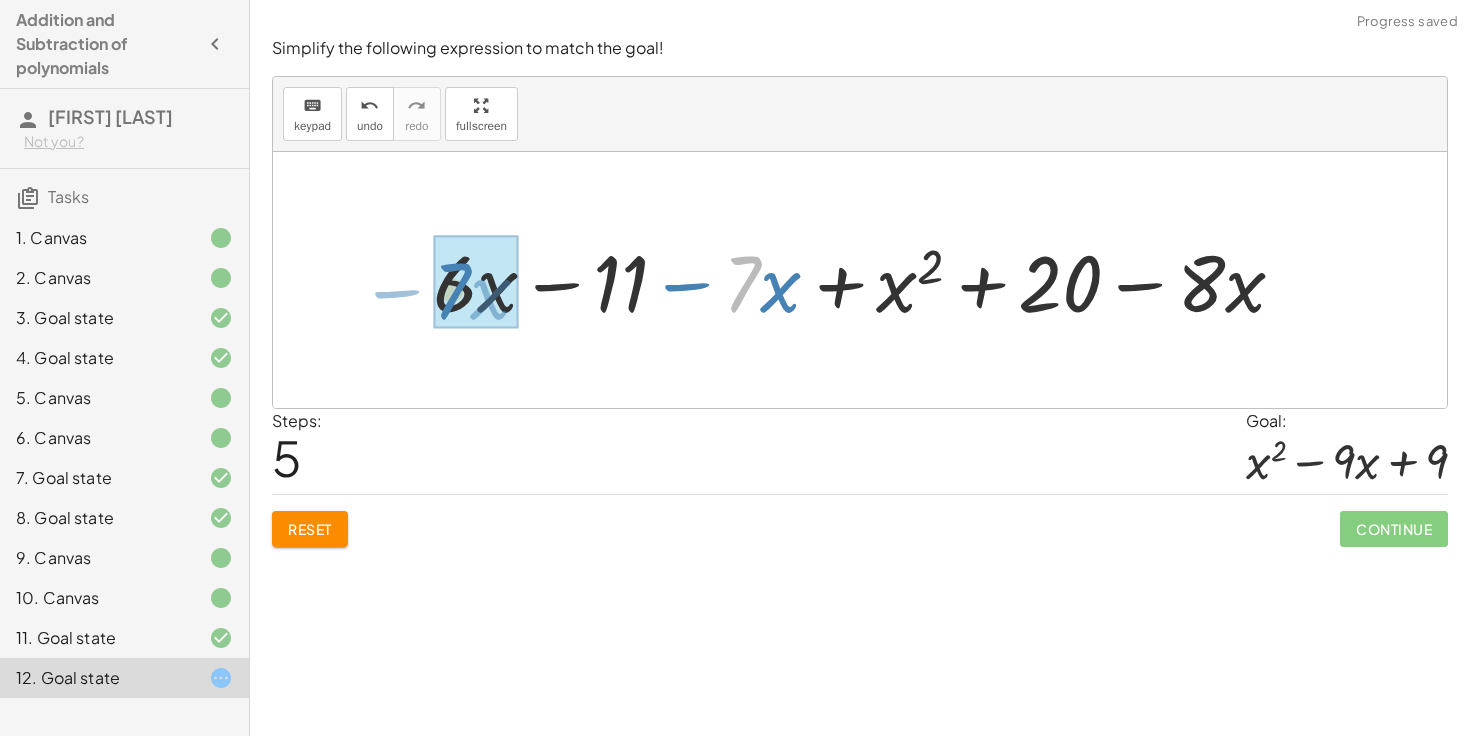 drag, startPoint x: 735, startPoint y: 292, endPoint x: 444, endPoint y: 297, distance: 291.04294 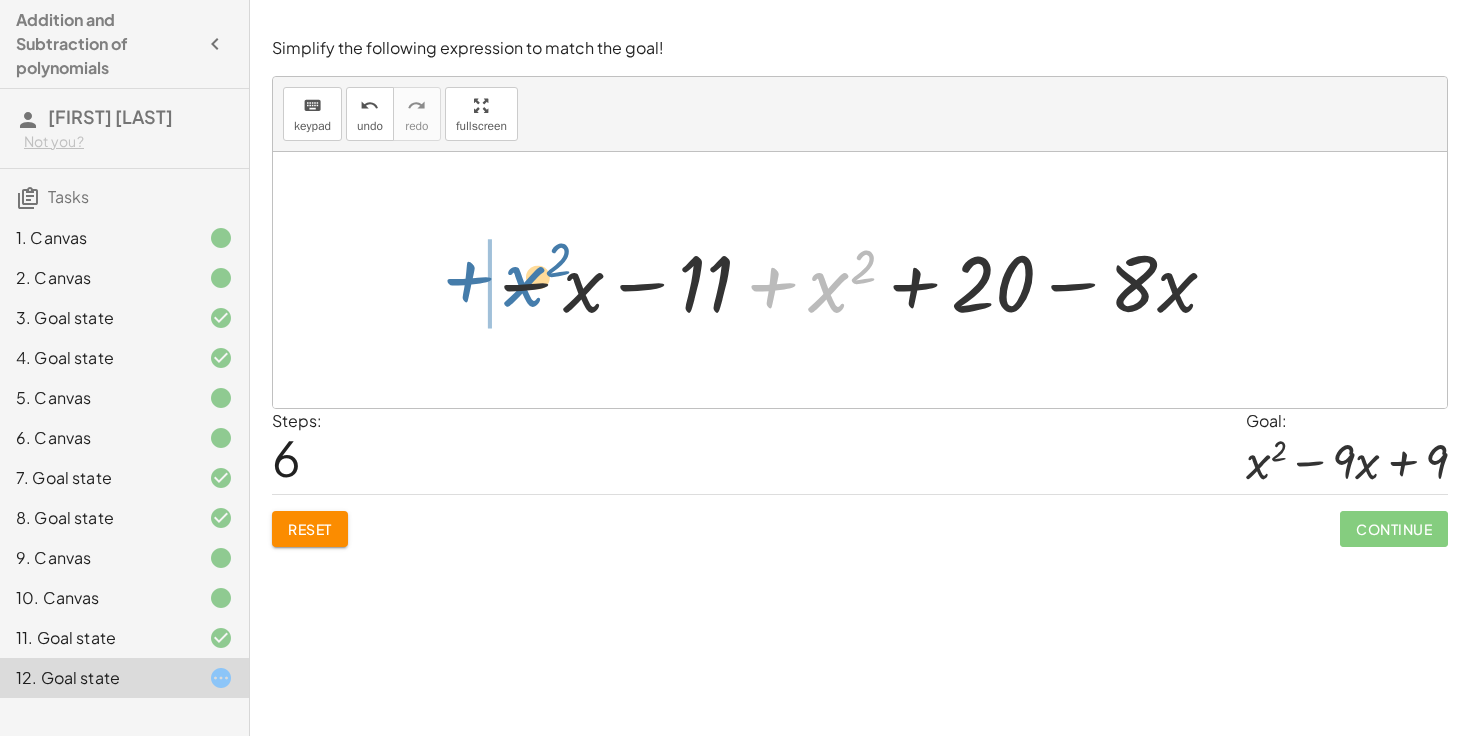 drag, startPoint x: 824, startPoint y: 289, endPoint x: 520, endPoint y: 282, distance: 304.08057 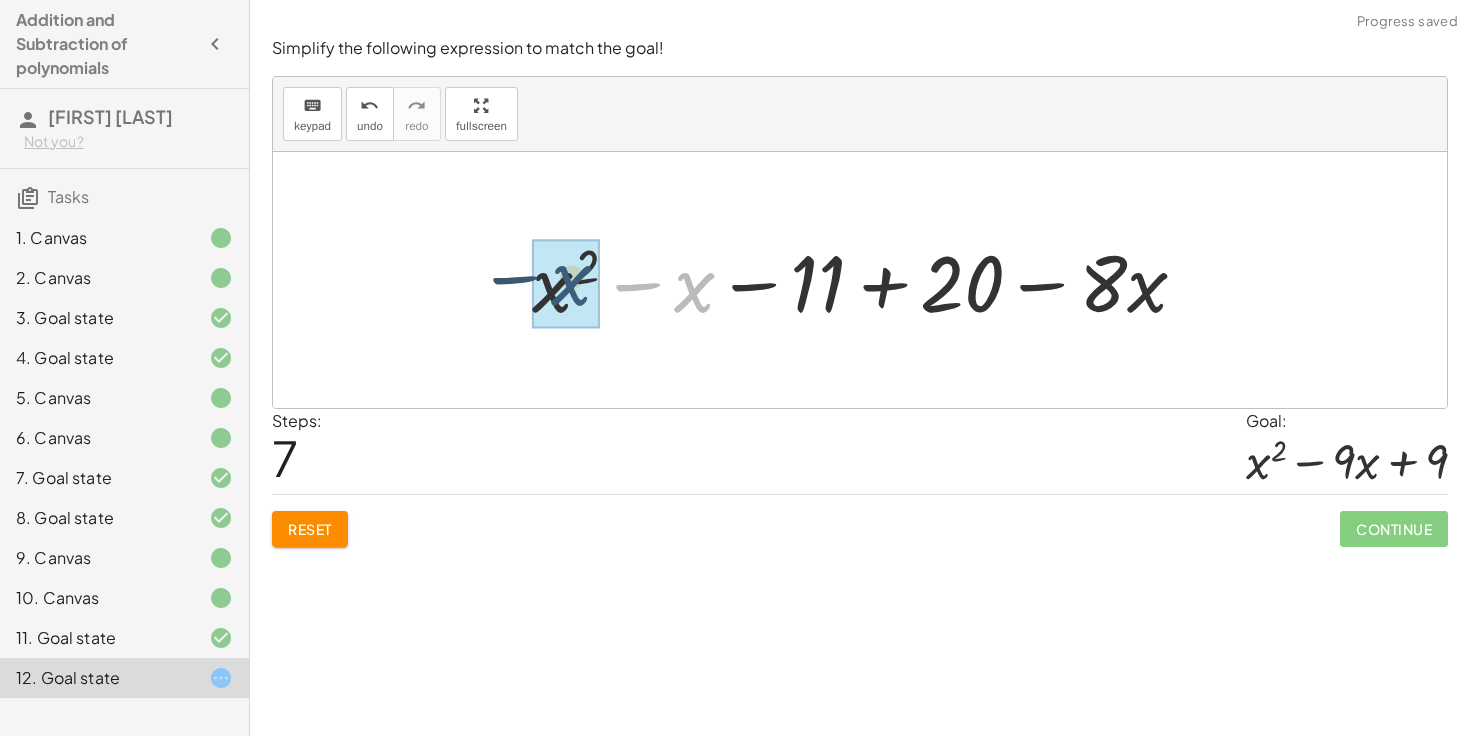 drag, startPoint x: 694, startPoint y: 300, endPoint x: 573, endPoint y: 292, distance: 121.264175 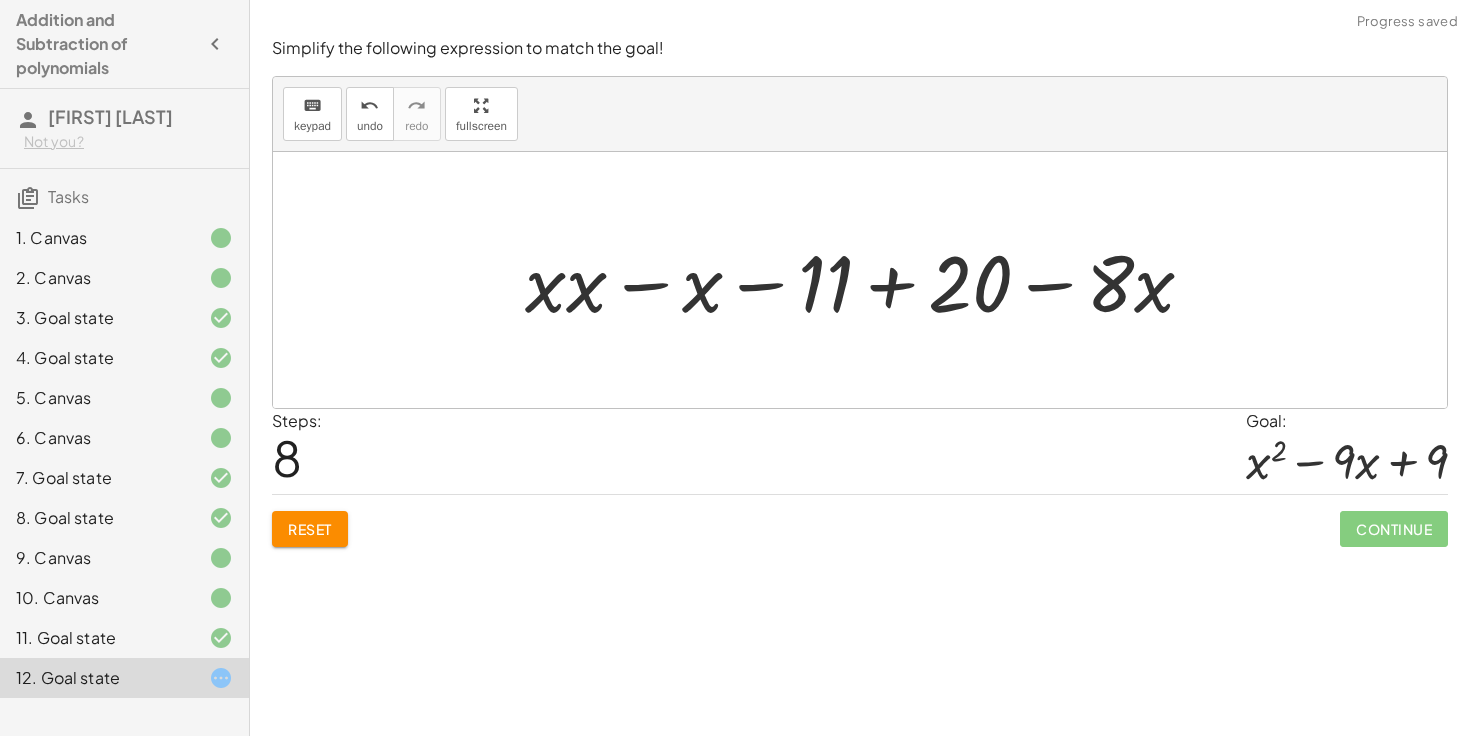 click at bounding box center [868, 280] 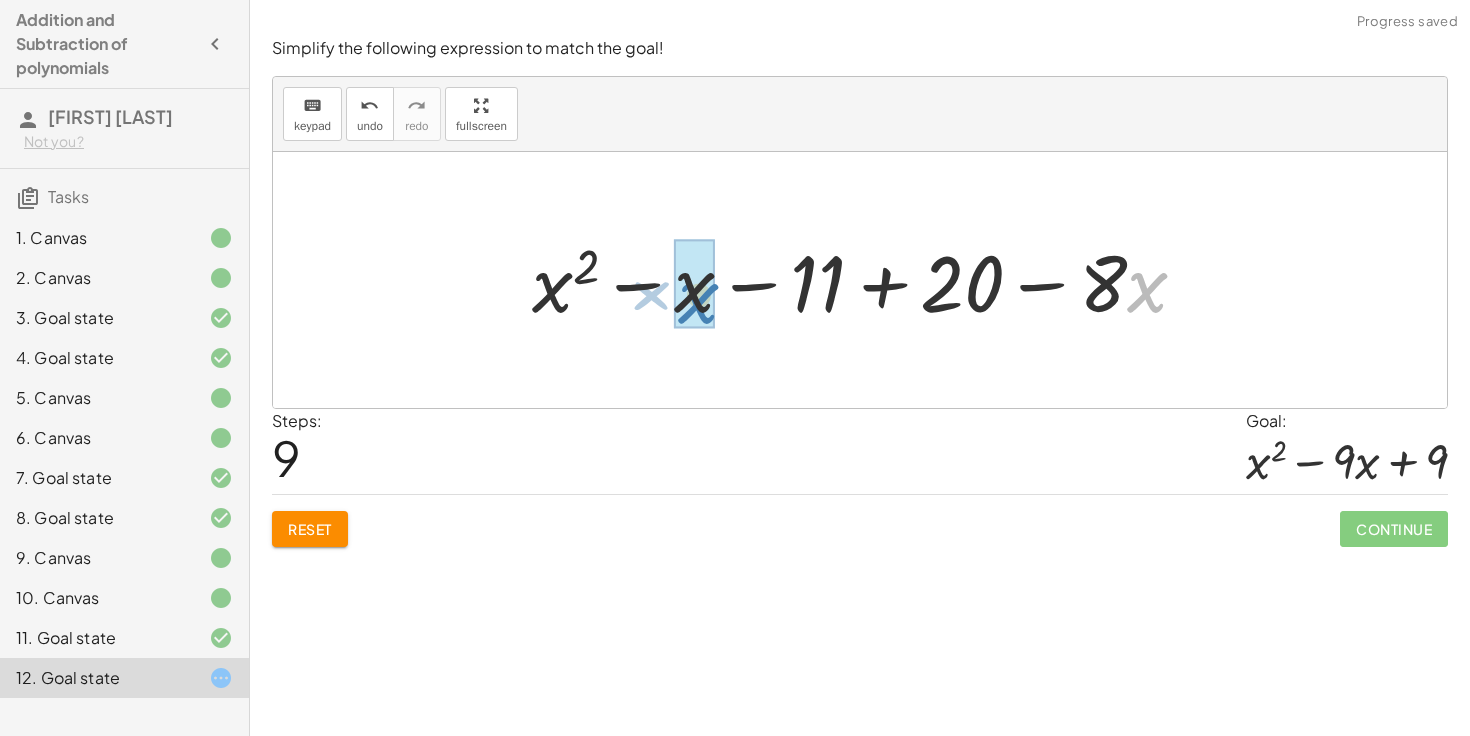 drag, startPoint x: 1127, startPoint y: 299, endPoint x: 679, endPoint y: 309, distance: 448.1116 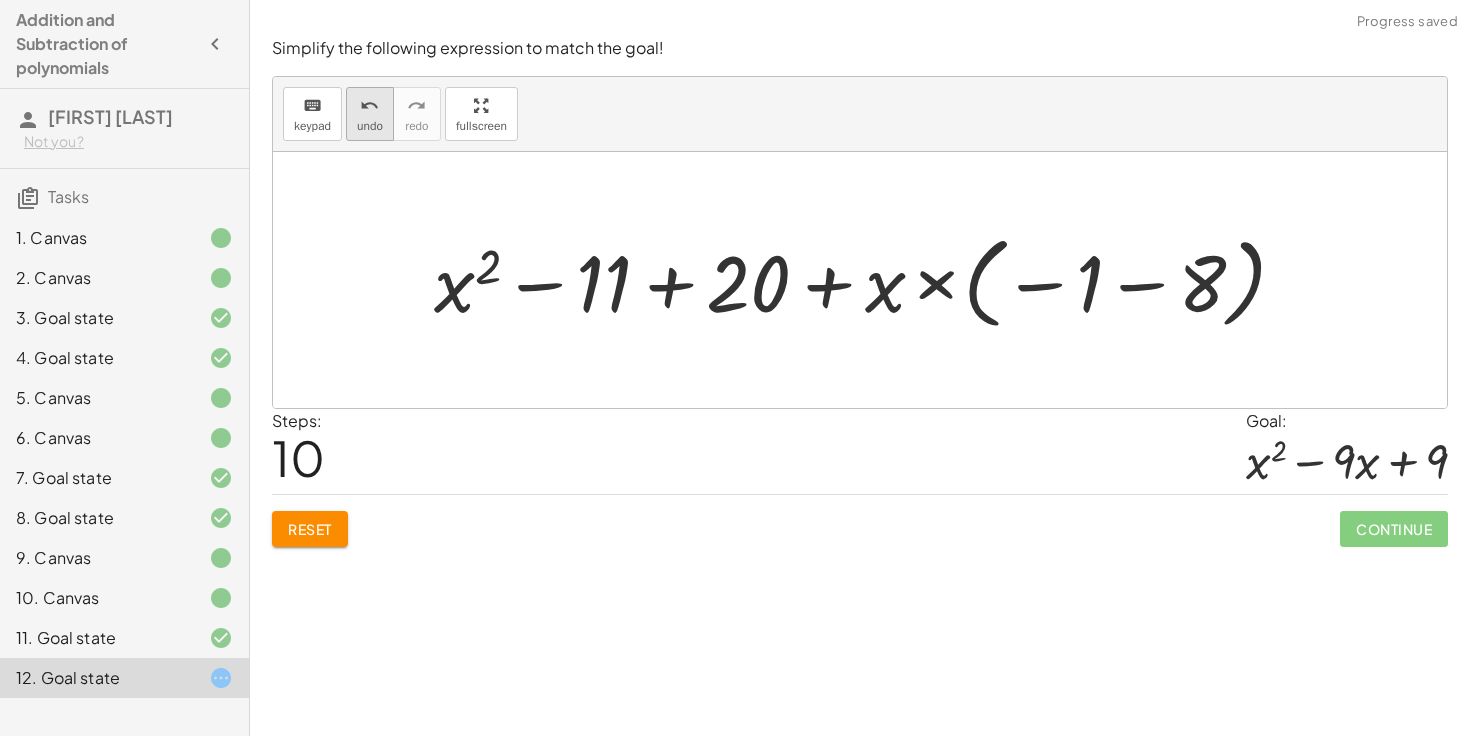 click on "undo" at bounding box center (369, 106) 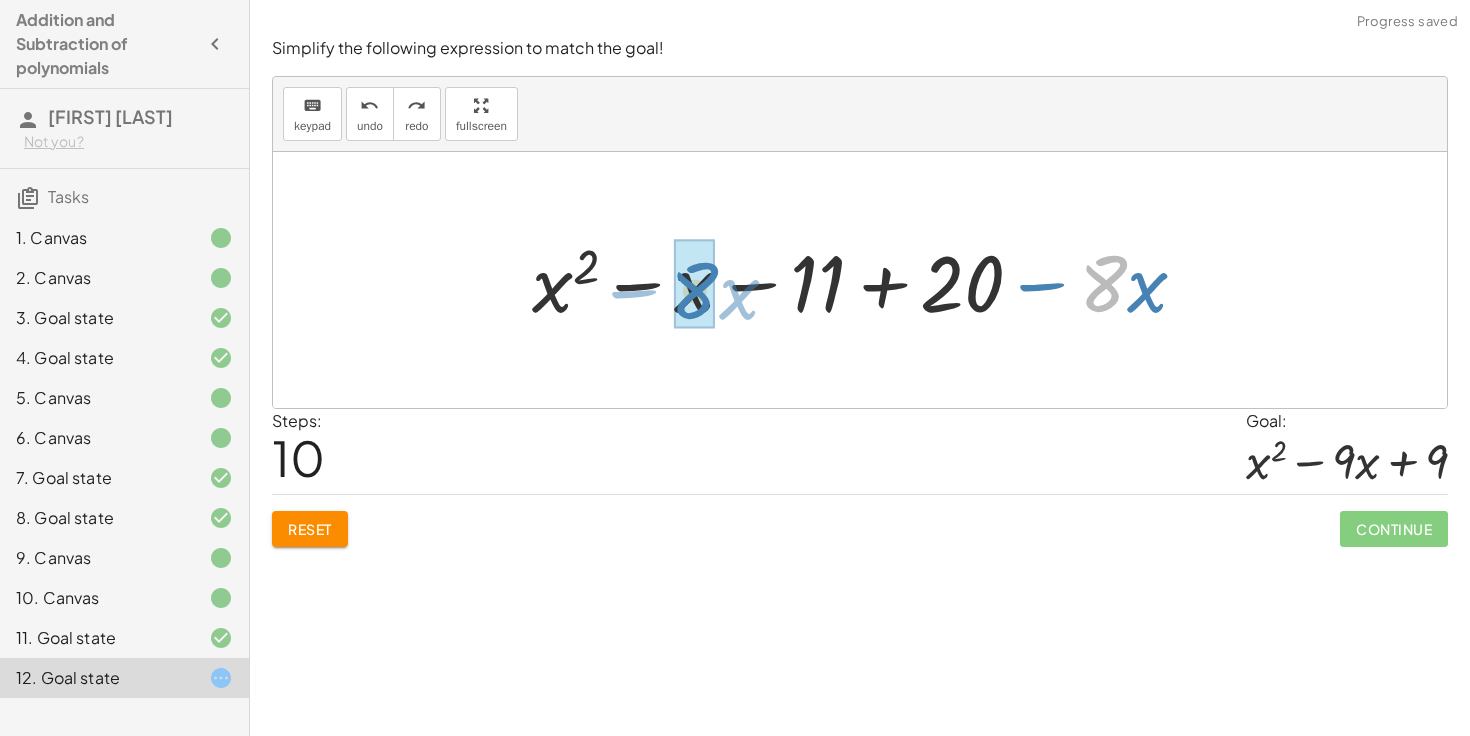 drag, startPoint x: 1092, startPoint y: 284, endPoint x: 678, endPoint y: 290, distance: 414.0435 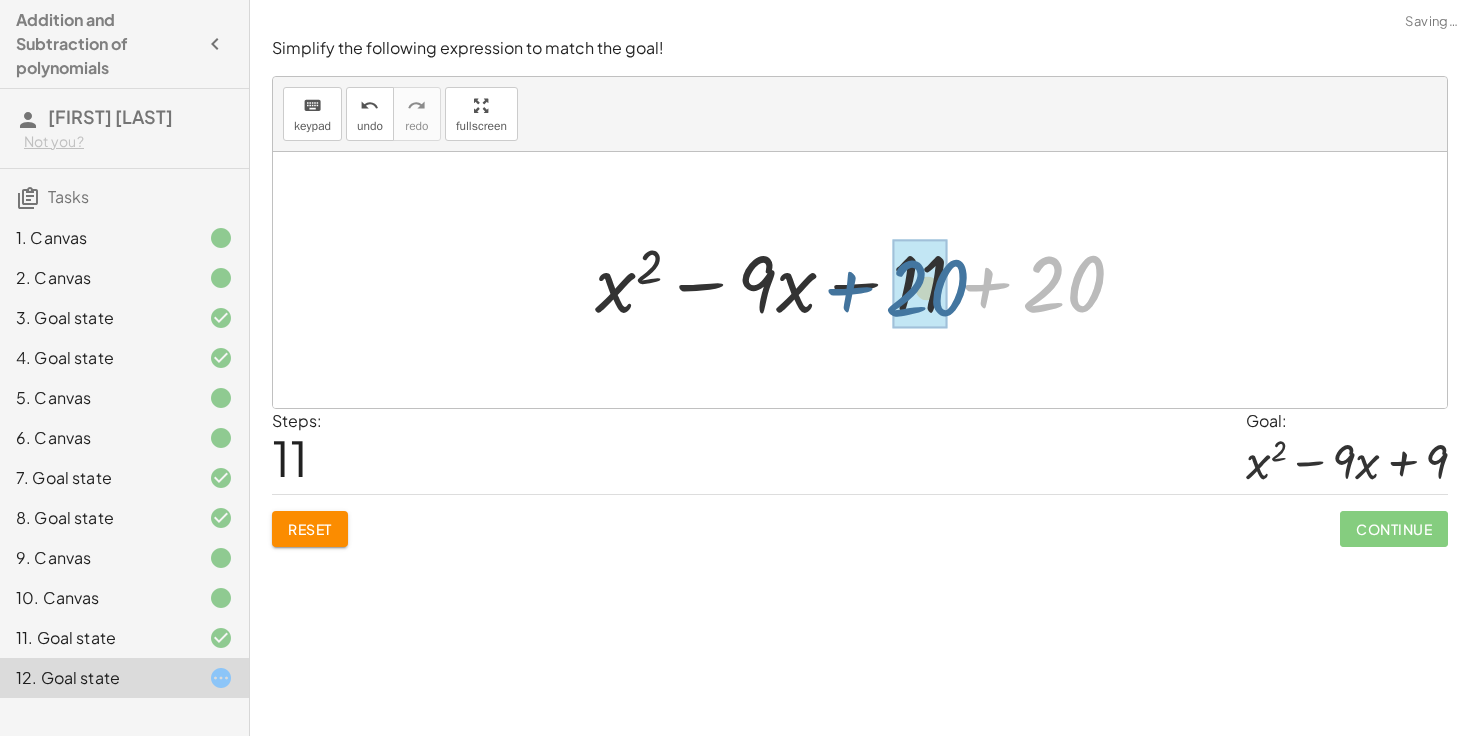 drag, startPoint x: 1052, startPoint y: 297, endPoint x: 918, endPoint y: 300, distance: 134.03358 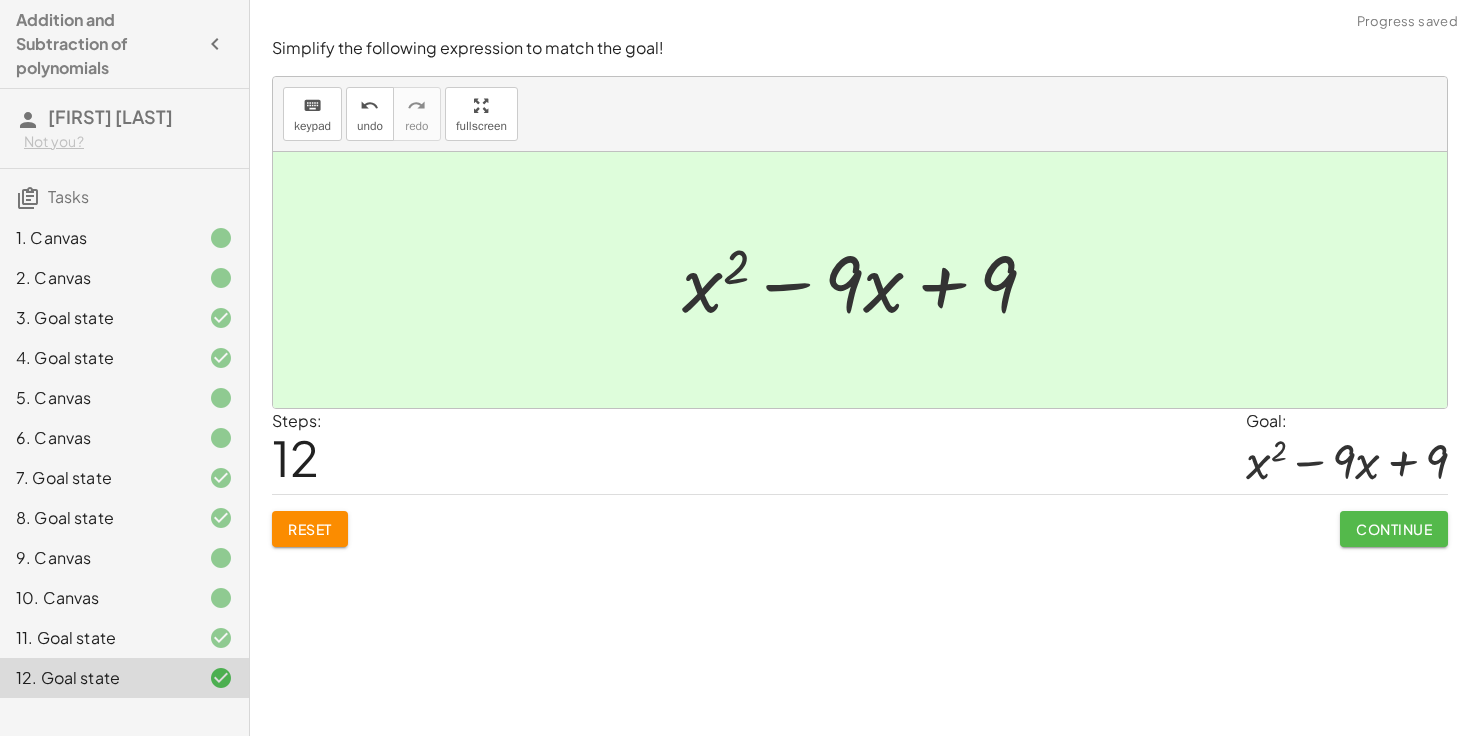 click on "Continue" 